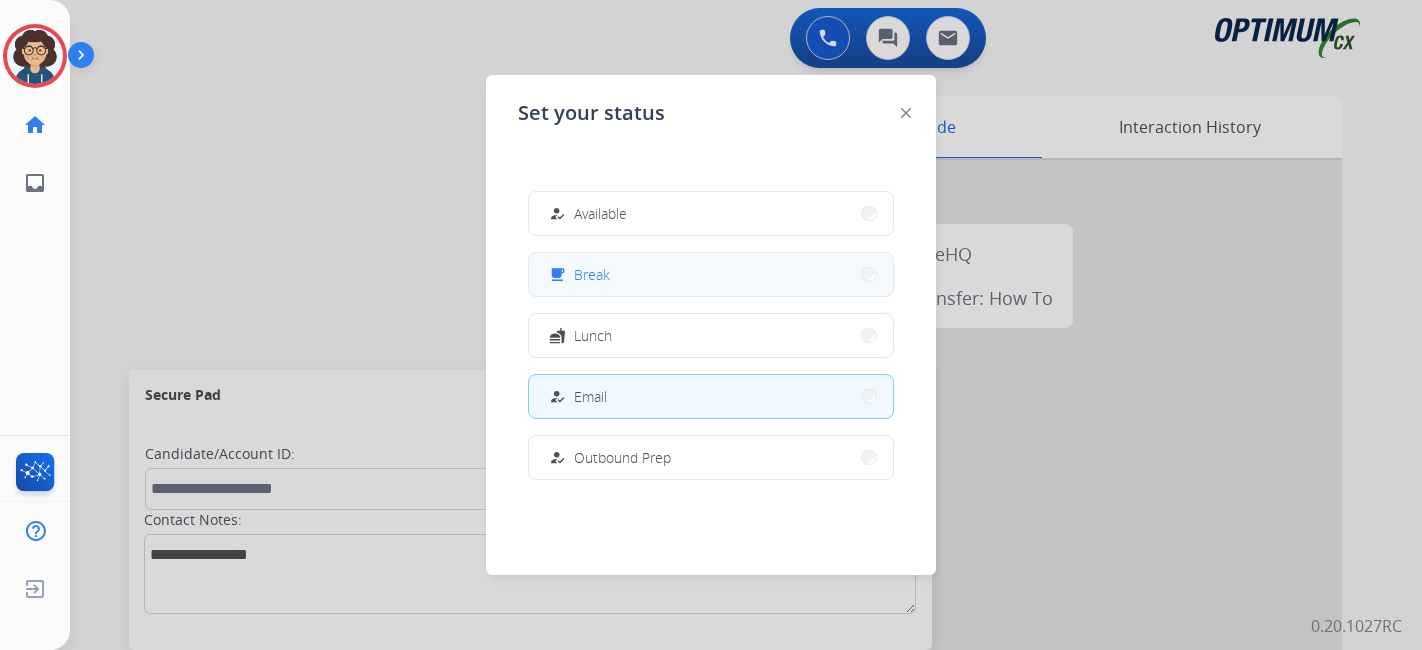 scroll, scrollTop: 0, scrollLeft: 0, axis: both 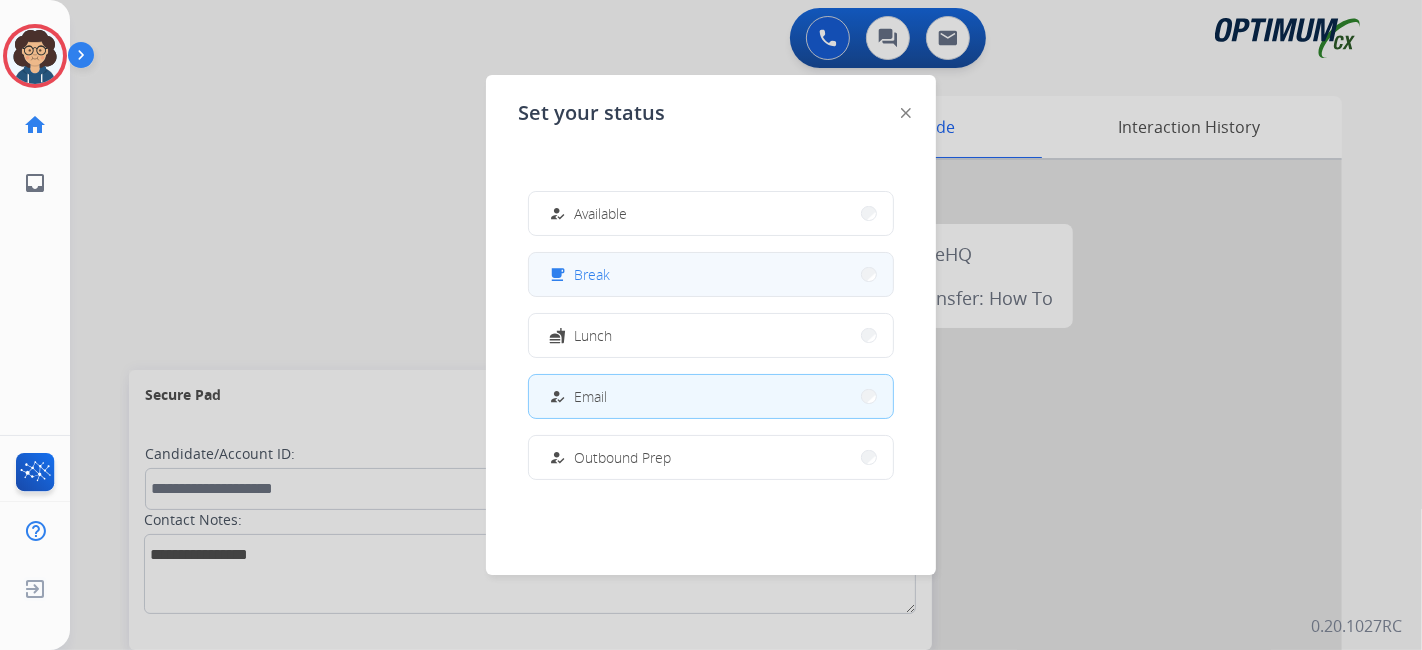 click on "free_breakfast Break" at bounding box center [711, 274] 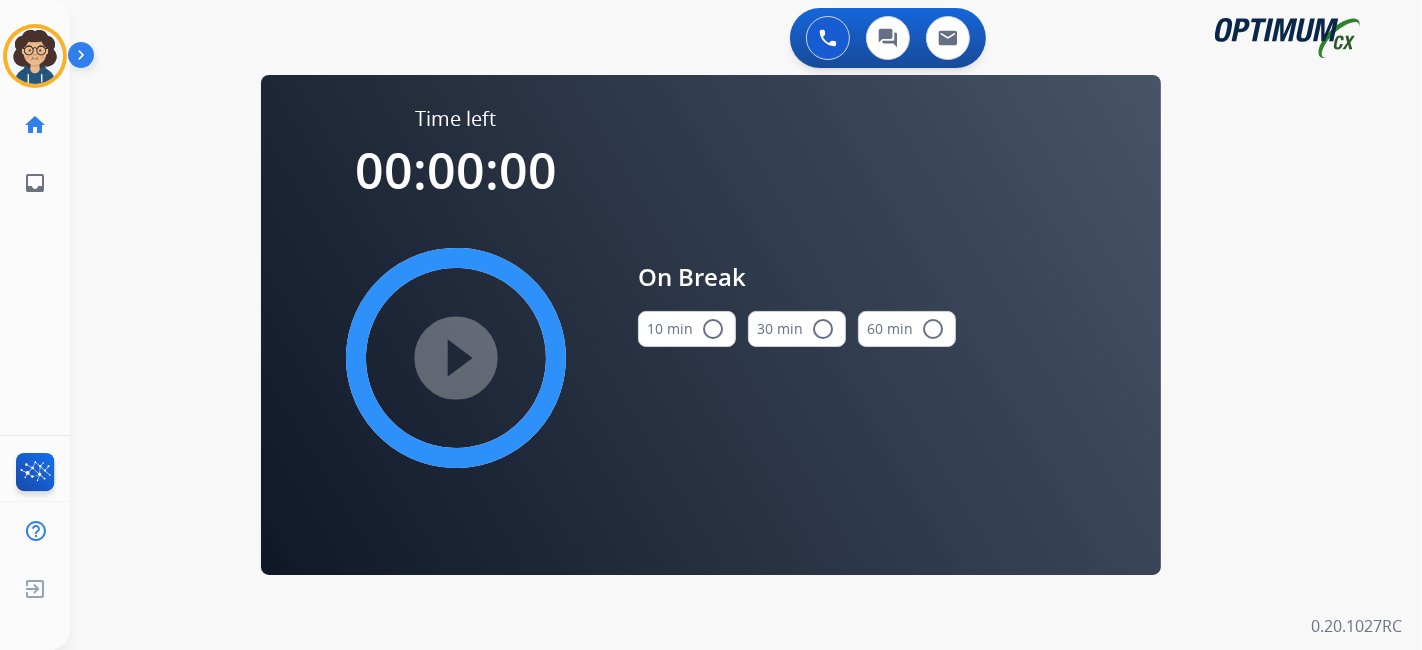 click on "10 min  radio_button_unchecked" at bounding box center [687, 329] 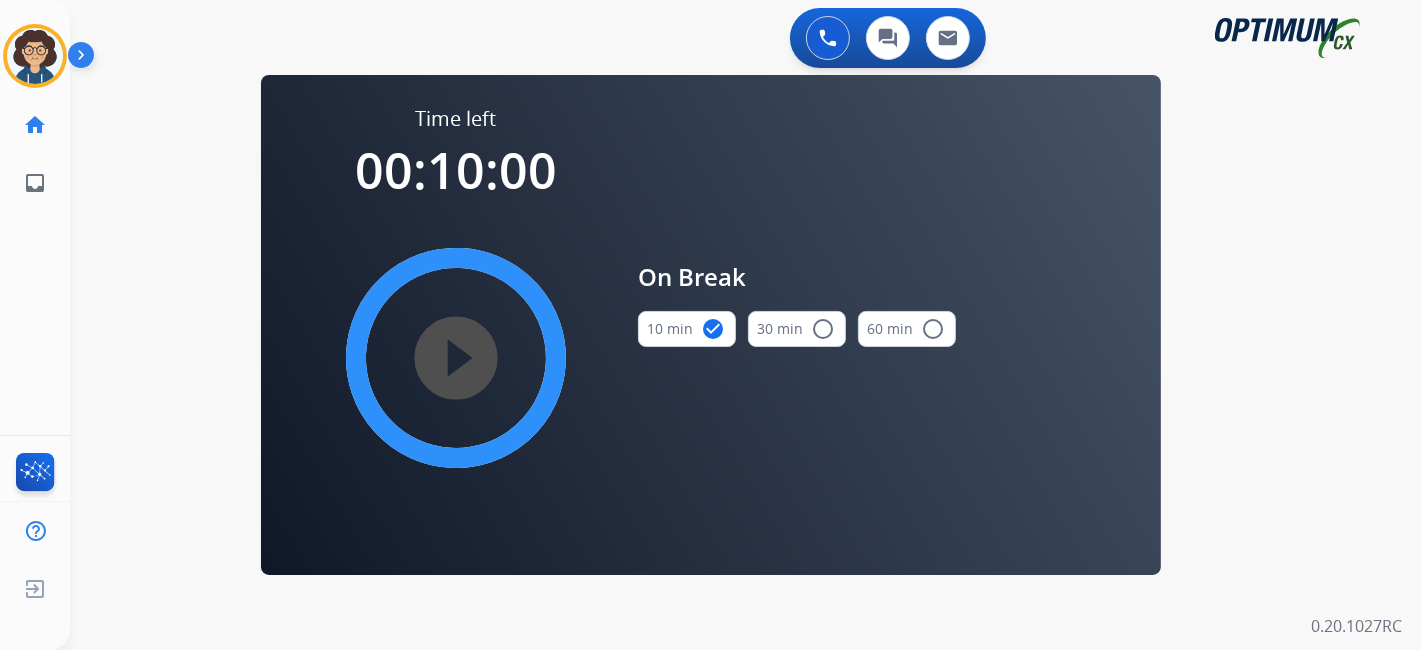 click on "play_circle_filled" at bounding box center (456, 358) 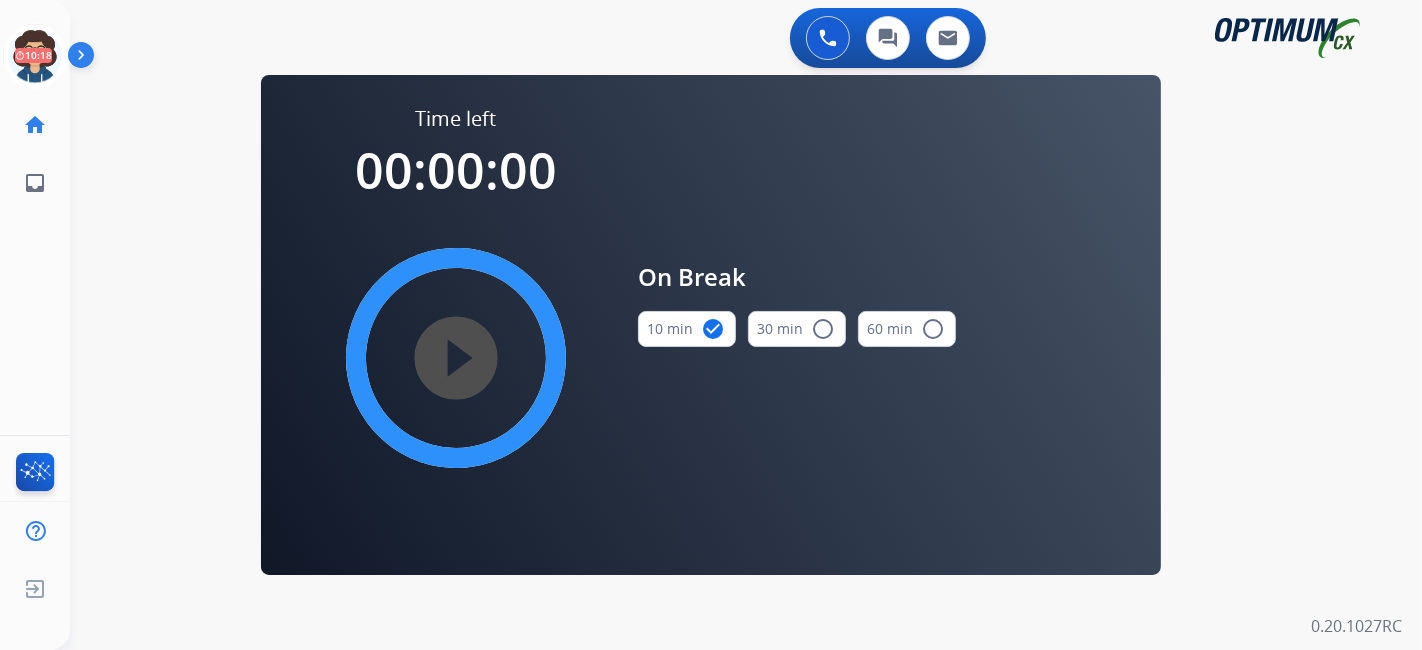 drag, startPoint x: 33, startPoint y: 44, endPoint x: 70, endPoint y: 52, distance: 37.85499 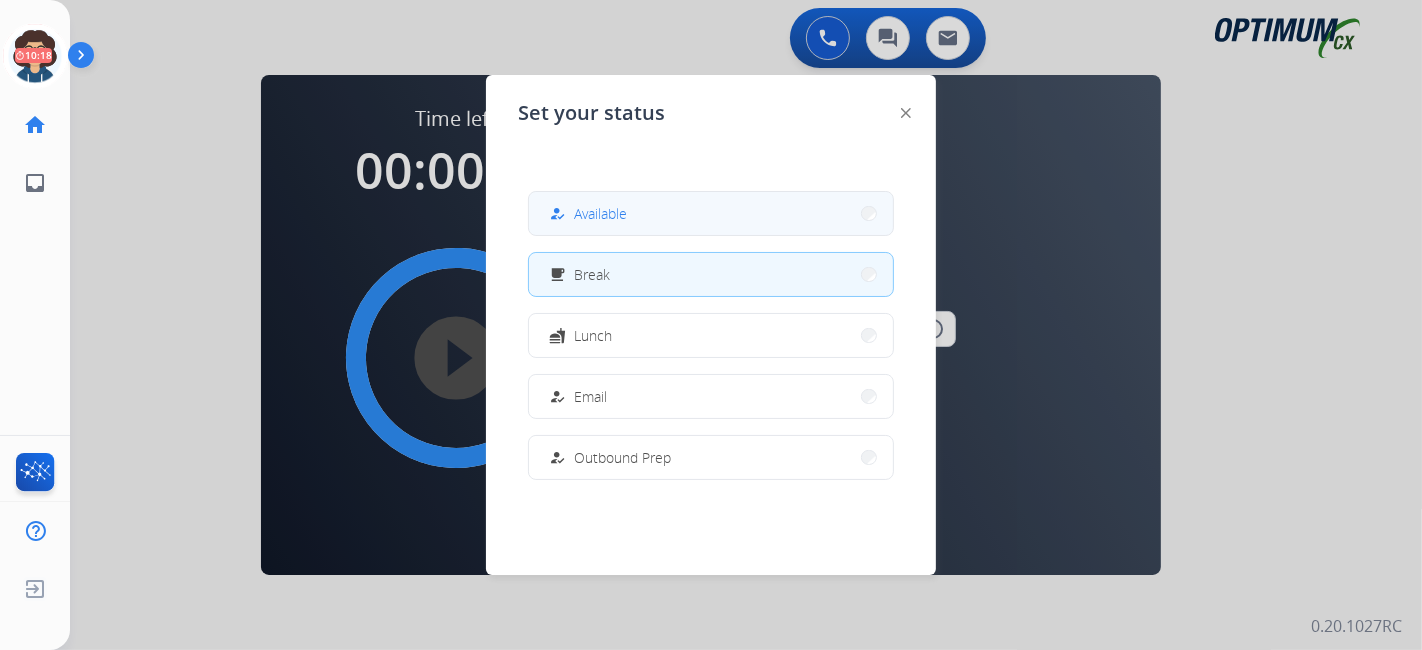 click on "how_to_reg Available" at bounding box center (711, 213) 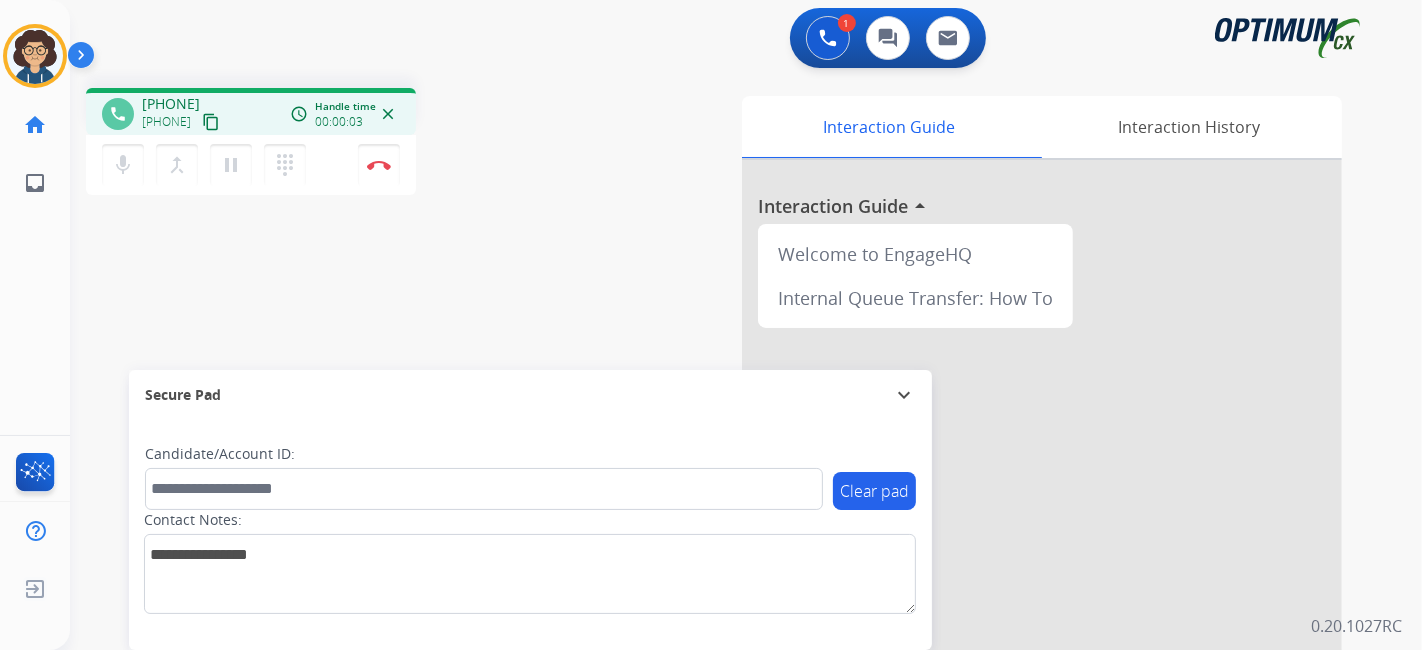 click on "content_copy" at bounding box center [211, 122] 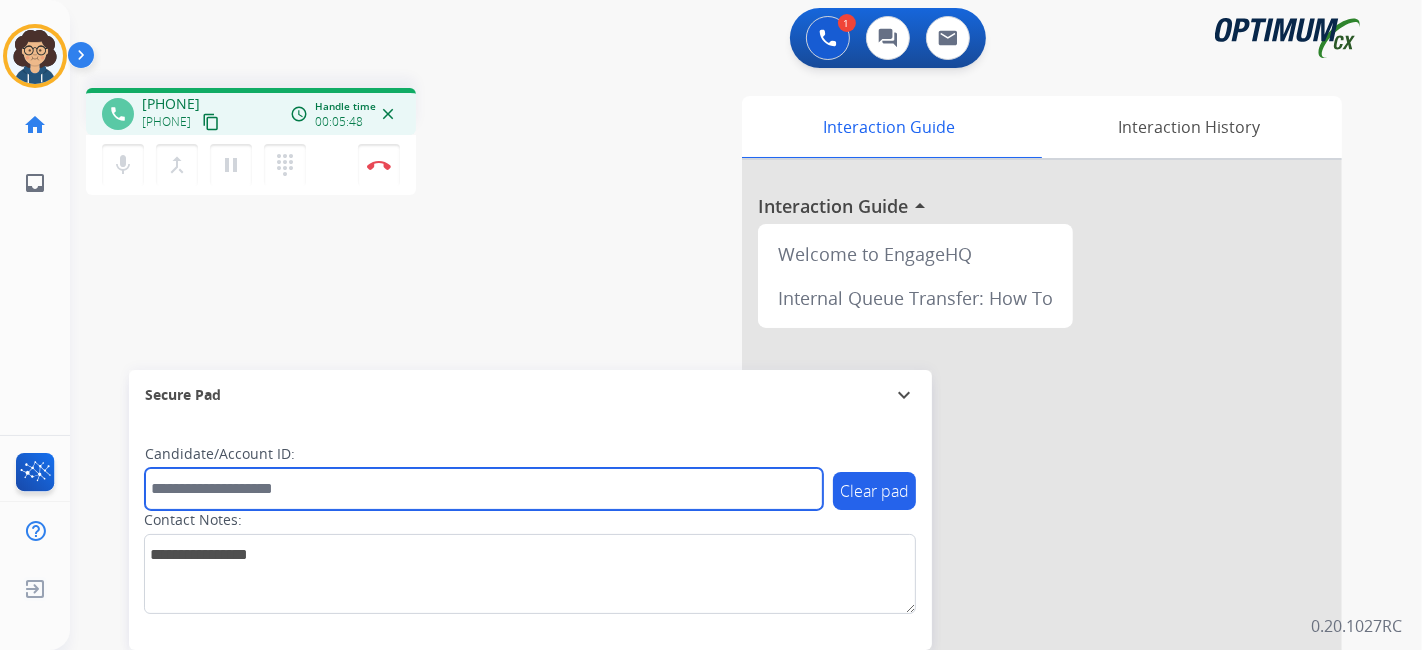 click at bounding box center [484, 489] 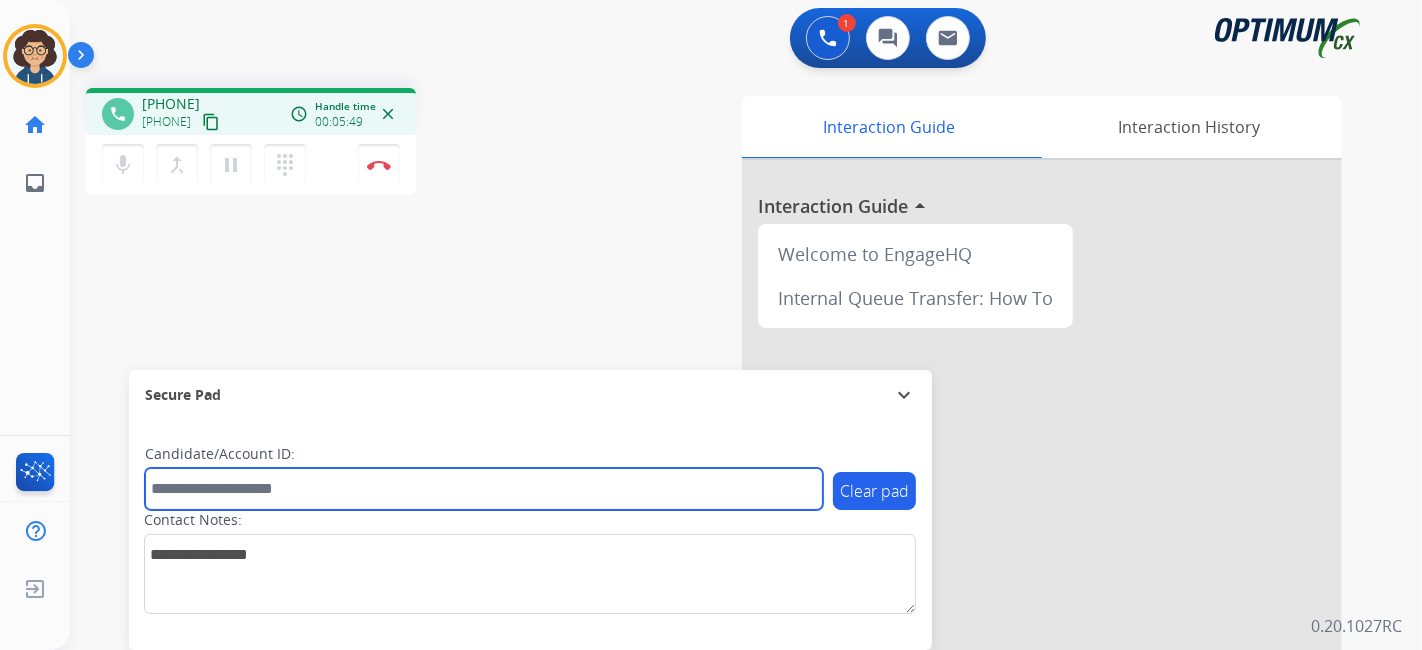 paste on "*******" 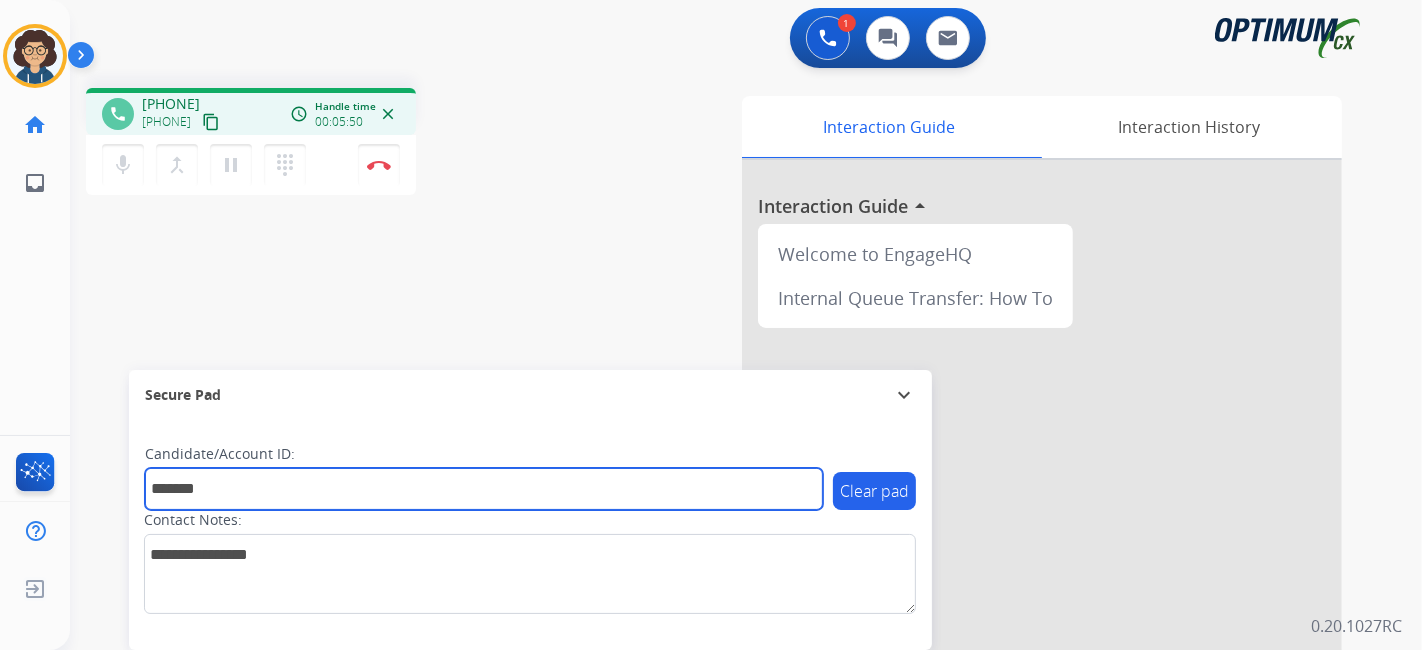 type on "*******" 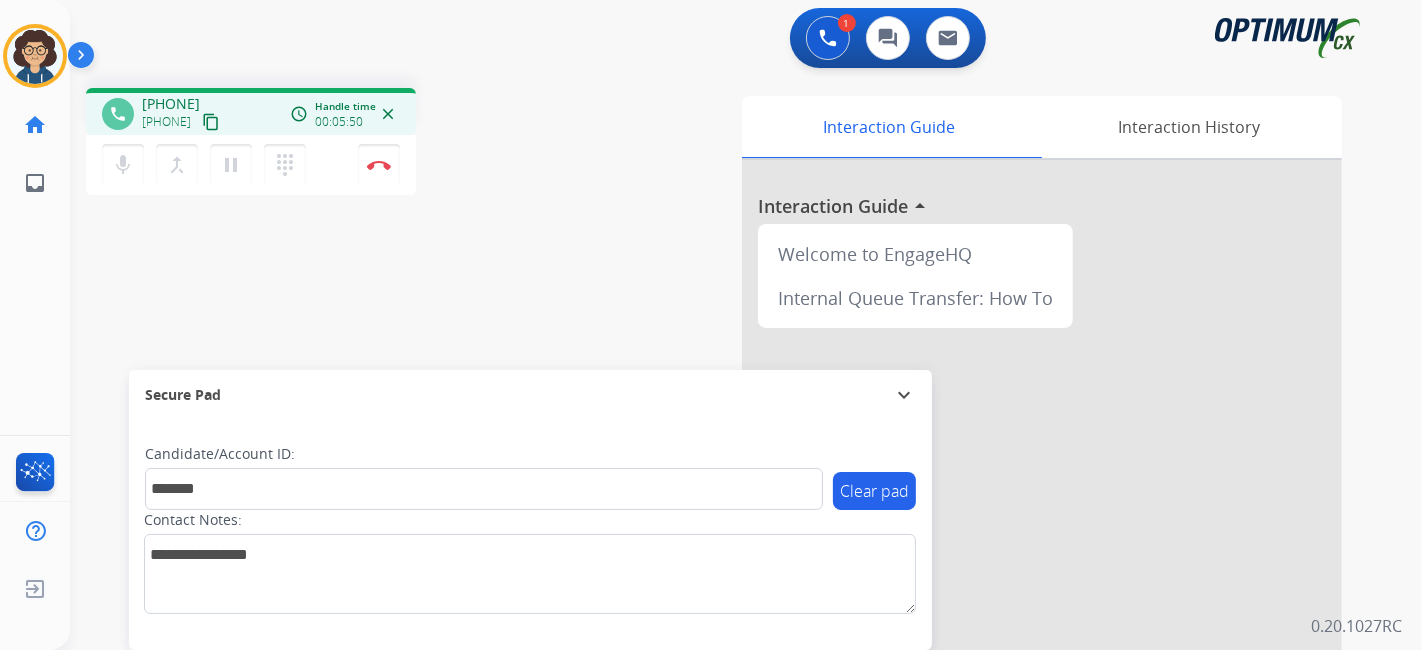 click on "phone [PHONE] [PHONE] content_copy access_time Call metrics Queue   00:10 Hold   00:00 Talk   05:51 Total   06:00 Handle time 00:05:50 close mic Mute merge_type Bridge pause Hold dialpad Dialpad Disconnect swap_horiz Break voice bridge close_fullscreen Connect 3-Way Call merge_type Separate 3-Way Call  Interaction Guide   Interaction History  Interaction Guide arrow_drop_up  Welcome to EngageHQ   Internal Queue Transfer: How To  Secure Pad expand_more Clear pad Candidate/Account ID: ******* Contact Notes:" at bounding box center (722, 489) 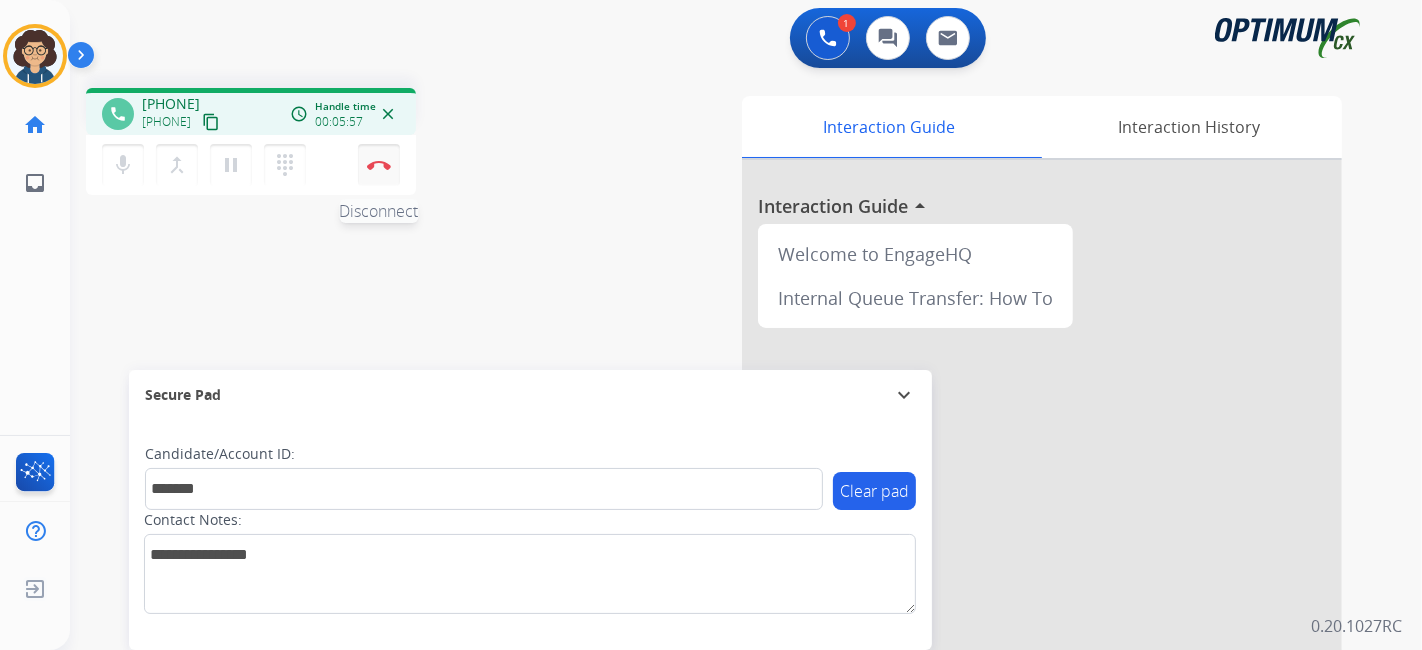 click at bounding box center (379, 165) 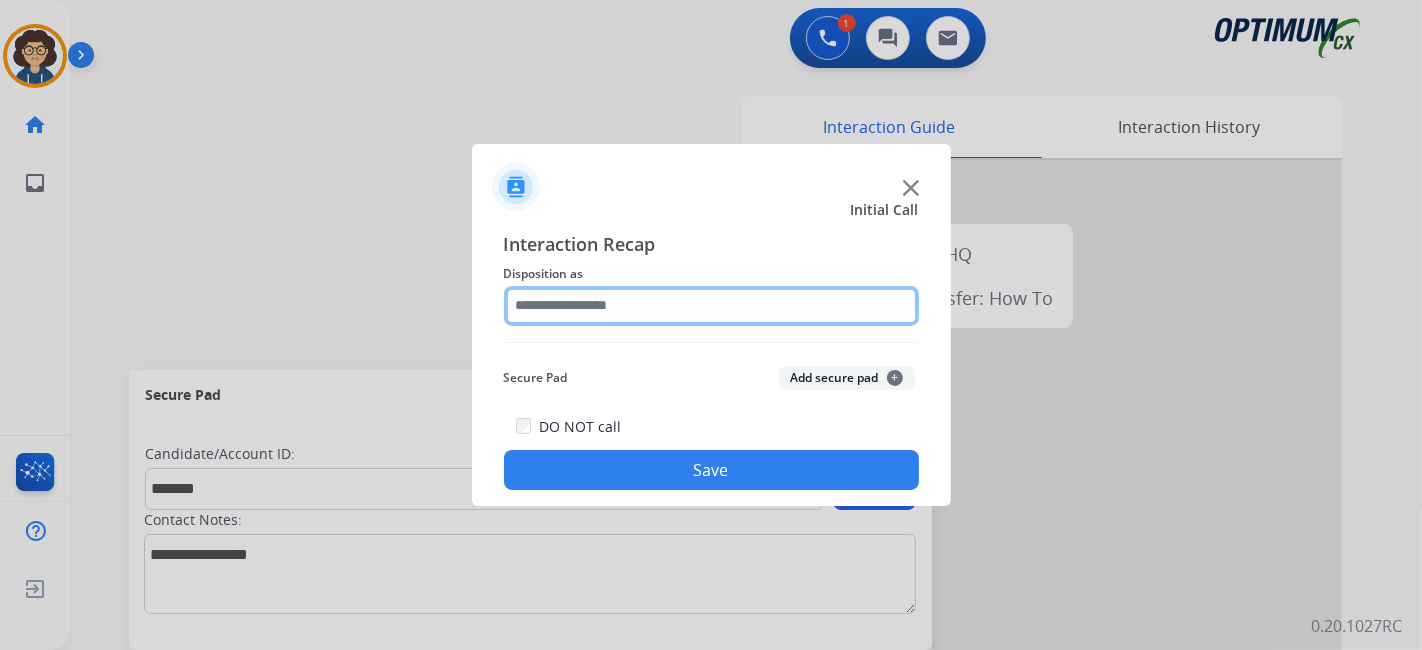 click 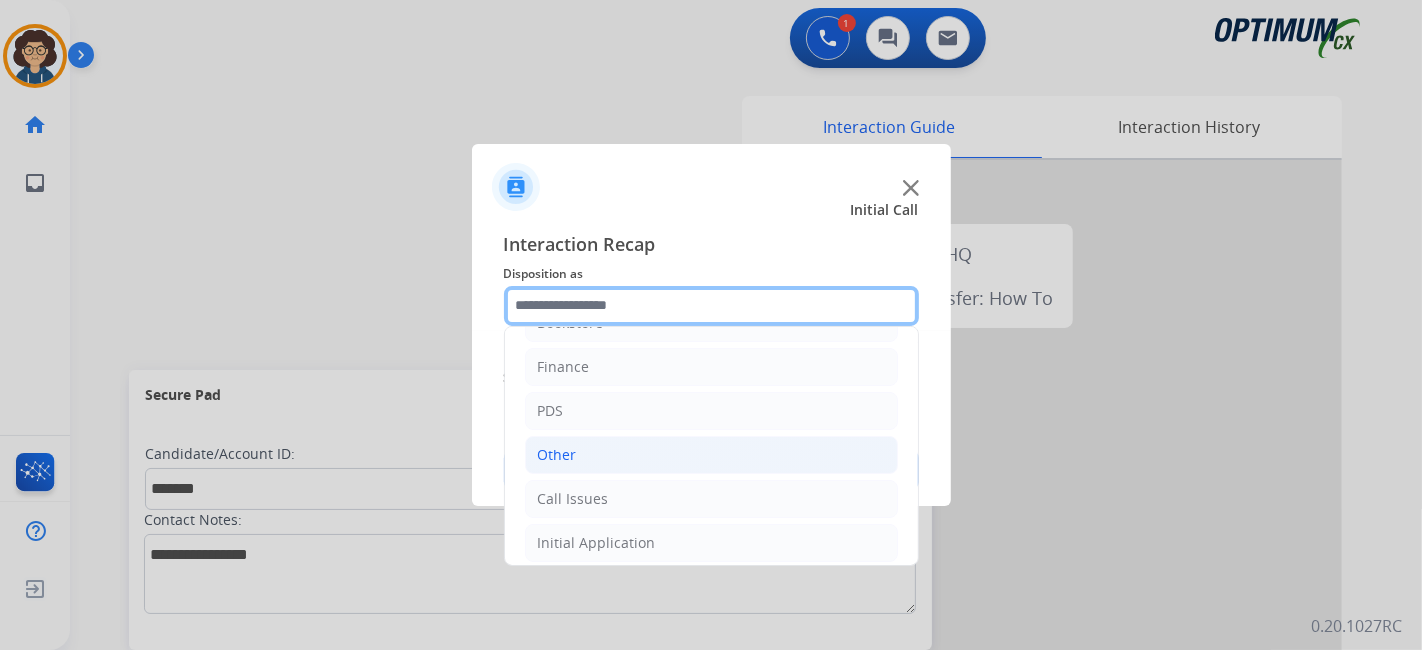 scroll, scrollTop: 131, scrollLeft: 0, axis: vertical 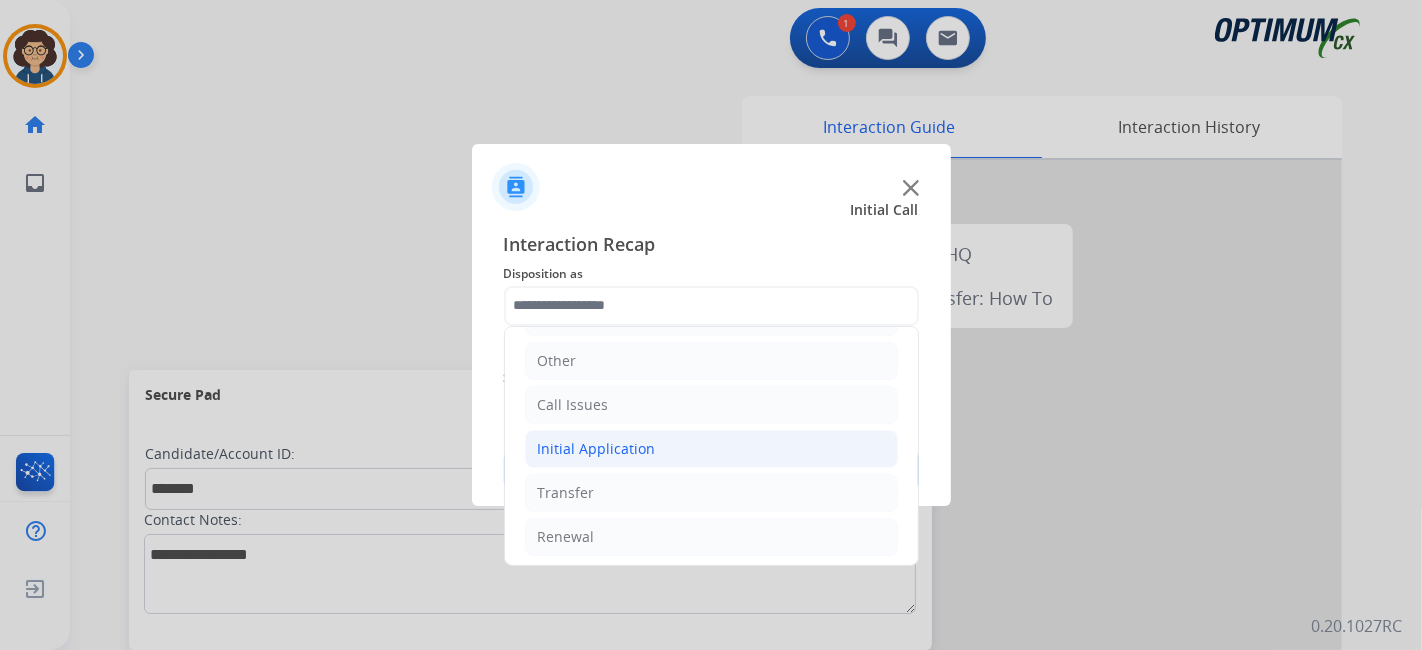 click on "Initial Application" 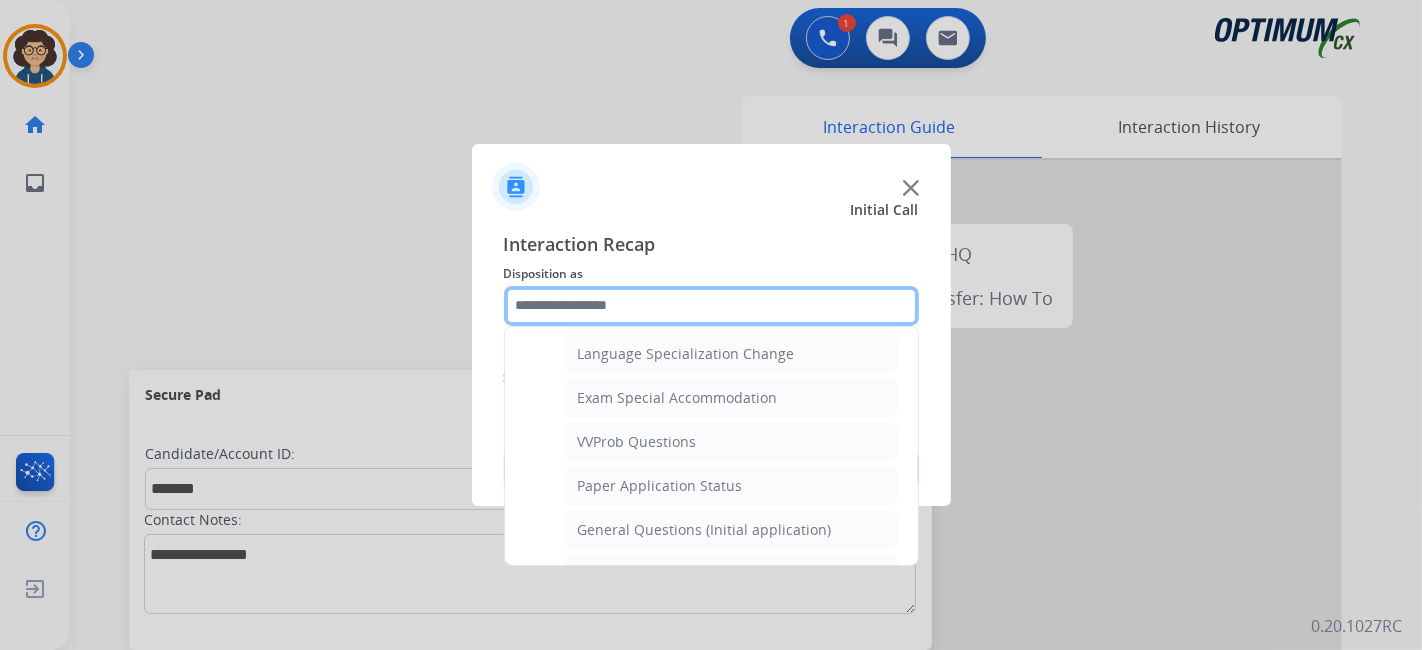 scroll, scrollTop: 999, scrollLeft: 0, axis: vertical 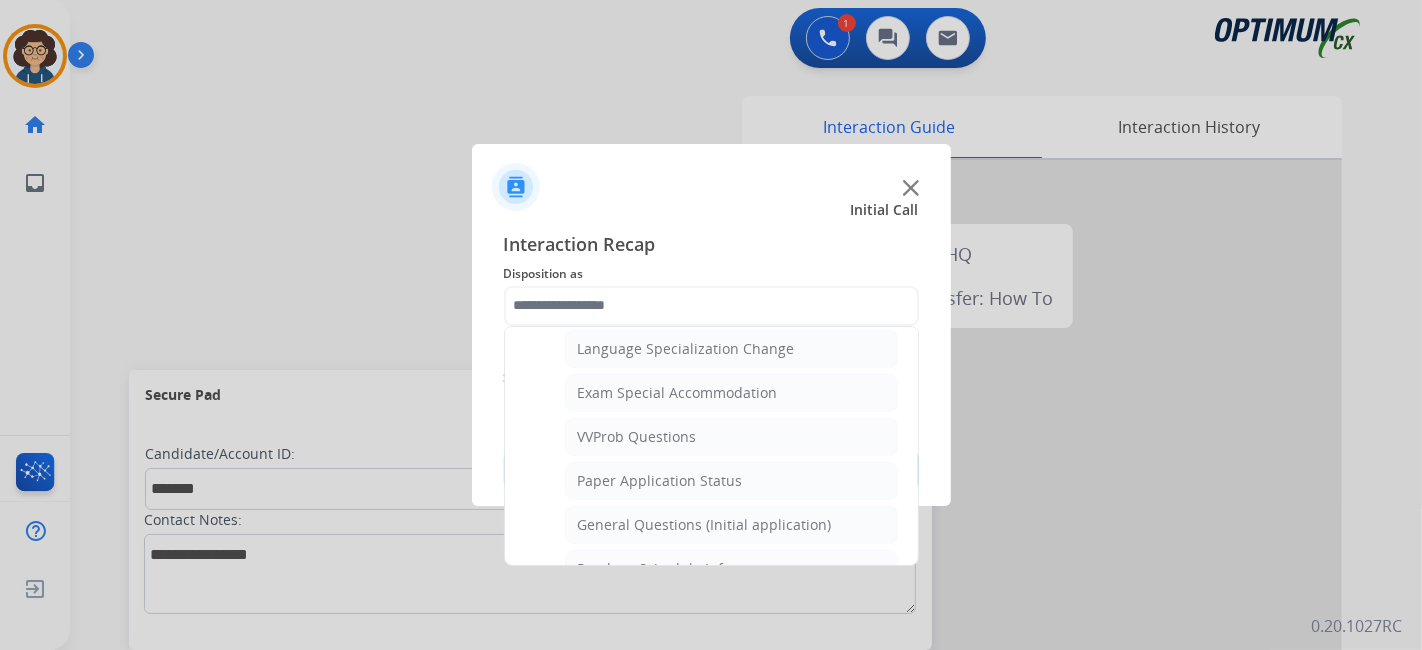 click on "Credential Resend (Initial application)   Appeals   Stuck in Staff Review   Paper Exam Status   Online Walk-Through (Initial application)   Names Change Questions/Assistance (Initial application)   Endorsement Number Not Working   No Show VV   Fax Receipt Confirmation (Initial application)   Initial Application Price Increase   Search Request   V3 Request   Credential Type Change   Admin Change Notice - Temporary   No Show Exam   Visit Cancelation Request   Language Specialization Change   Exam Special Accommodation   VVProb Questions   Paper Application Status   General Questions (Initial application)   Ready to Schedule Info   Pearson Vue/Exam Authorization   Extend Deadline (Initial application)" 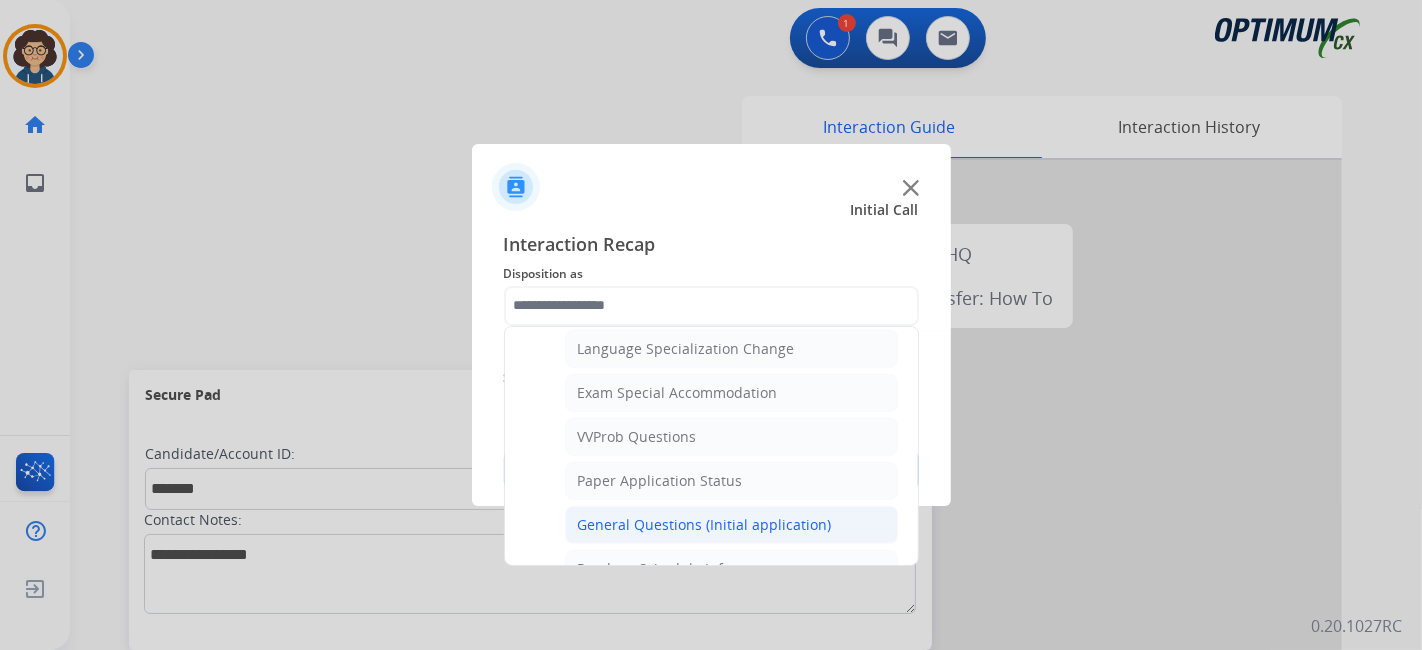 click on "General Questions (Initial application)" 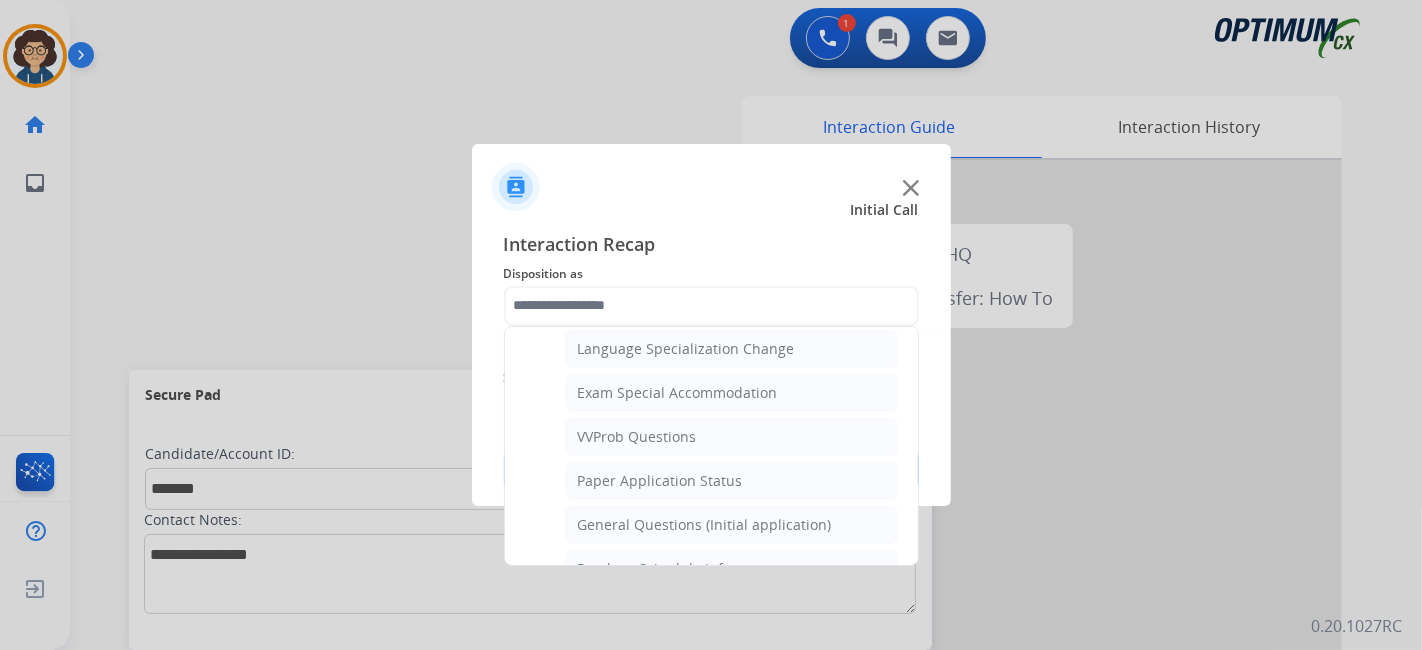 type on "**********" 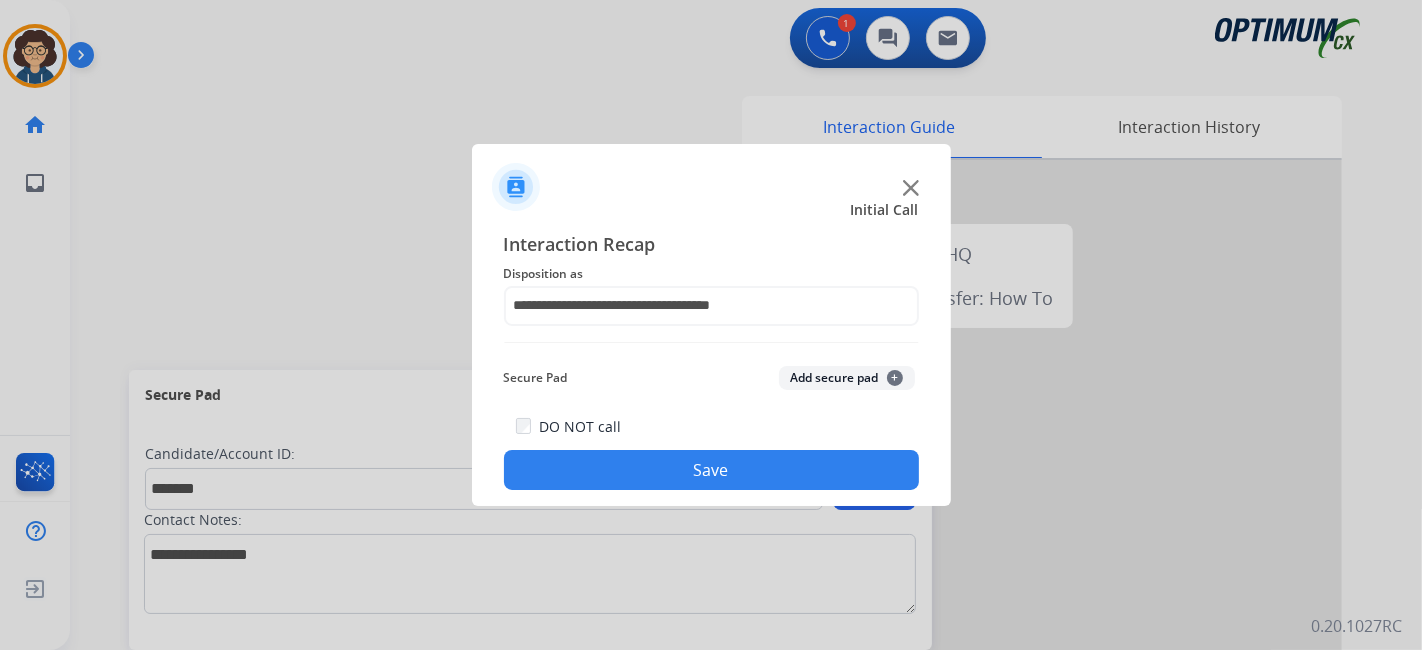 click on "Add secure pad  +" 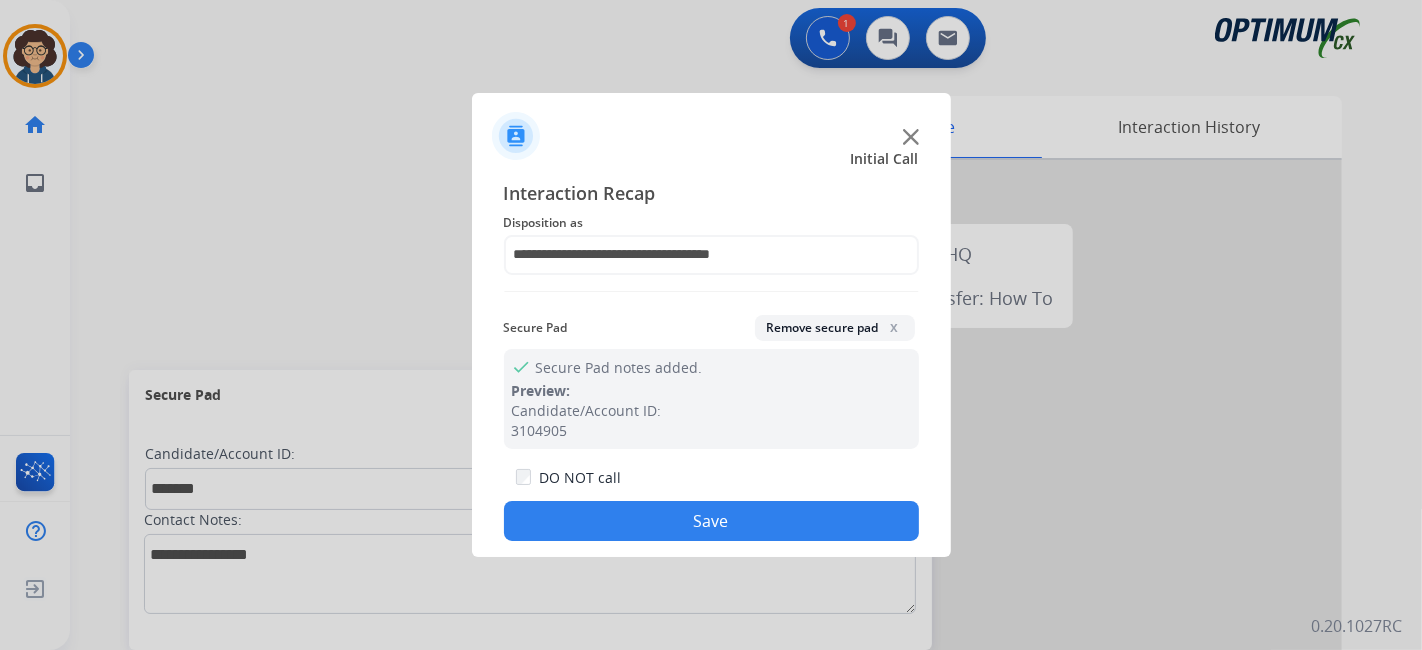 click on "Save" 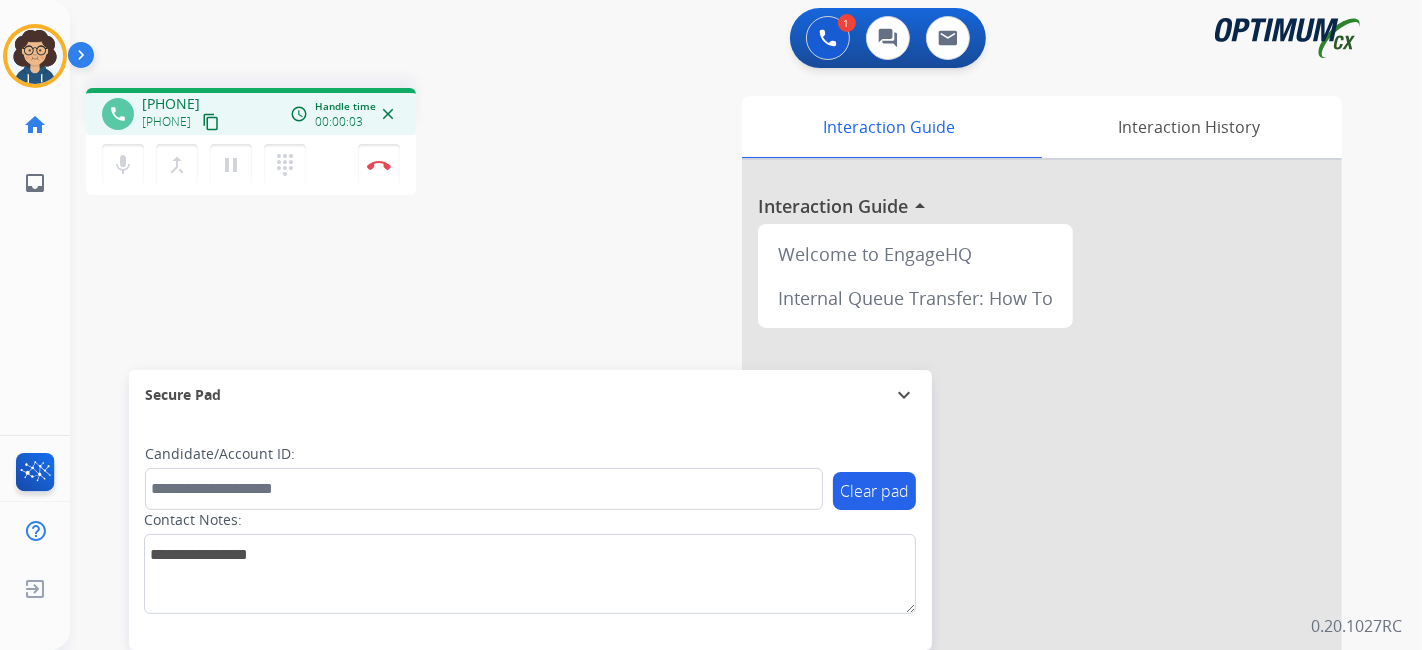 click on "content_copy" at bounding box center (211, 122) 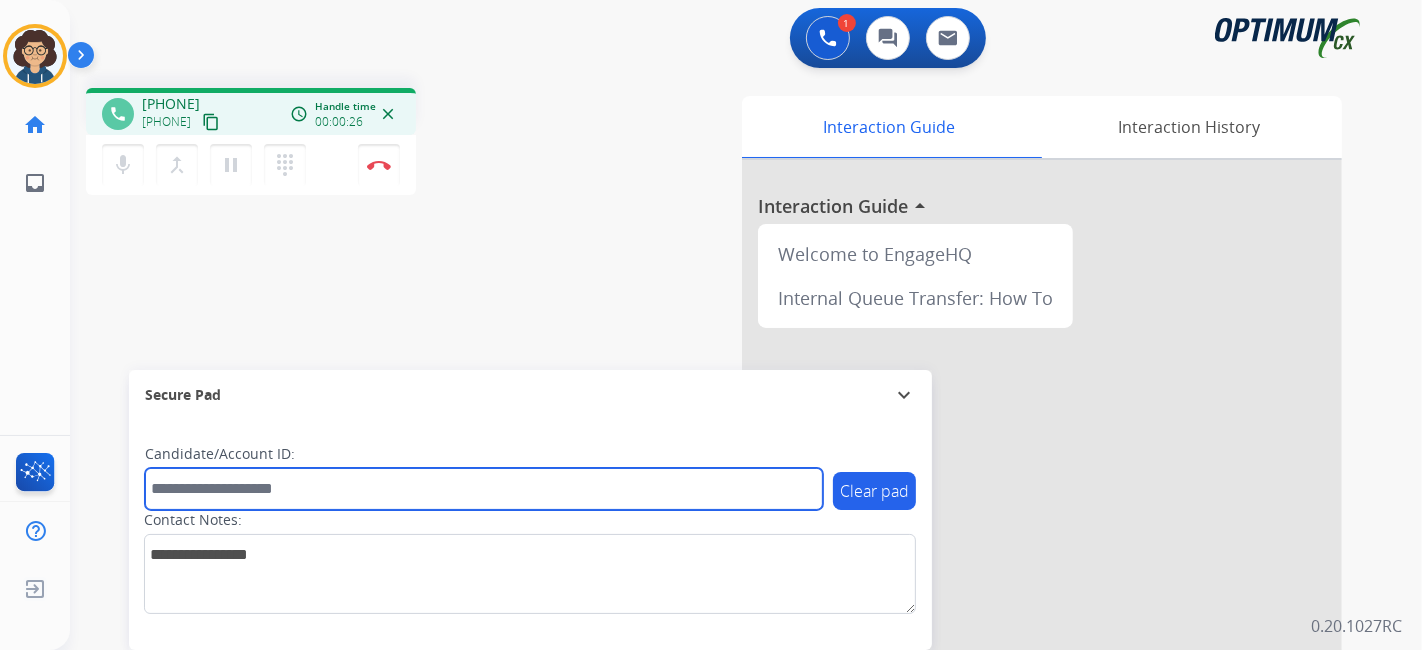 click at bounding box center (484, 489) 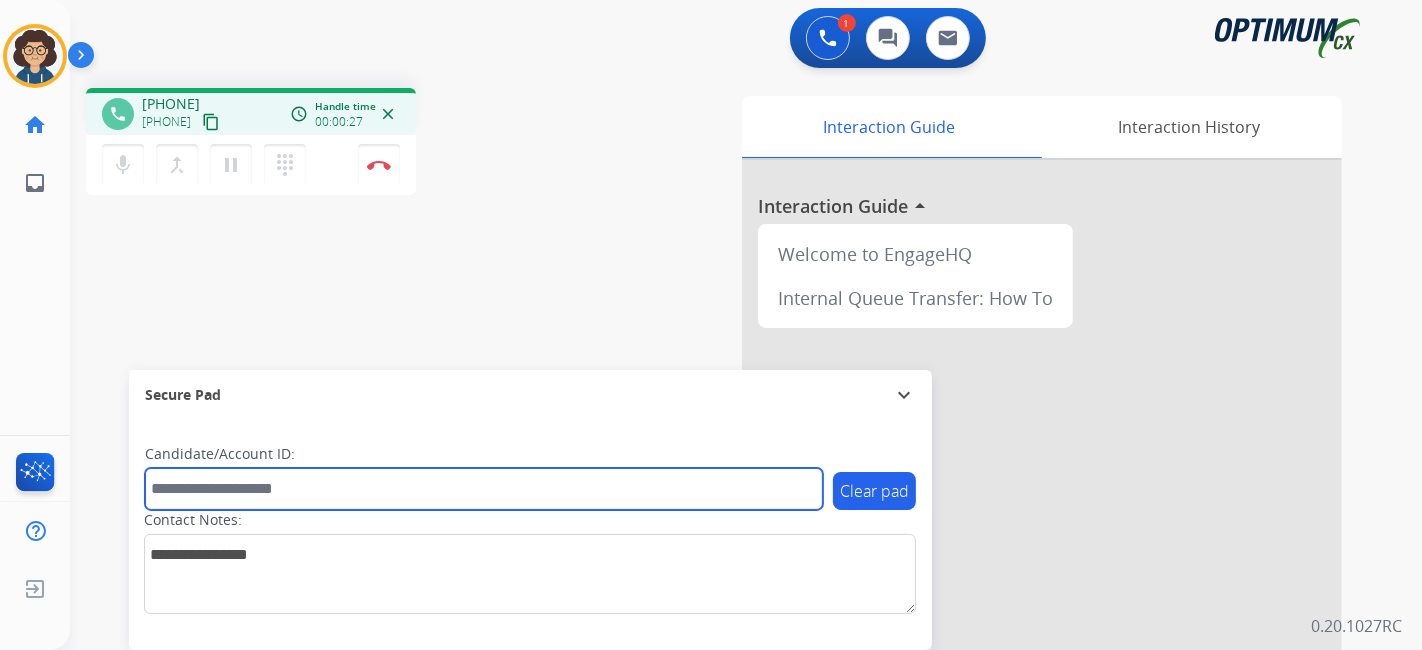 paste on "*******" 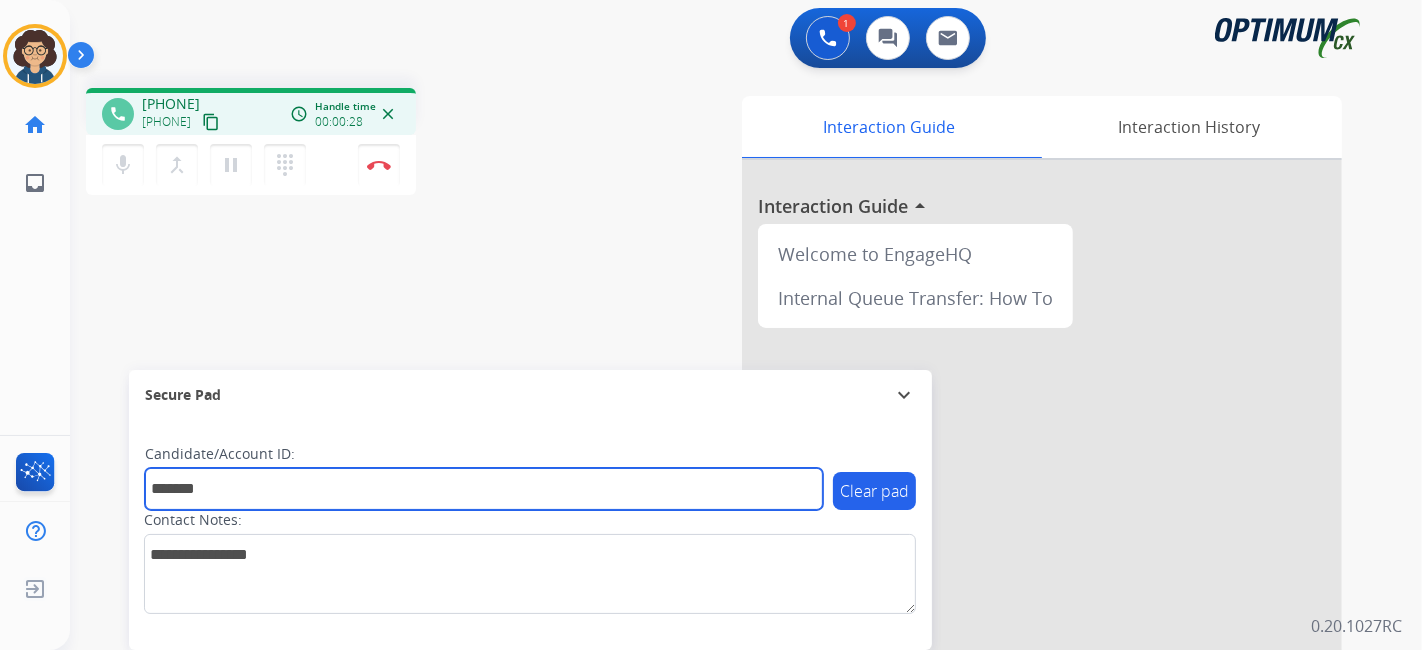 type on "*******" 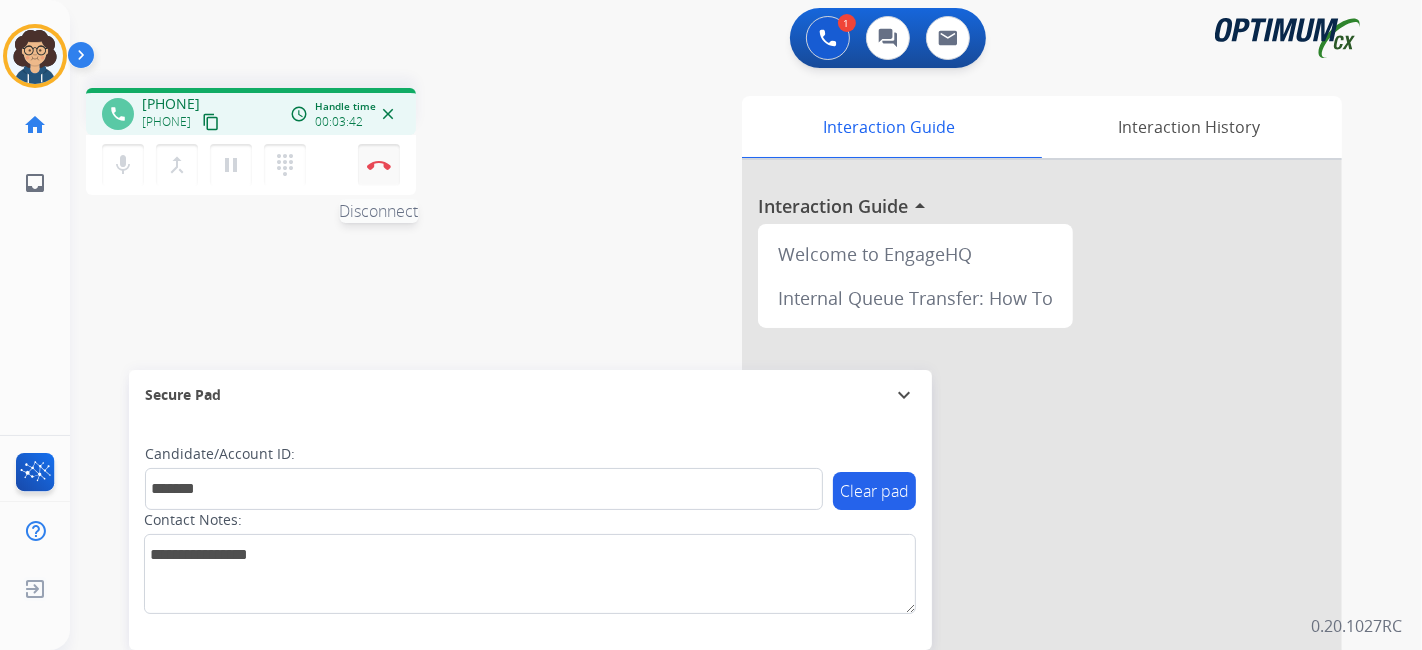 click on "Disconnect" at bounding box center (379, 165) 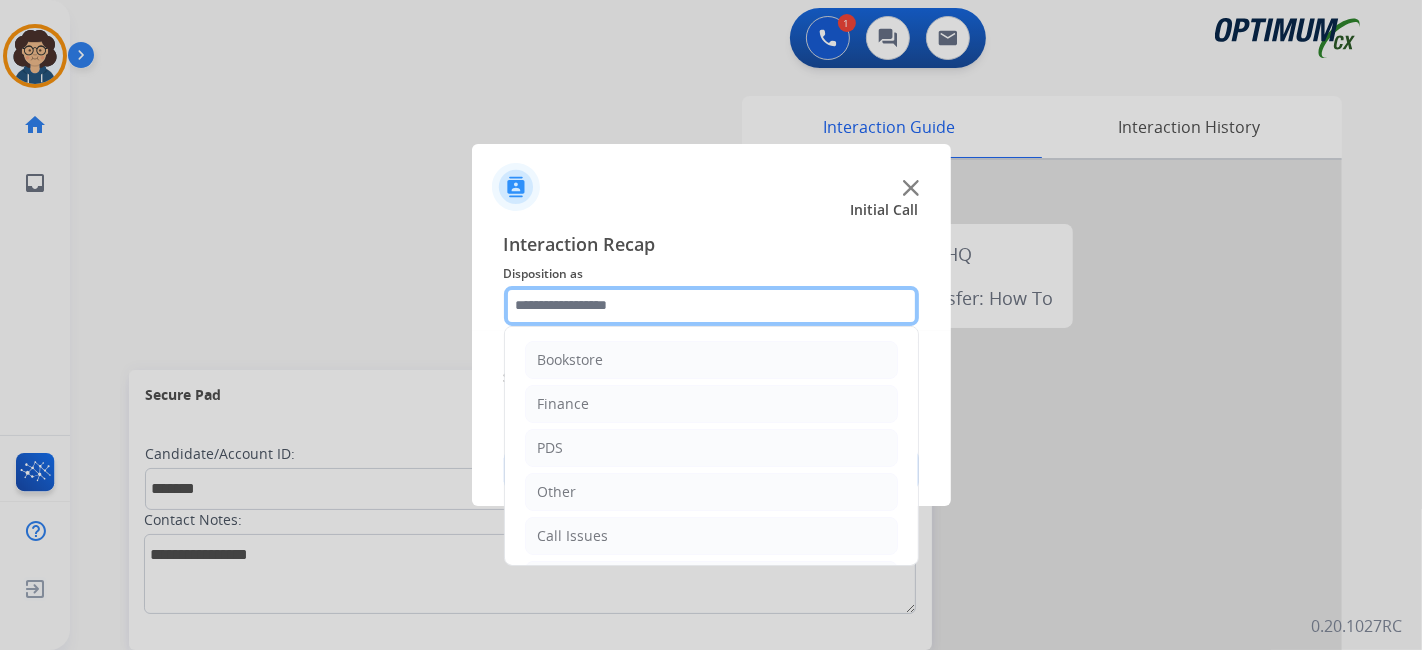 click 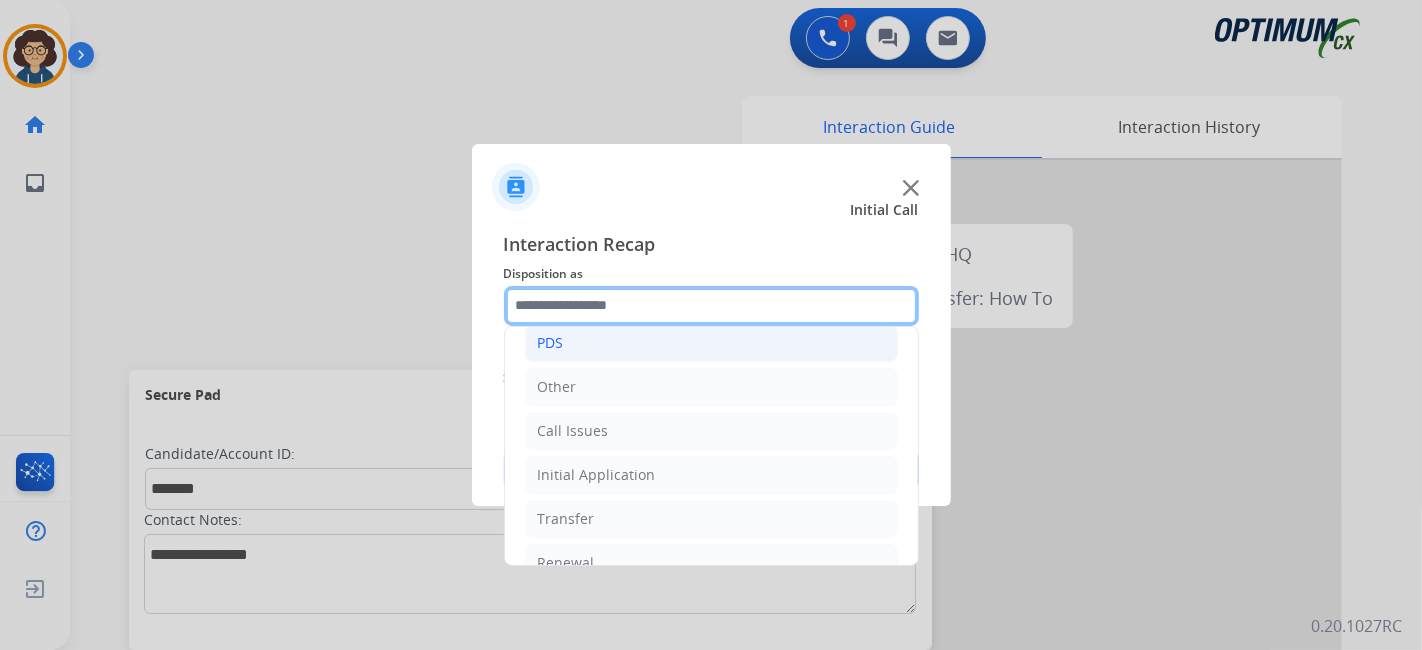 scroll, scrollTop: 131, scrollLeft: 0, axis: vertical 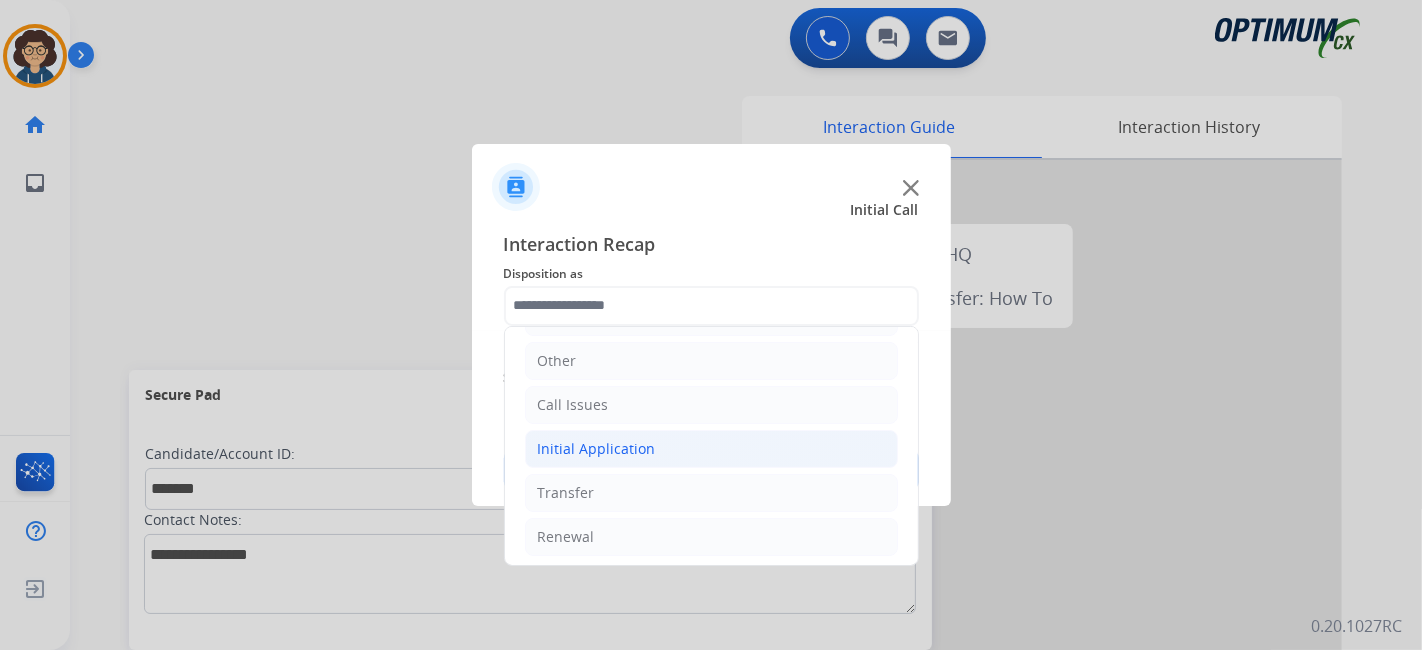 drag, startPoint x: 767, startPoint y: 436, endPoint x: 770, endPoint y: 456, distance: 20.22375 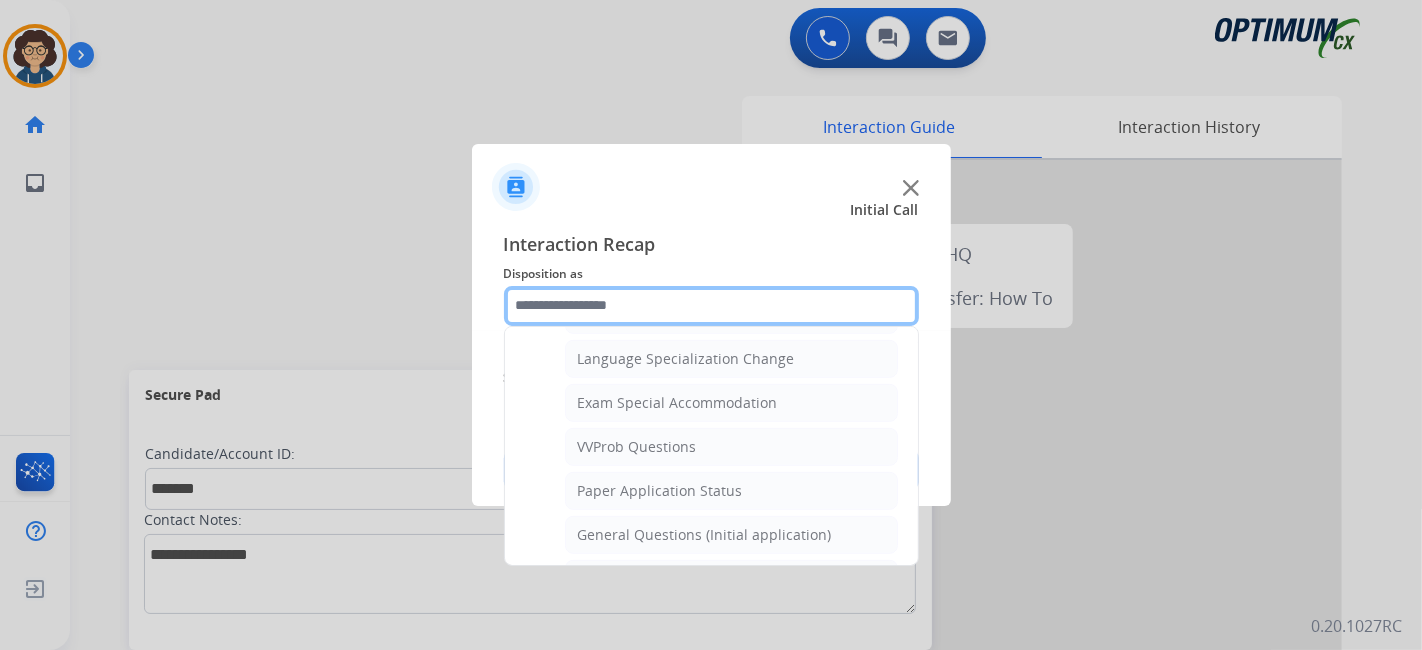 scroll, scrollTop: 1038, scrollLeft: 0, axis: vertical 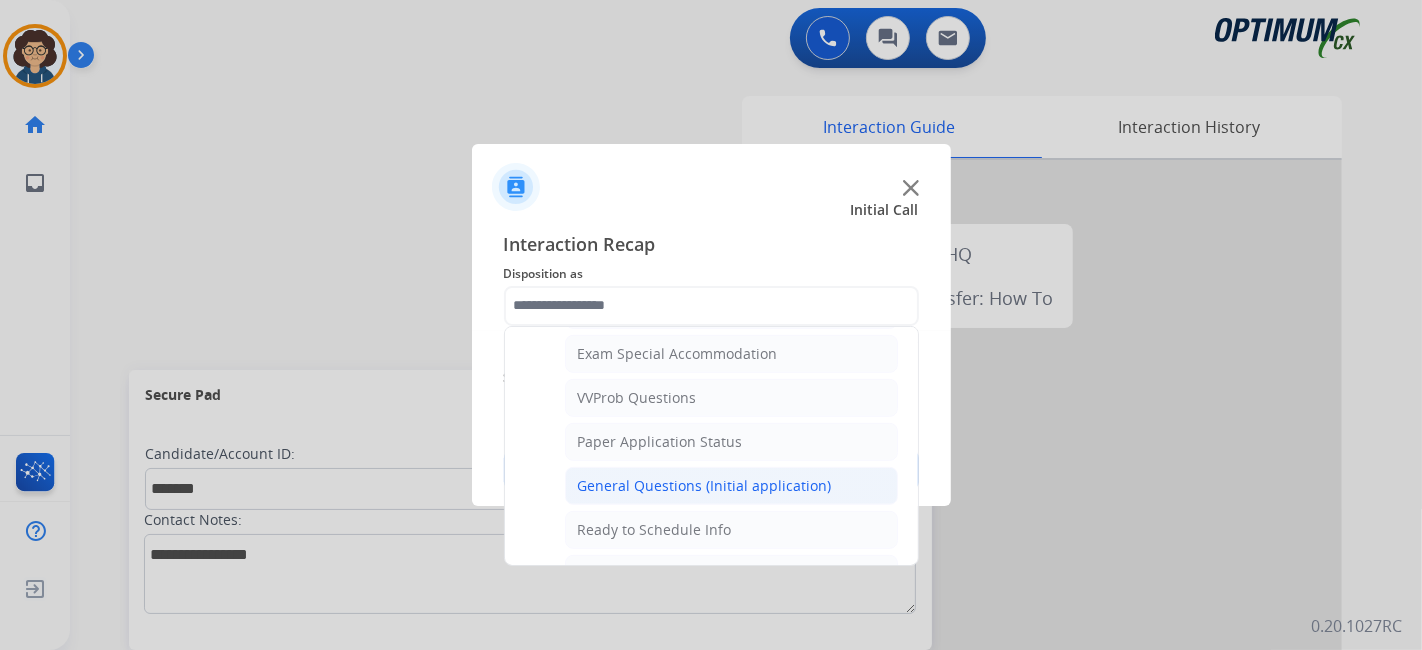 click on "General Questions (Initial application)" 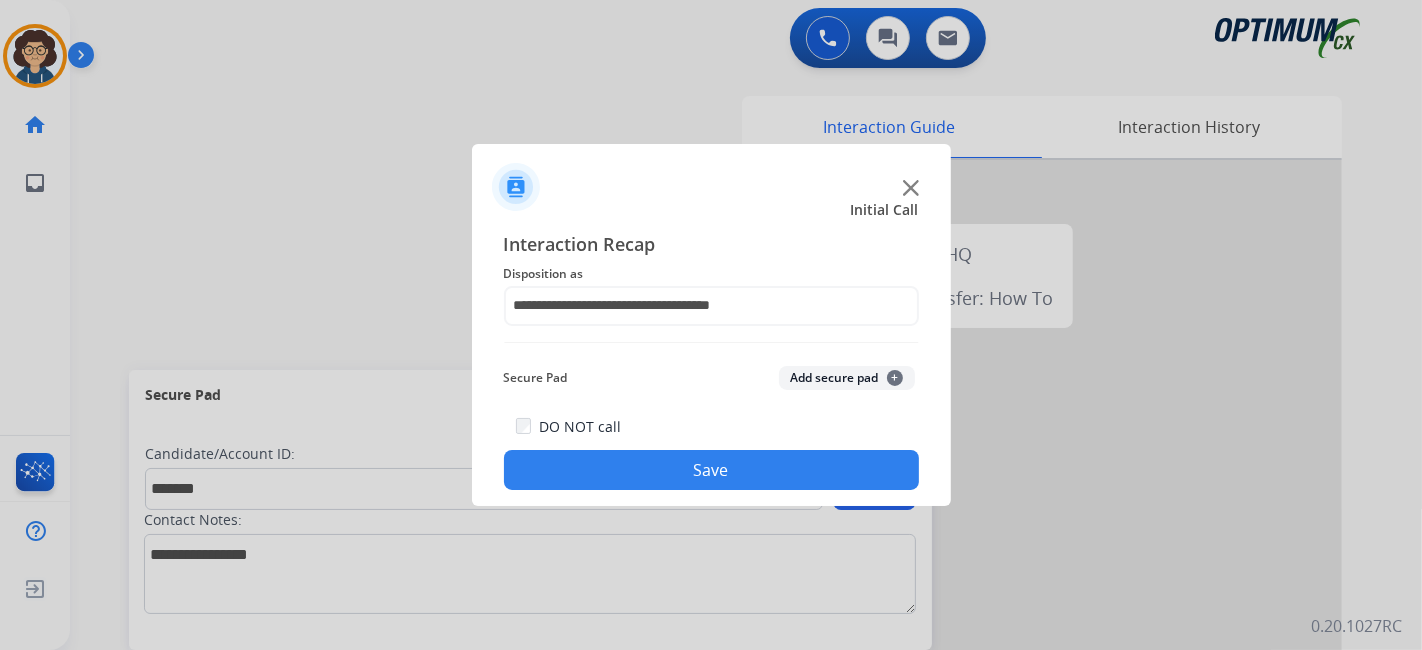 click on "Add secure pad  +" 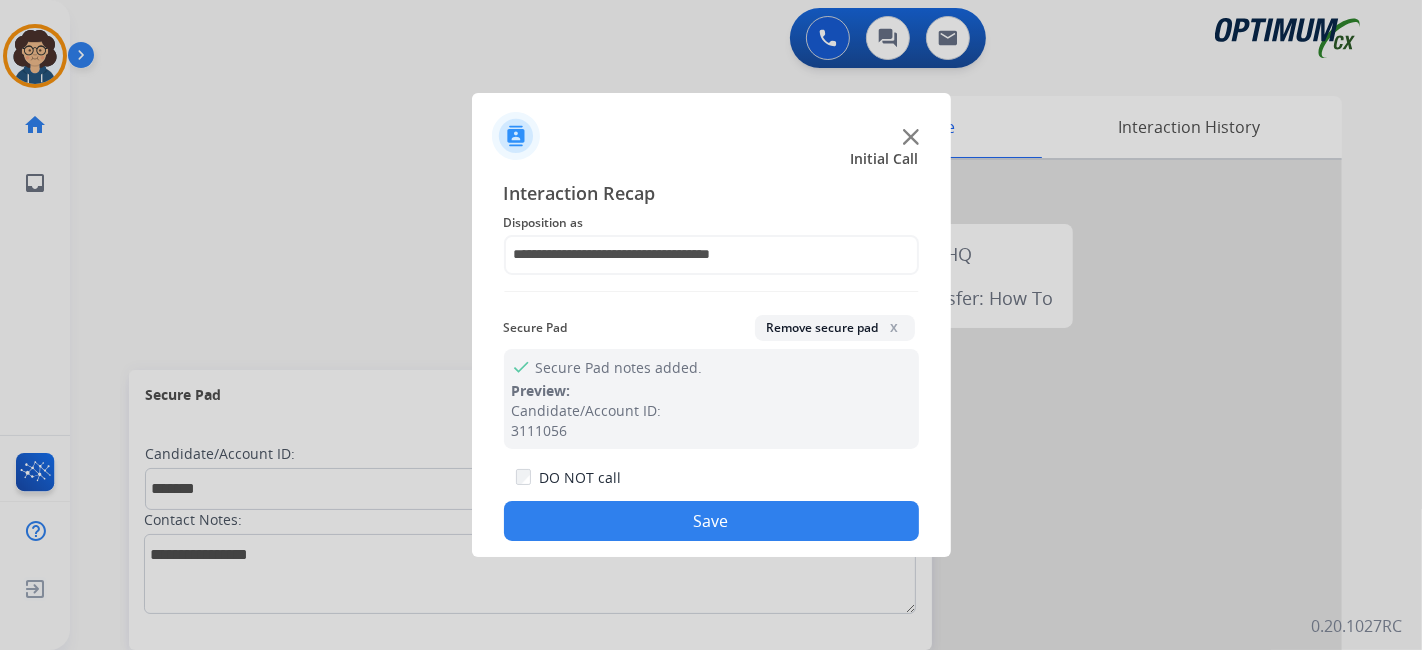 drag, startPoint x: 707, startPoint y: 528, endPoint x: 555, endPoint y: 112, distance: 442.89954 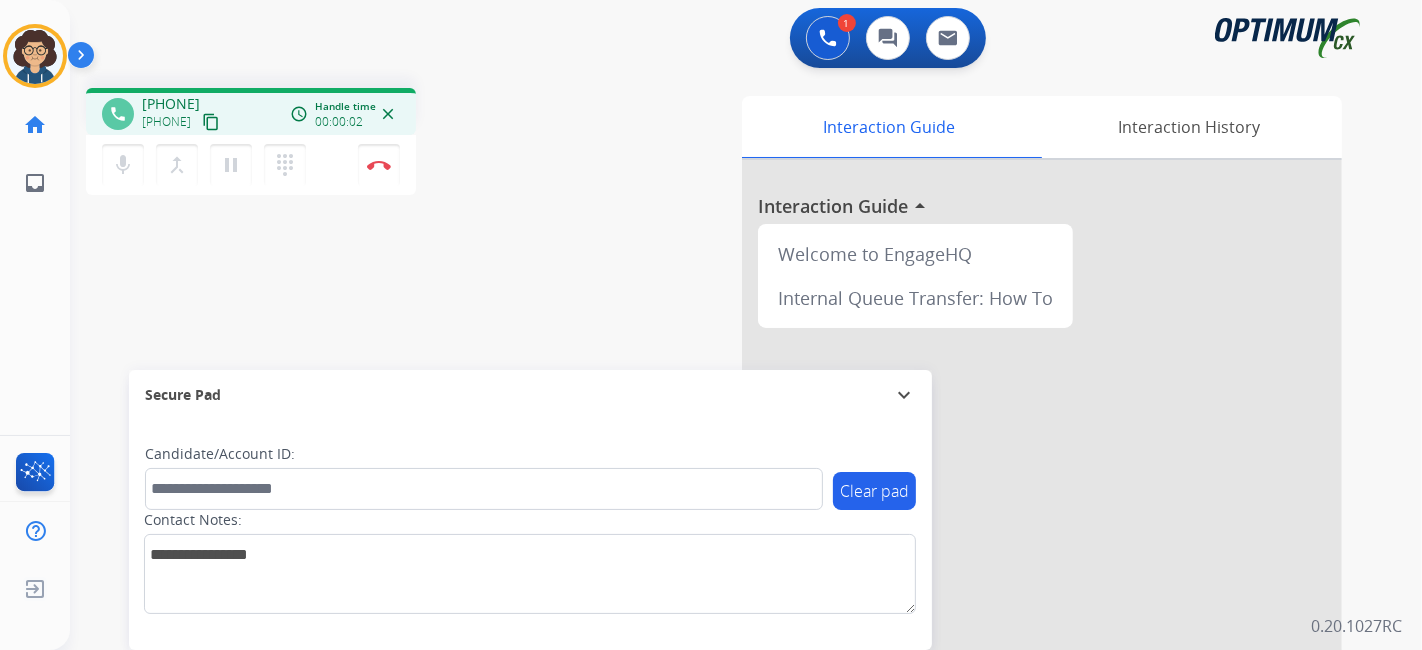 drag, startPoint x: 237, startPoint y: 114, endPoint x: 310, endPoint y: 7, distance: 129.52992 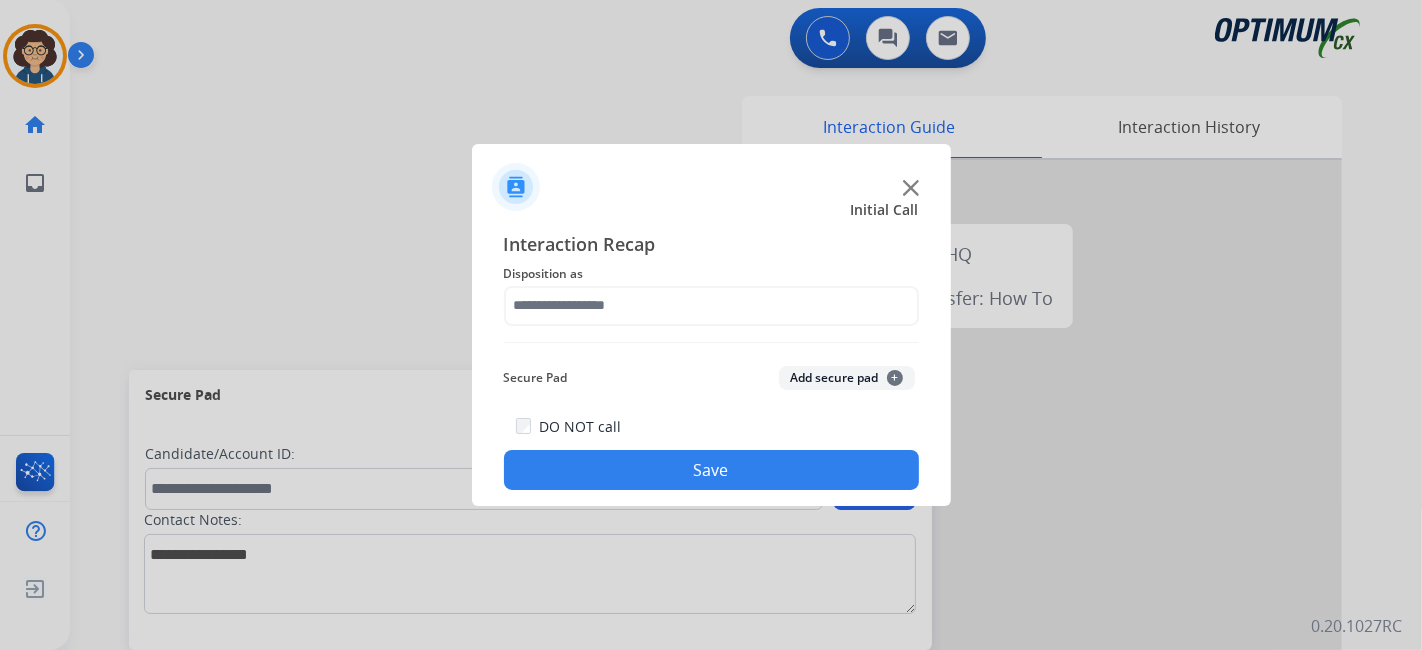 drag, startPoint x: 694, startPoint y: 336, endPoint x: 697, endPoint y: 310, distance: 26.172504 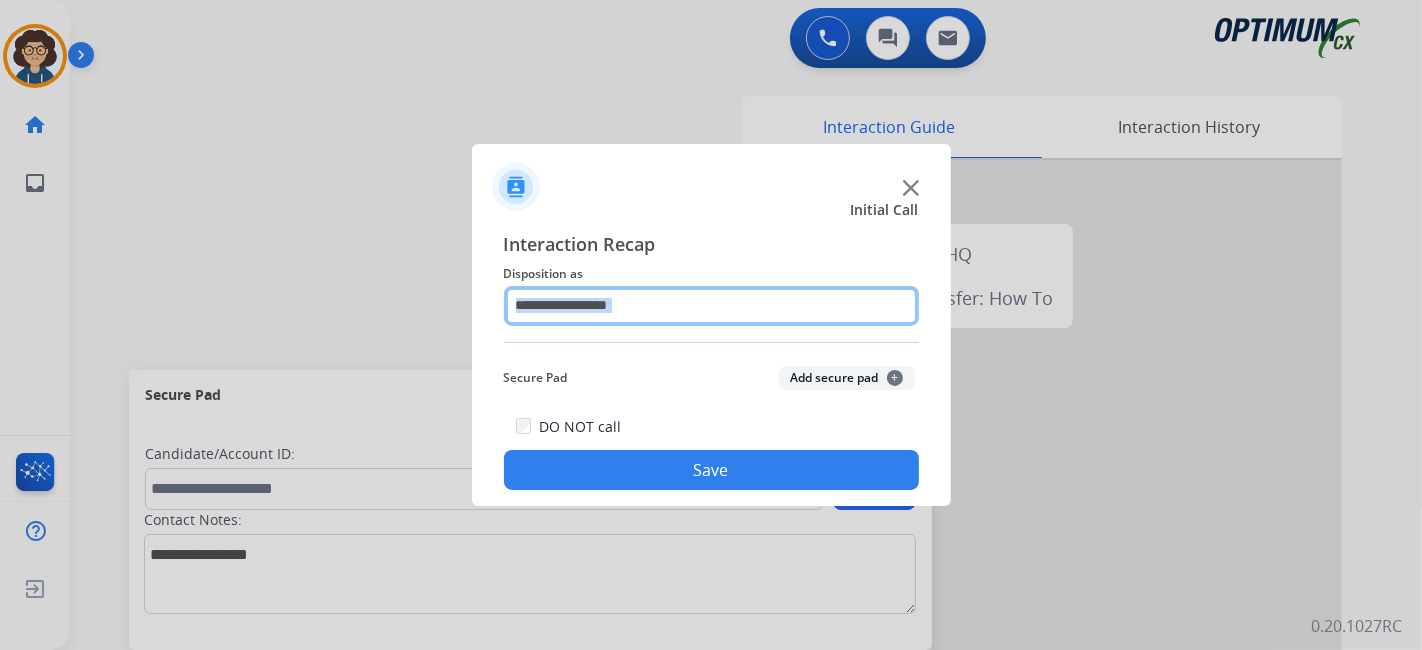 click 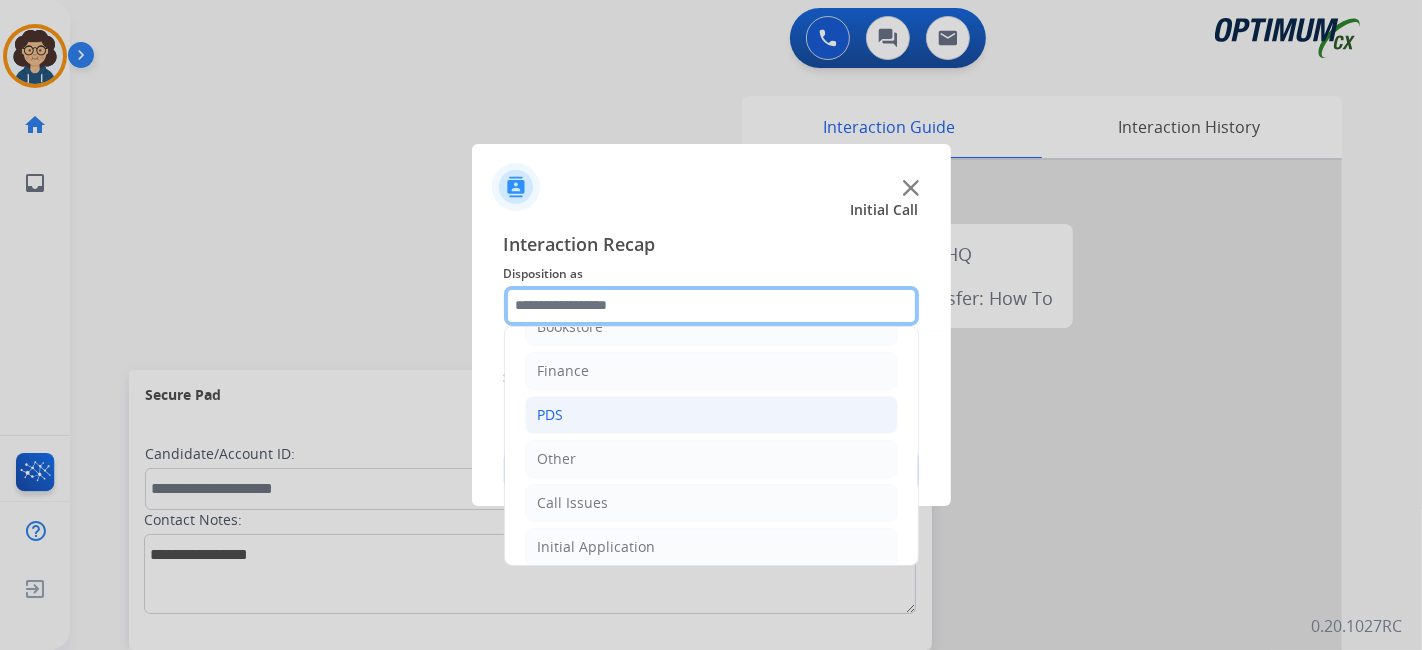 scroll, scrollTop: 0, scrollLeft: 0, axis: both 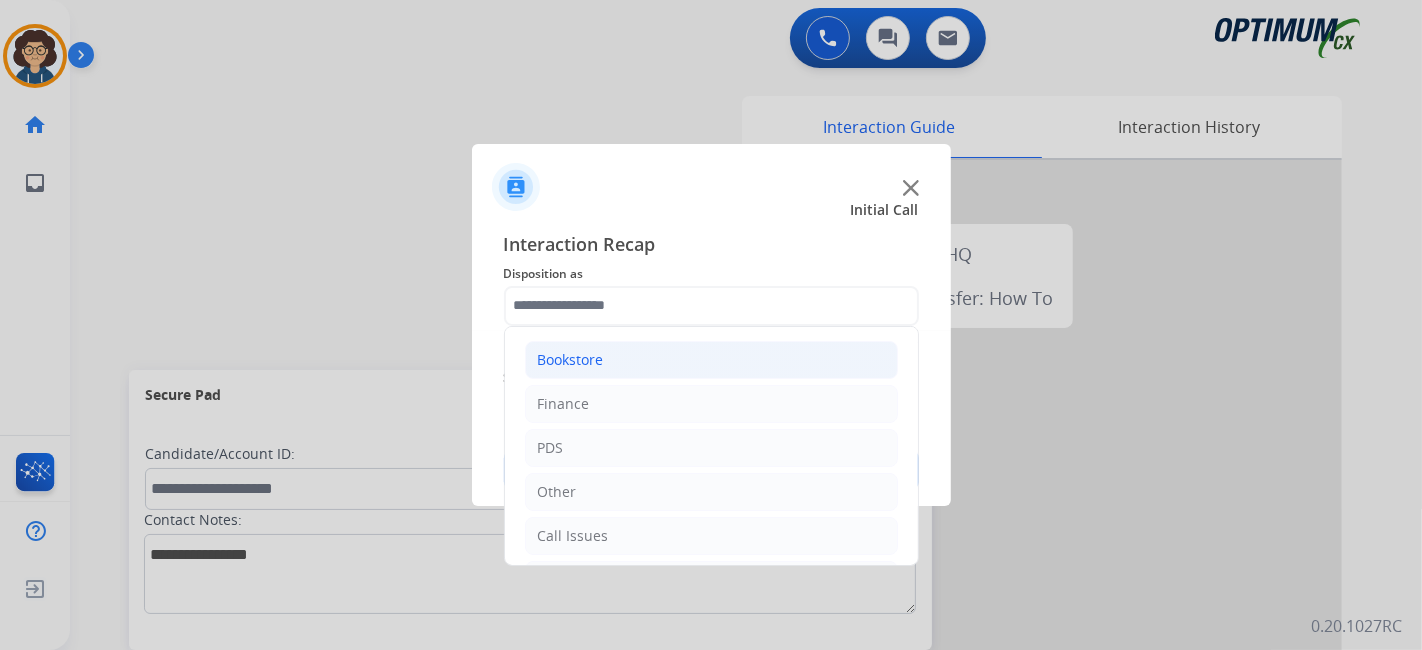 click on "Bookstore" 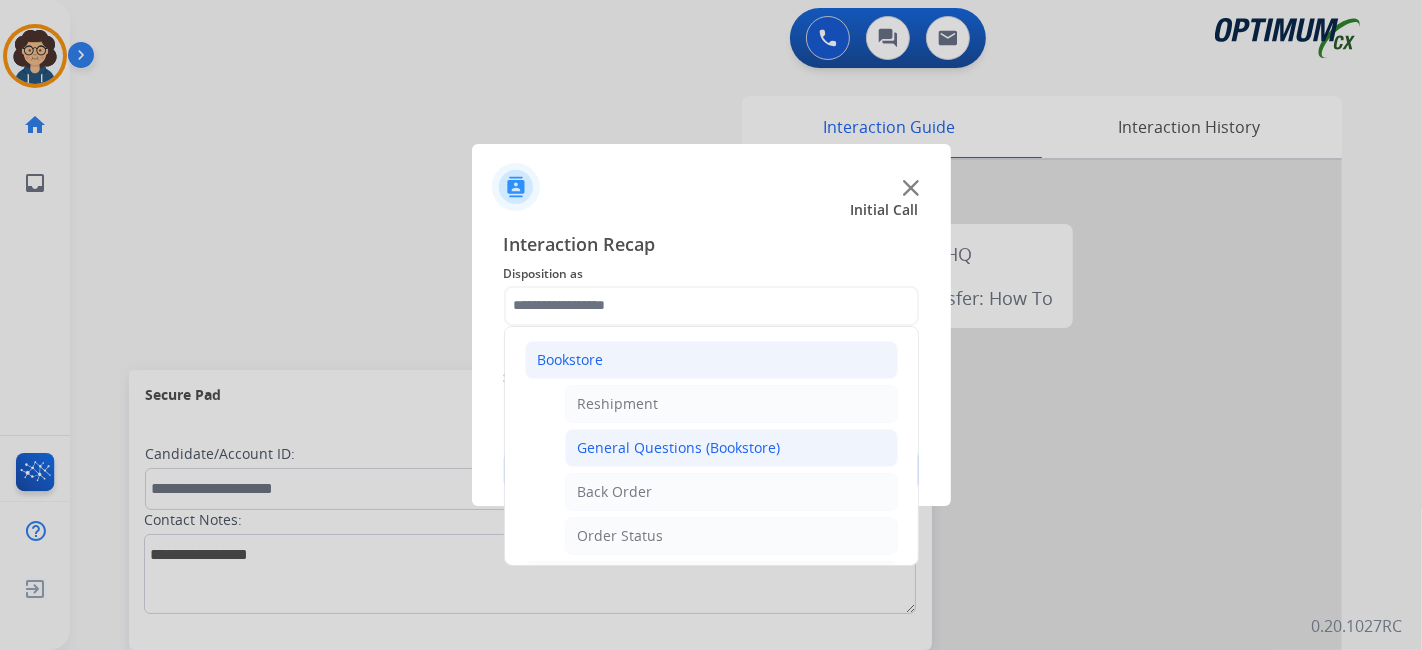 click on "General Questions (Bookstore)" 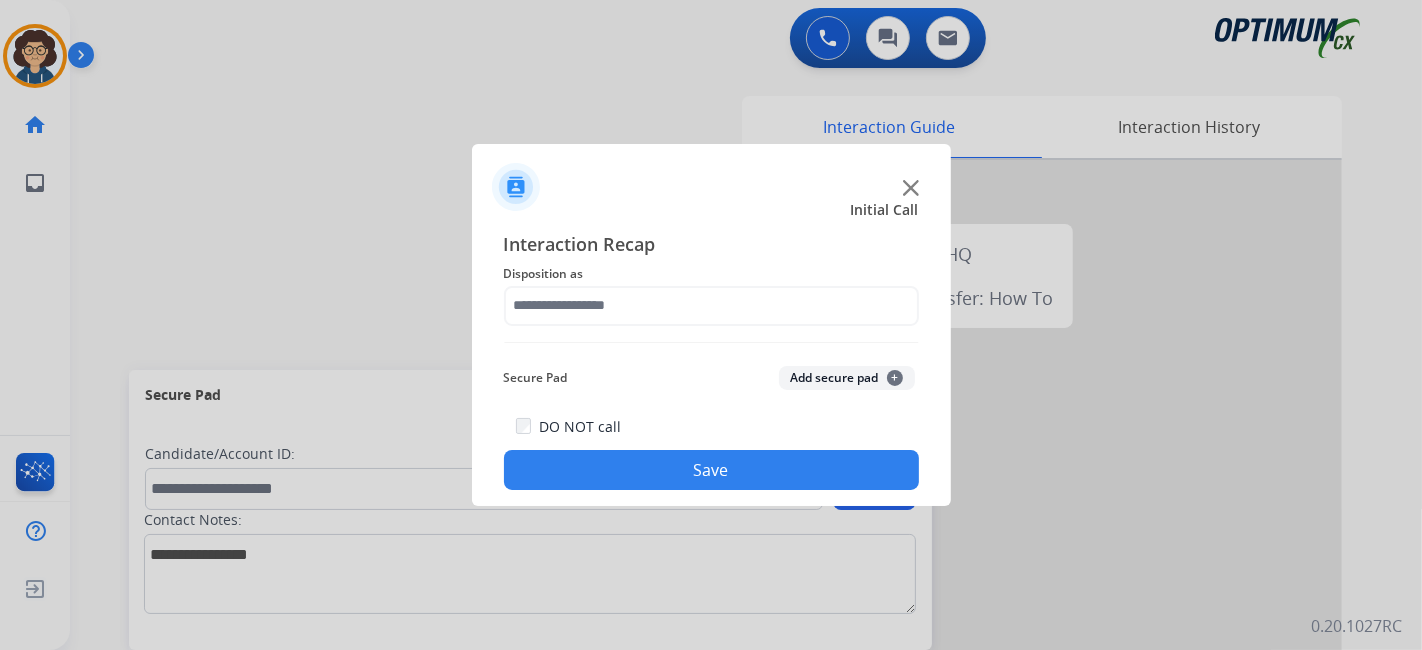 type on "**********" 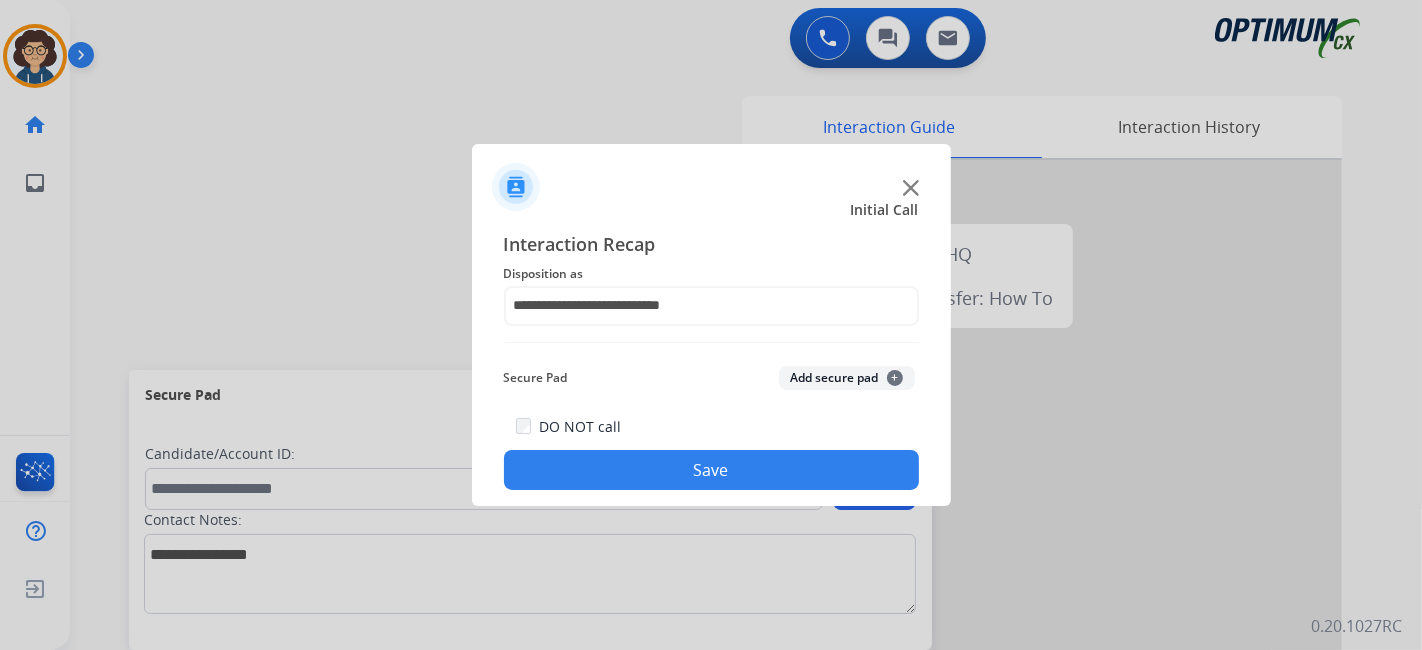 click on "Save" 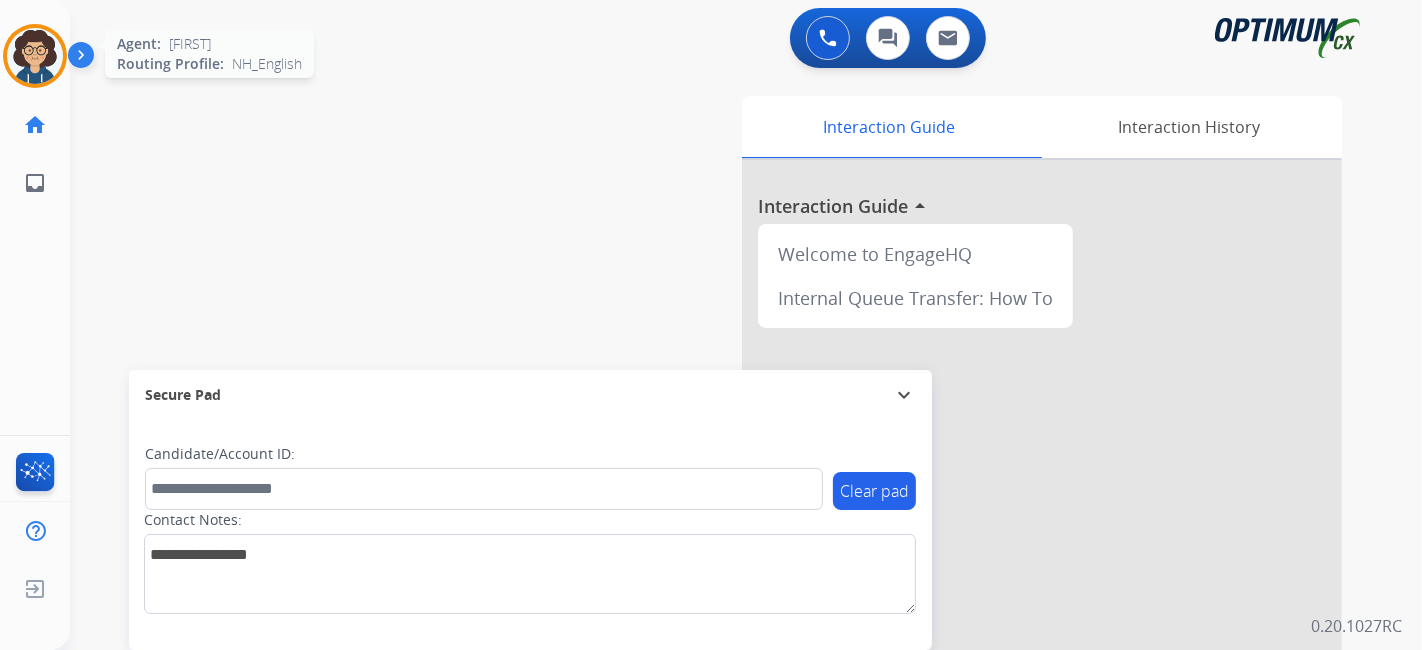 click at bounding box center [35, 56] 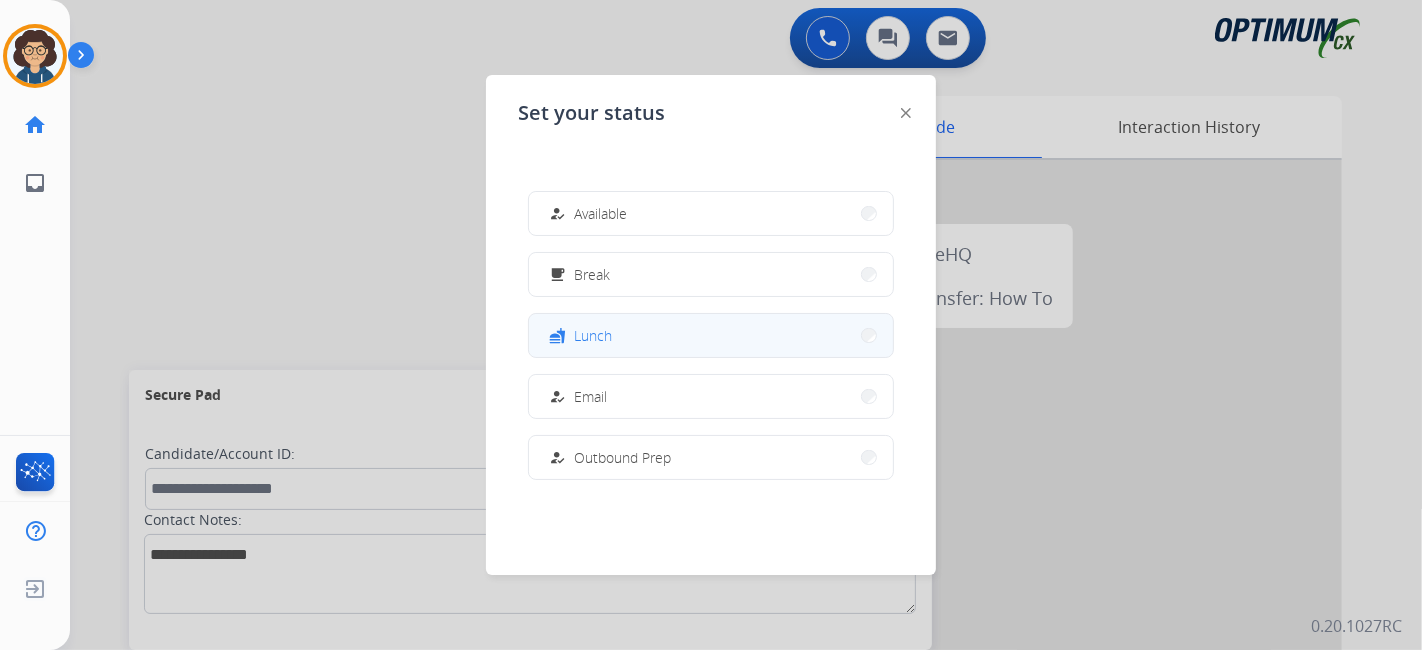 click on "fastfood Lunch" at bounding box center (711, 335) 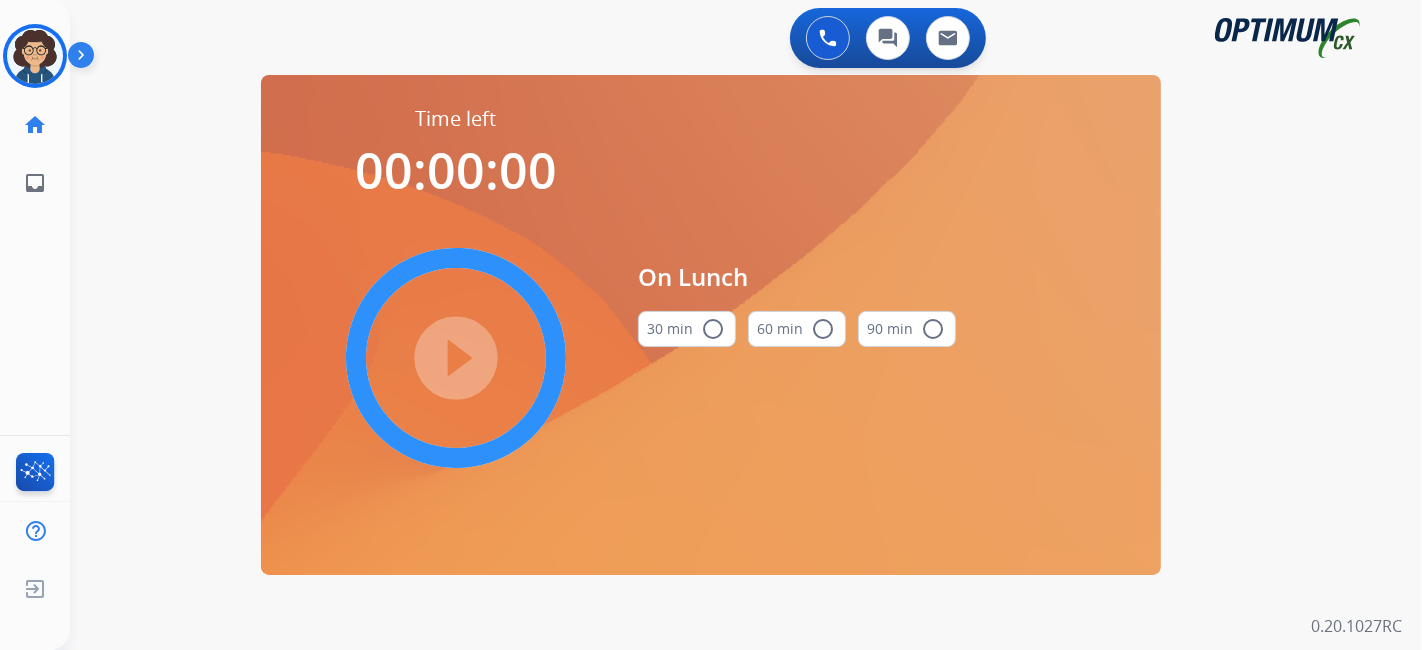 click on "30 min  radio_button_unchecked" at bounding box center [687, 329] 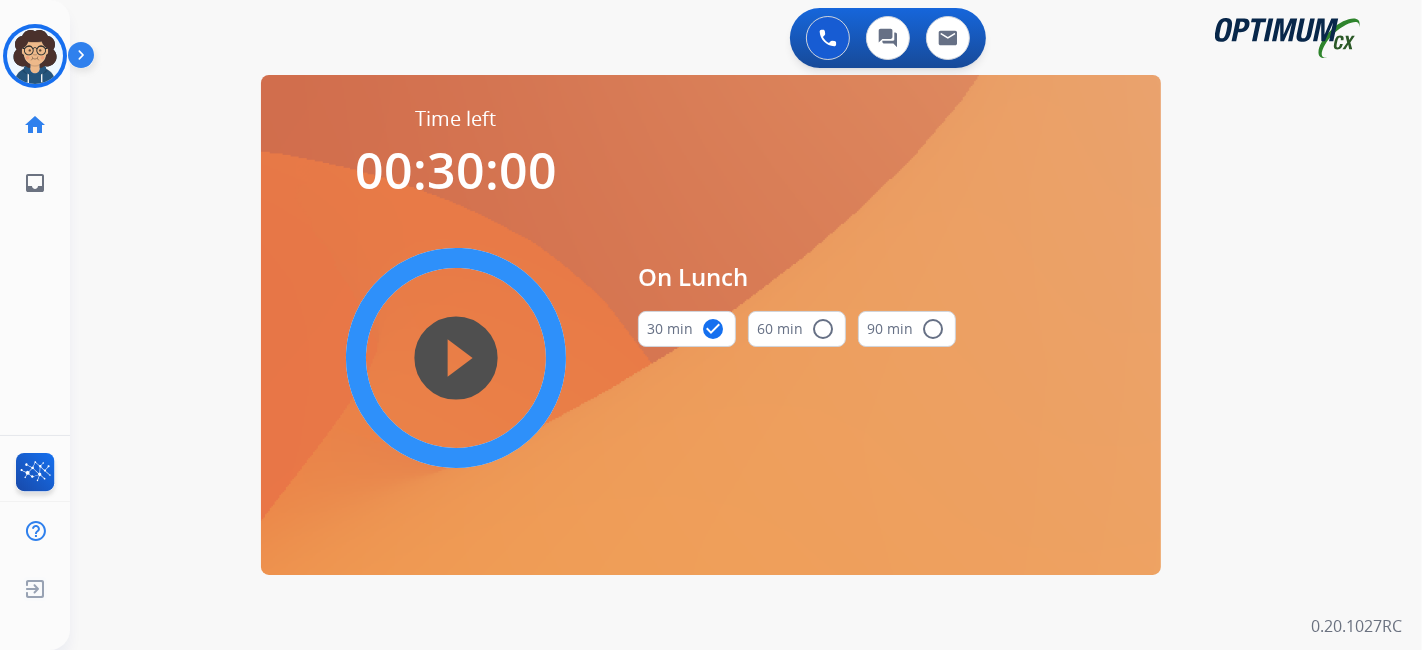 click on "play_circle_filled" at bounding box center [456, 358] 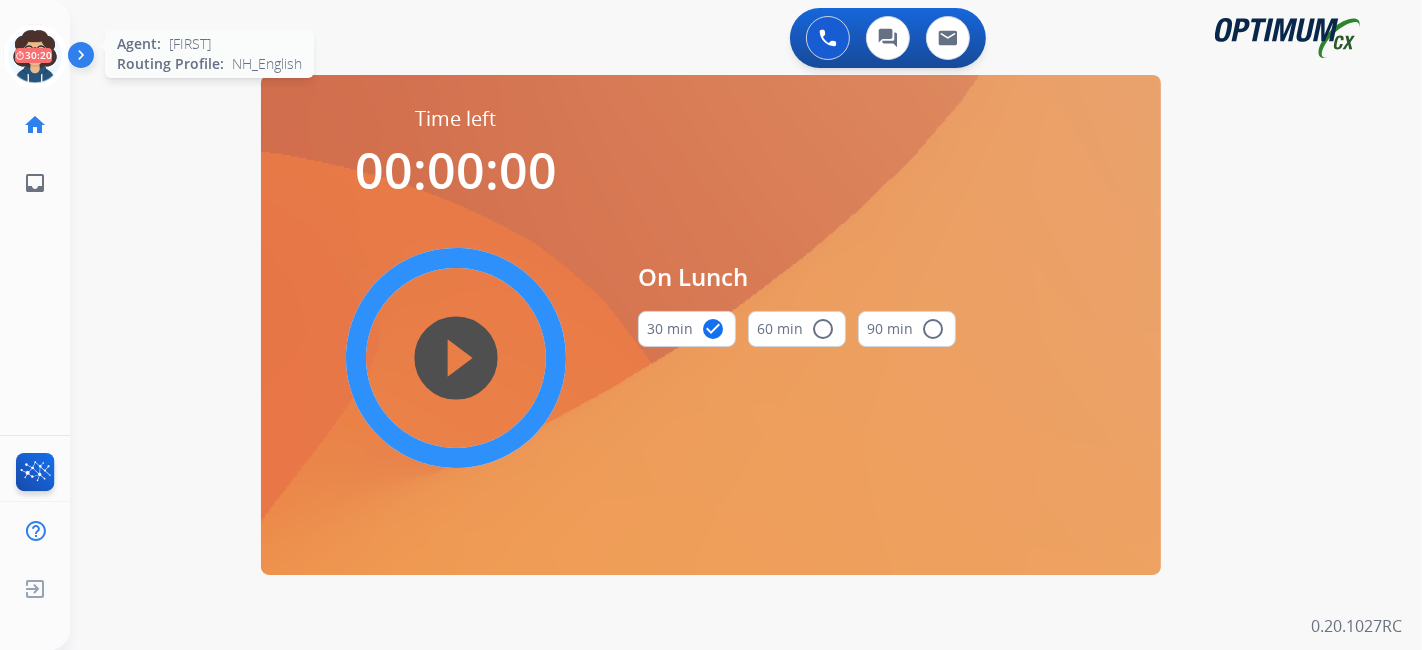 click 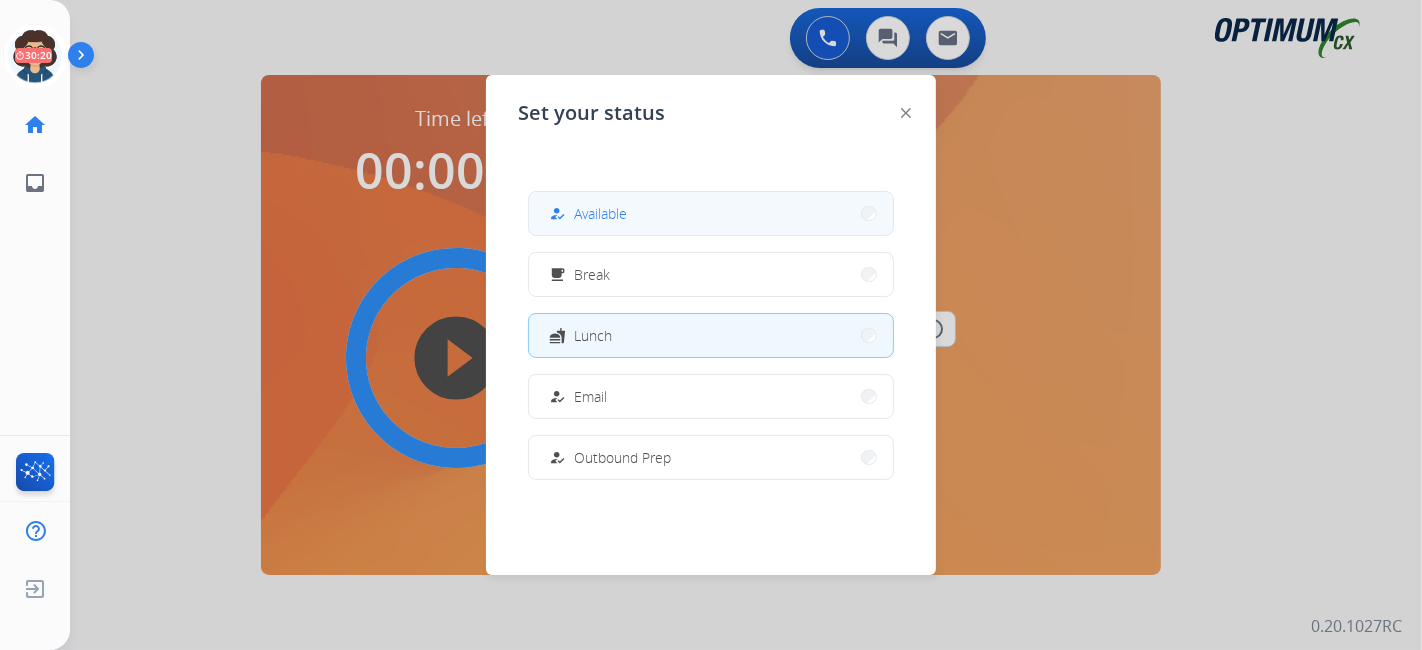 click on "how_to_reg Available" at bounding box center (711, 213) 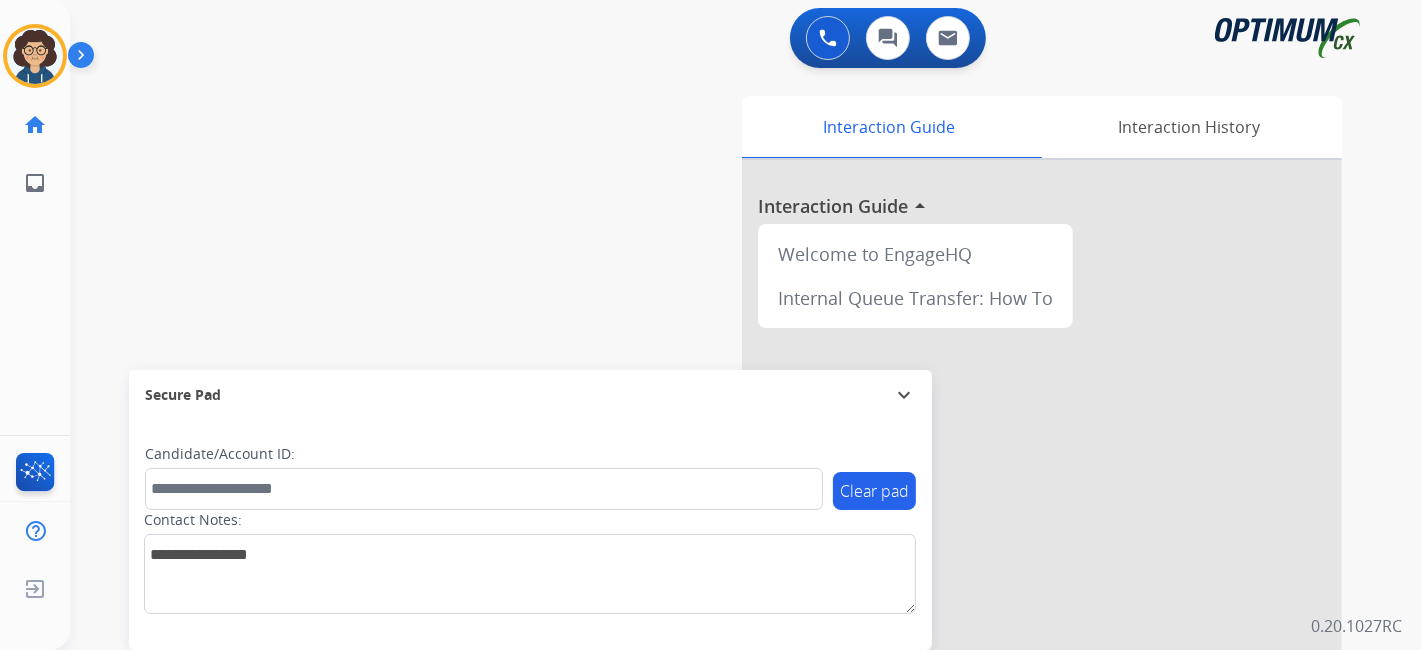 click on "swap_horiz Break voice bridge close_fullscreen Connect 3-Way Call merge_type Separate 3-Way Call  Interaction Guide   Interaction History  Interaction Guide arrow_drop_up  Welcome to EngageHQ   Internal Queue Transfer: How To  Secure Pad expand_more Clear pad Candidate/Account ID: Contact Notes:" at bounding box center [722, 489] 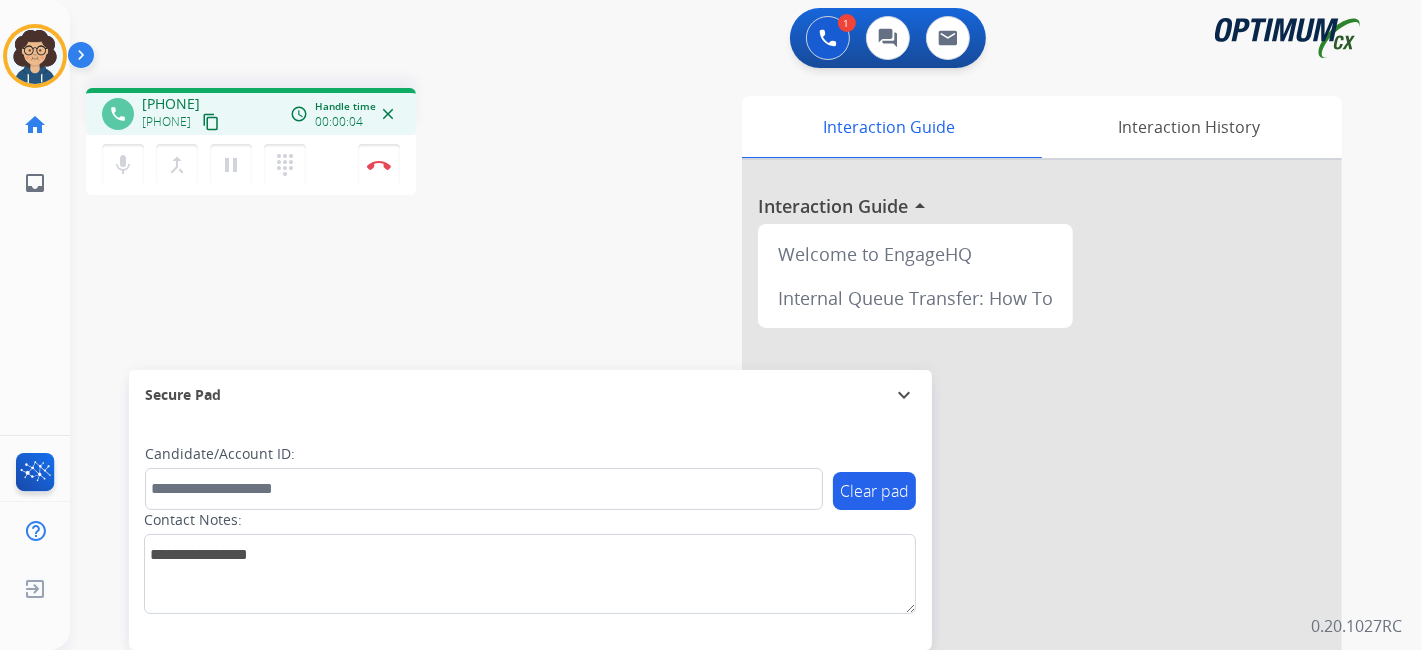 click on "content_copy" at bounding box center (211, 122) 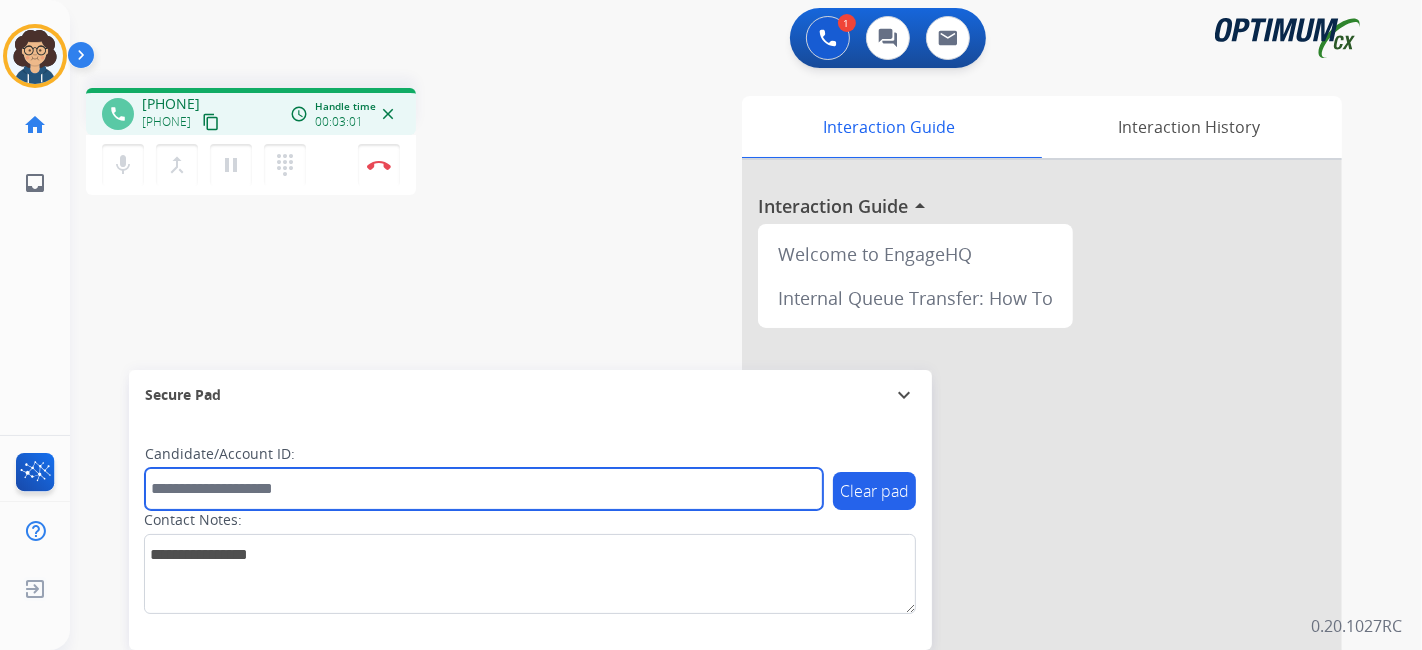 click at bounding box center [484, 489] 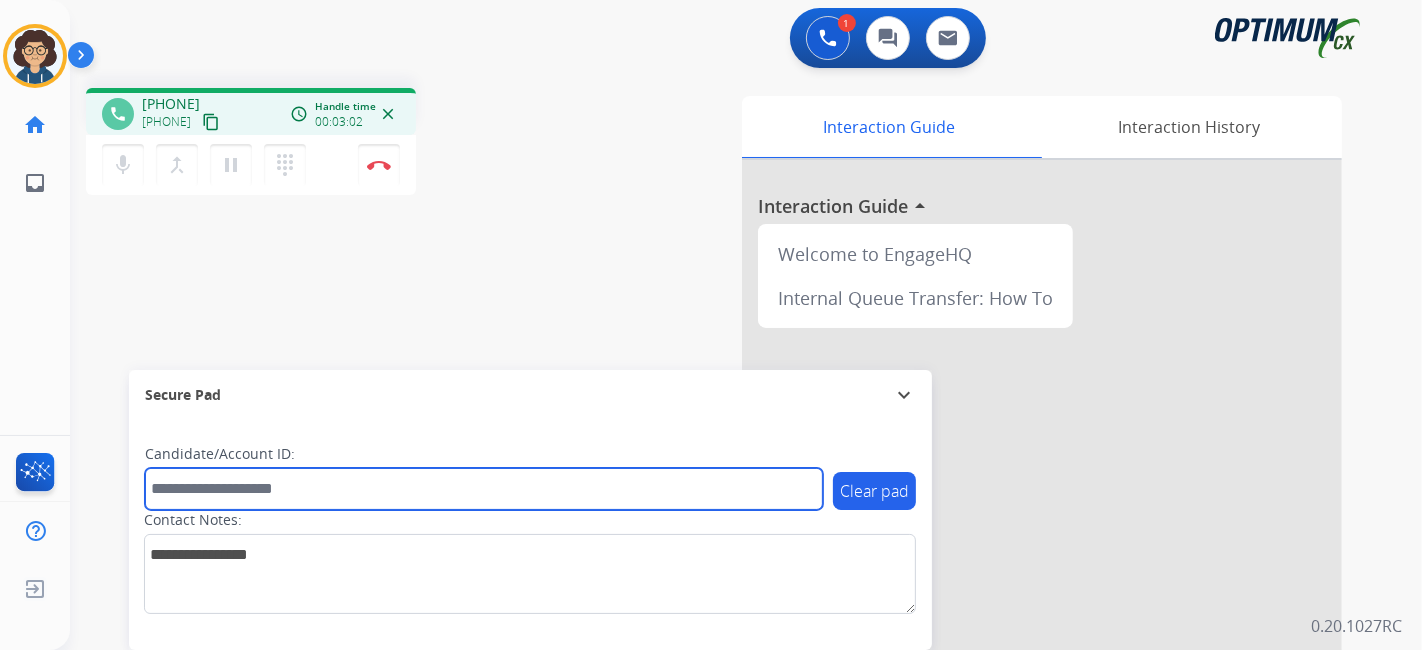 paste on "*********" 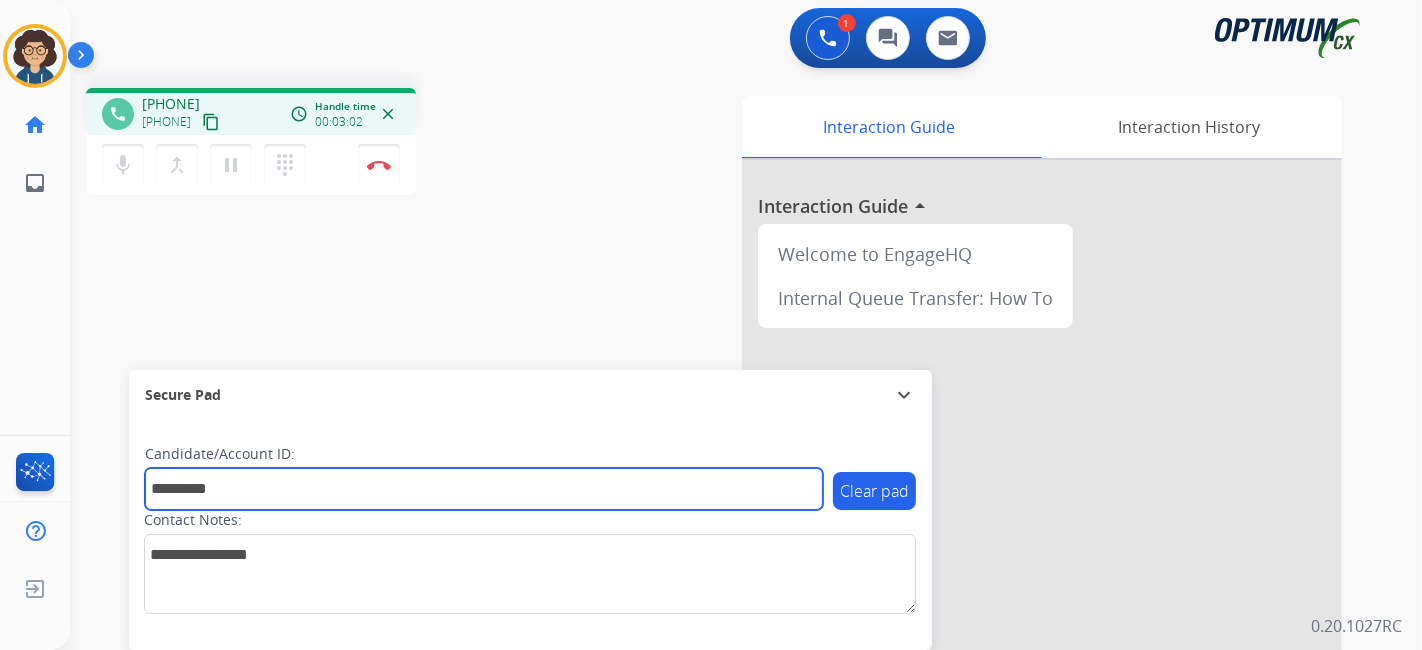type on "*********" 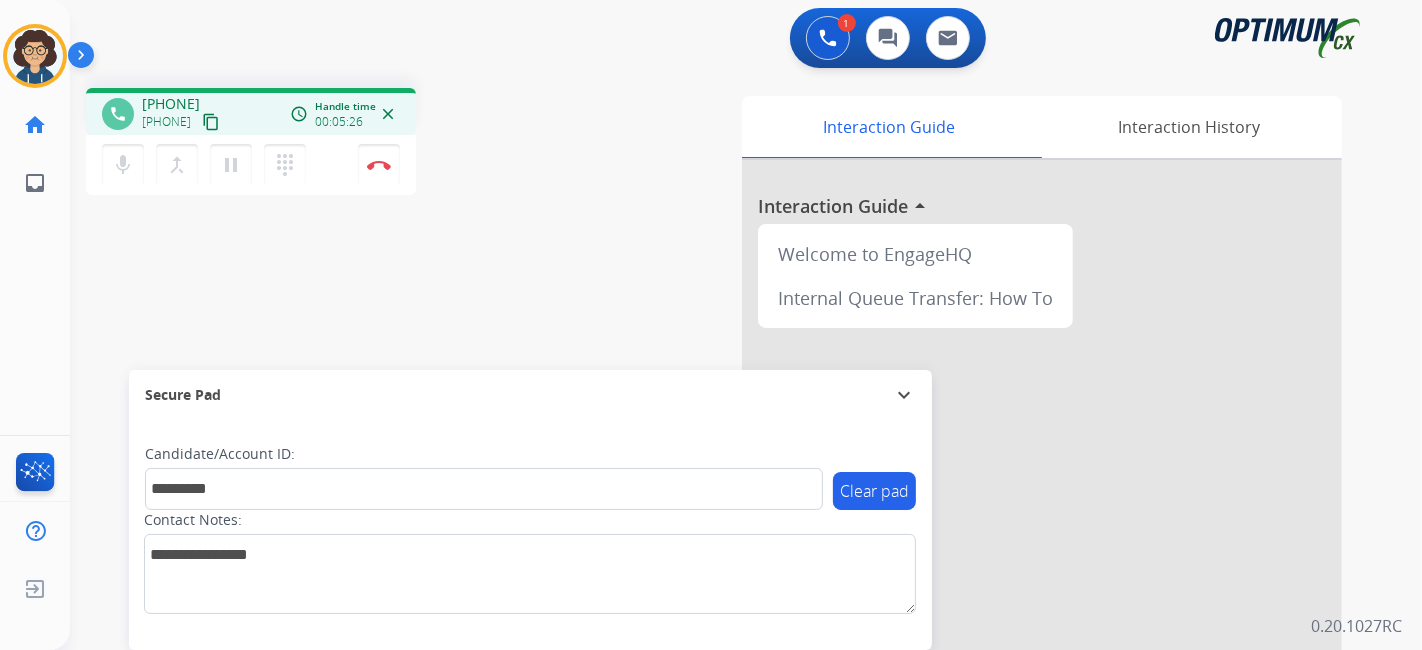 click on "Interaction Guide   Interaction History  Interaction Guide arrow_drop_up  Welcome to EngageHQ   Internal Queue Transfer: How To" at bounding box center (969, 501) 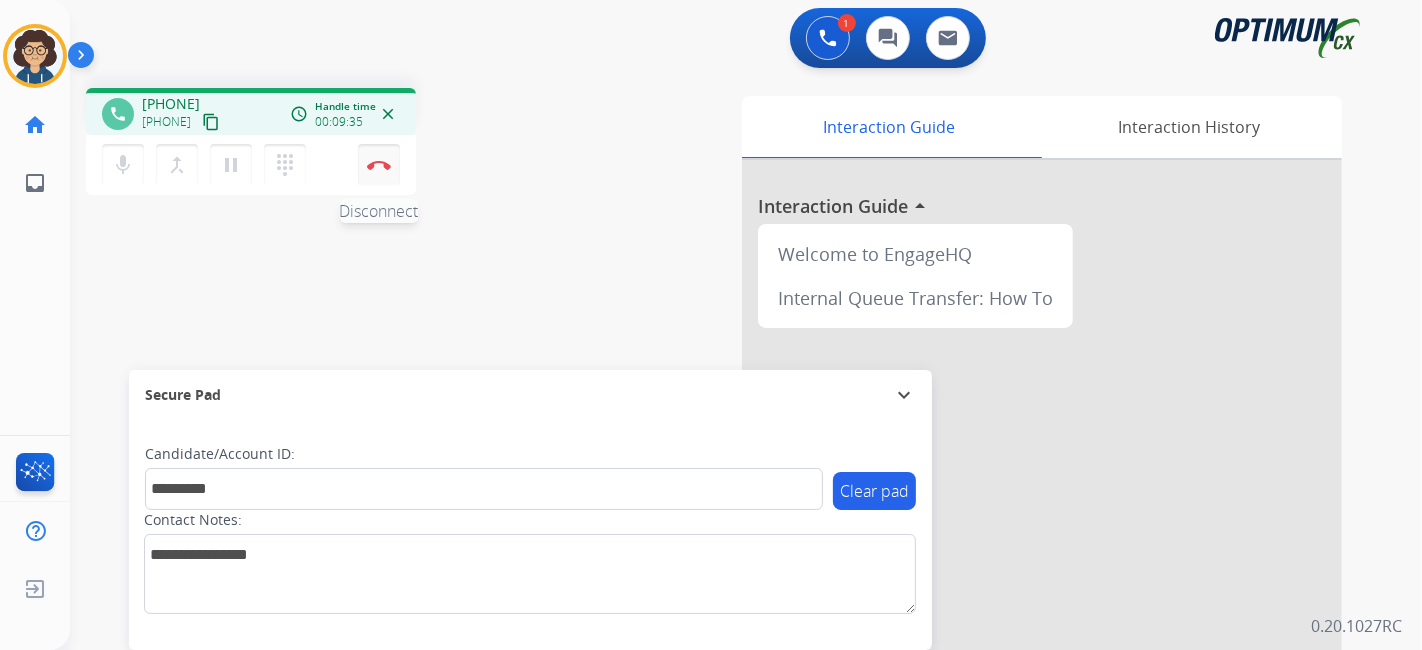 click on "Disconnect" at bounding box center [379, 165] 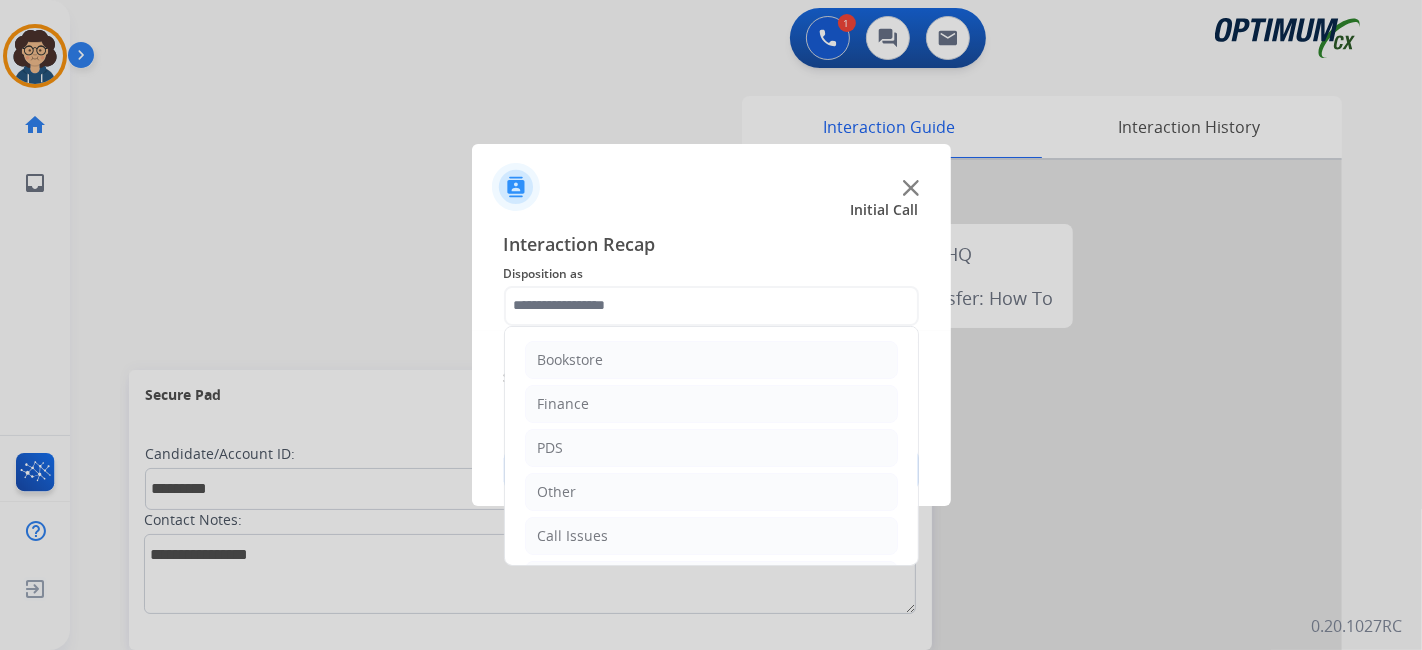 click 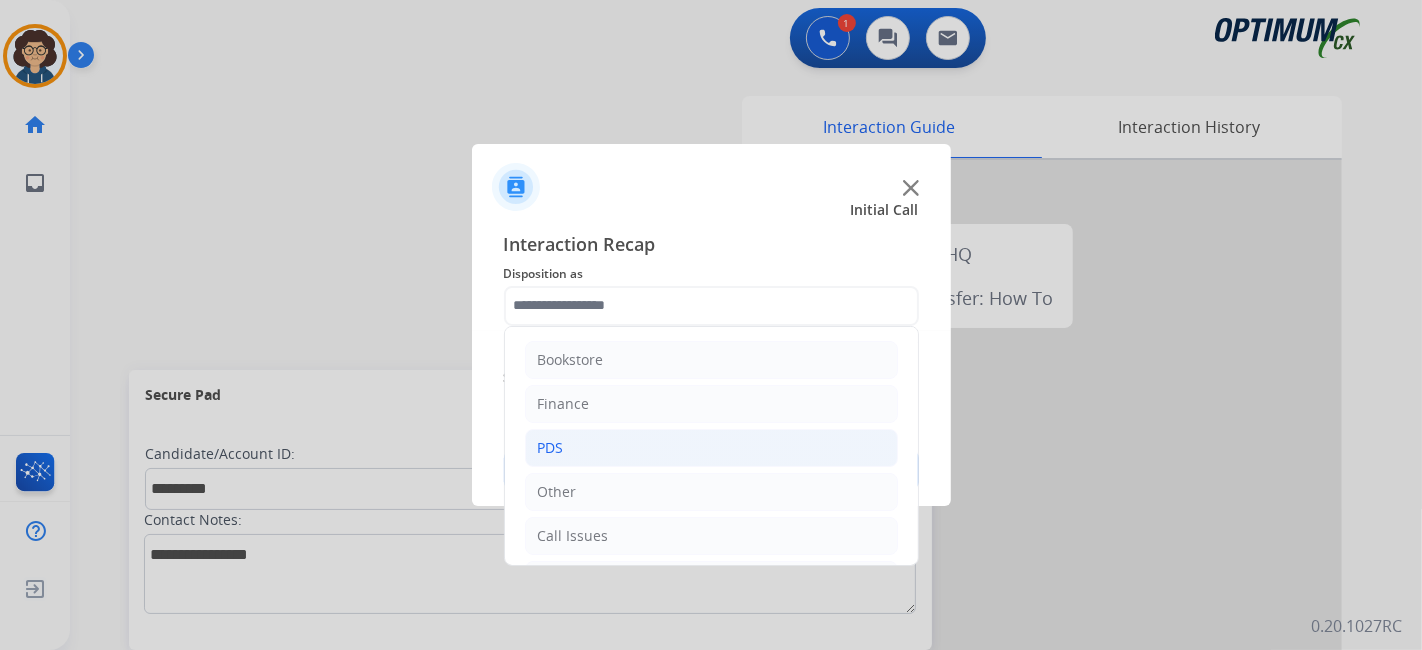 click on "PDS" 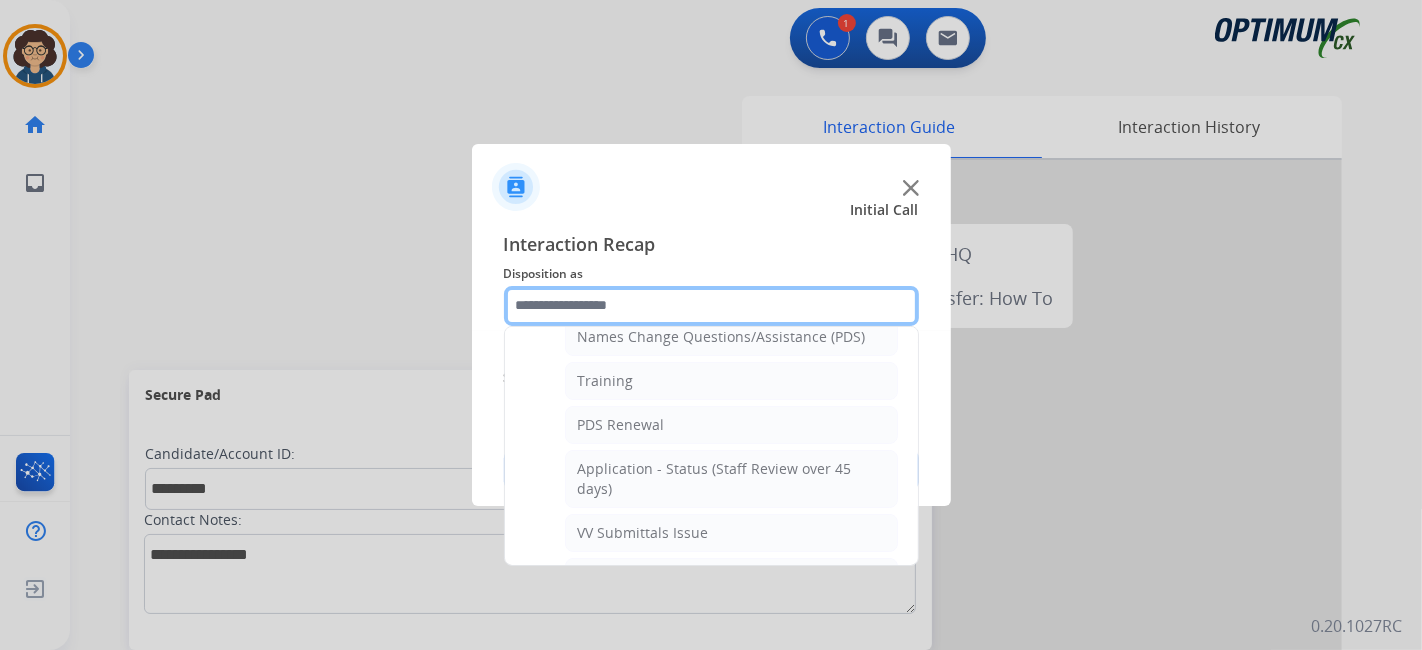 scroll, scrollTop: 222, scrollLeft: 0, axis: vertical 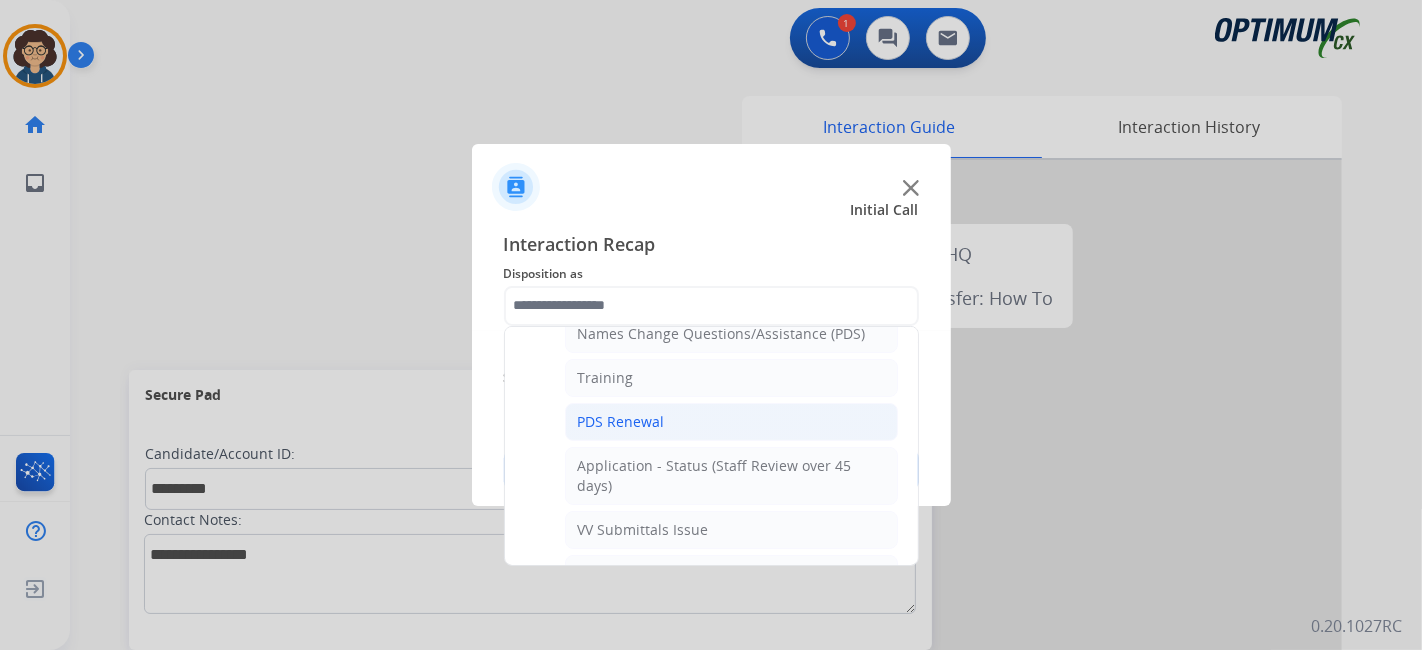 click on "PDS Renewal" 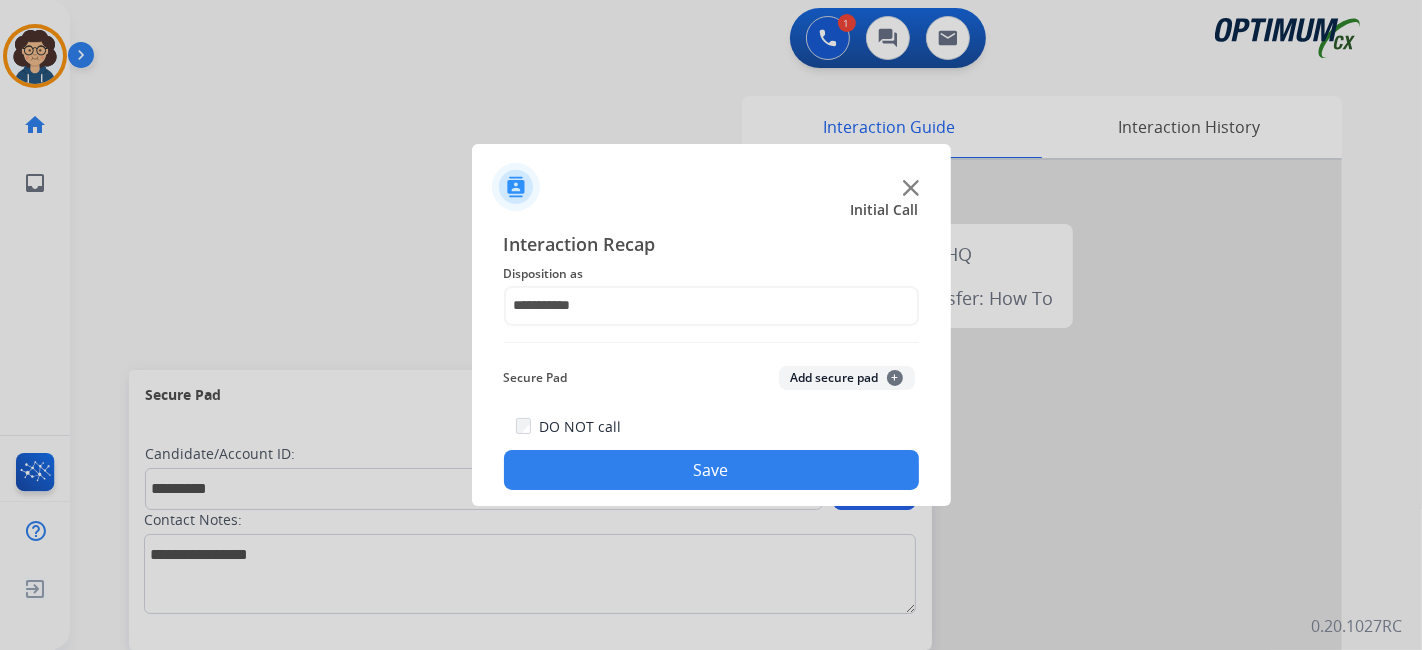 click on "Secure Pad  Add secure pad  +" 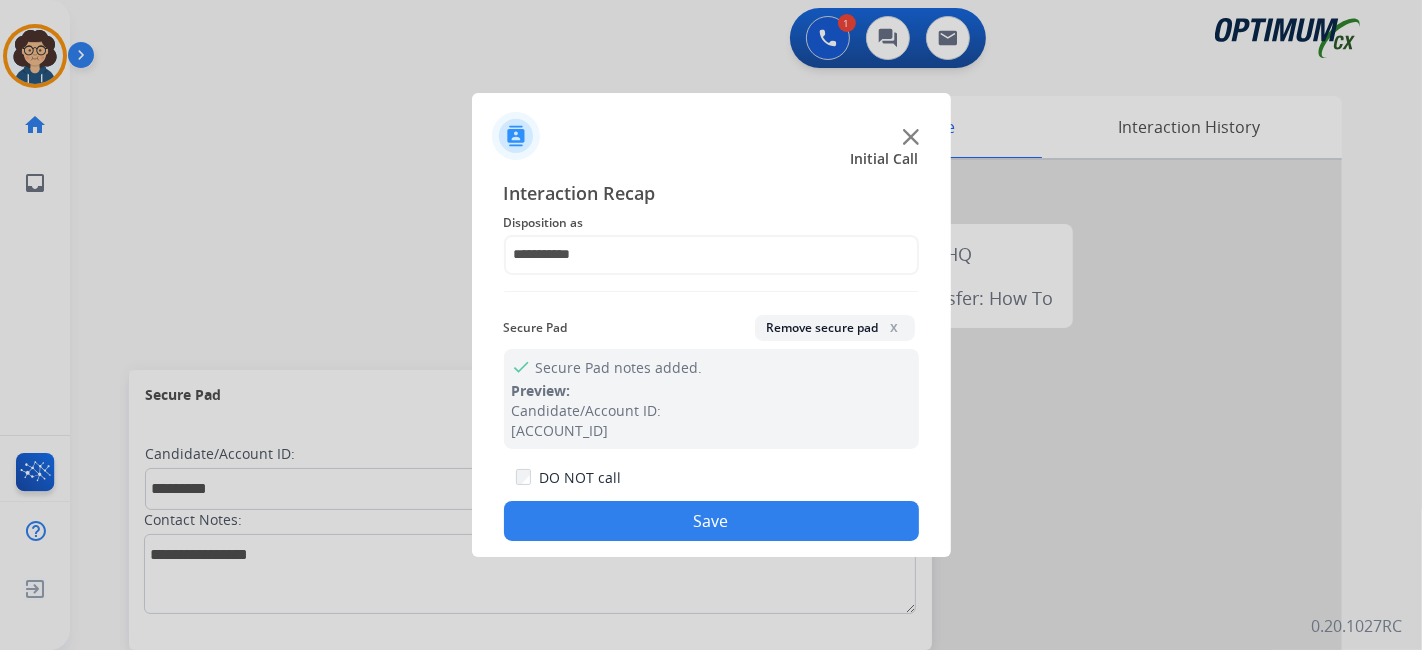 click on "Save" 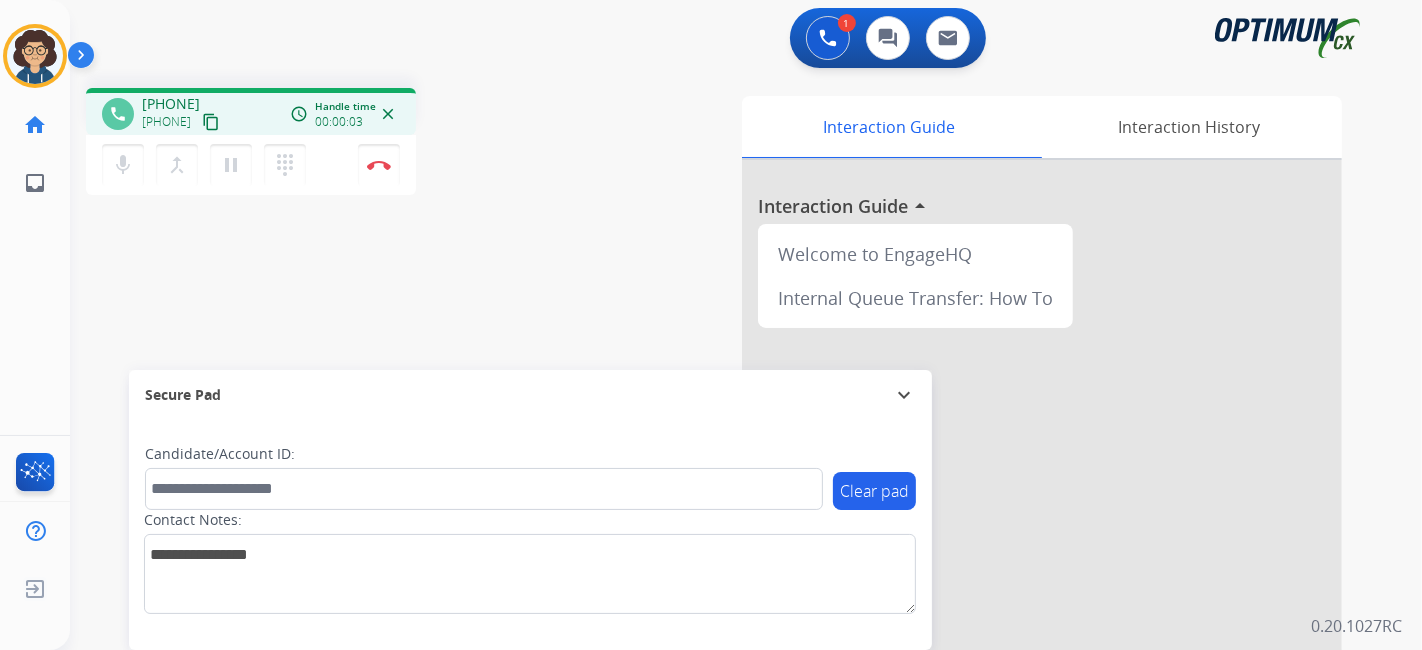 click on "content_copy" at bounding box center [211, 122] 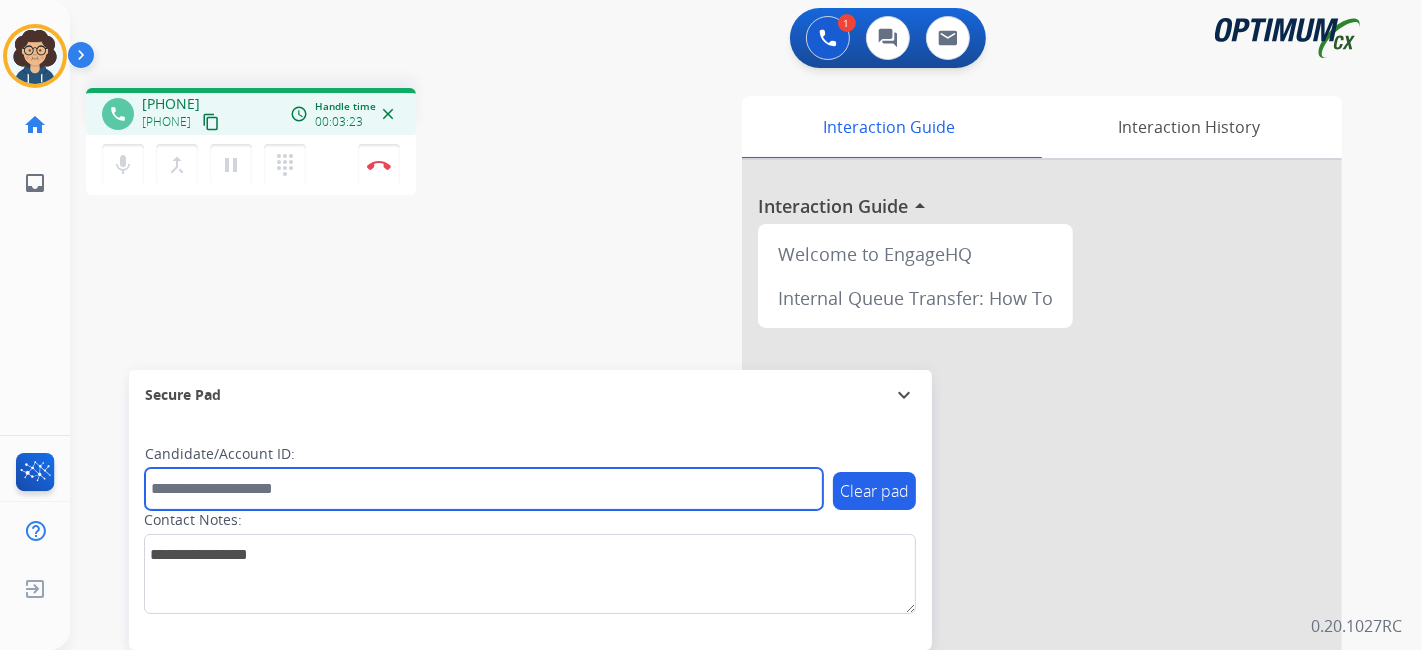 click at bounding box center (484, 489) 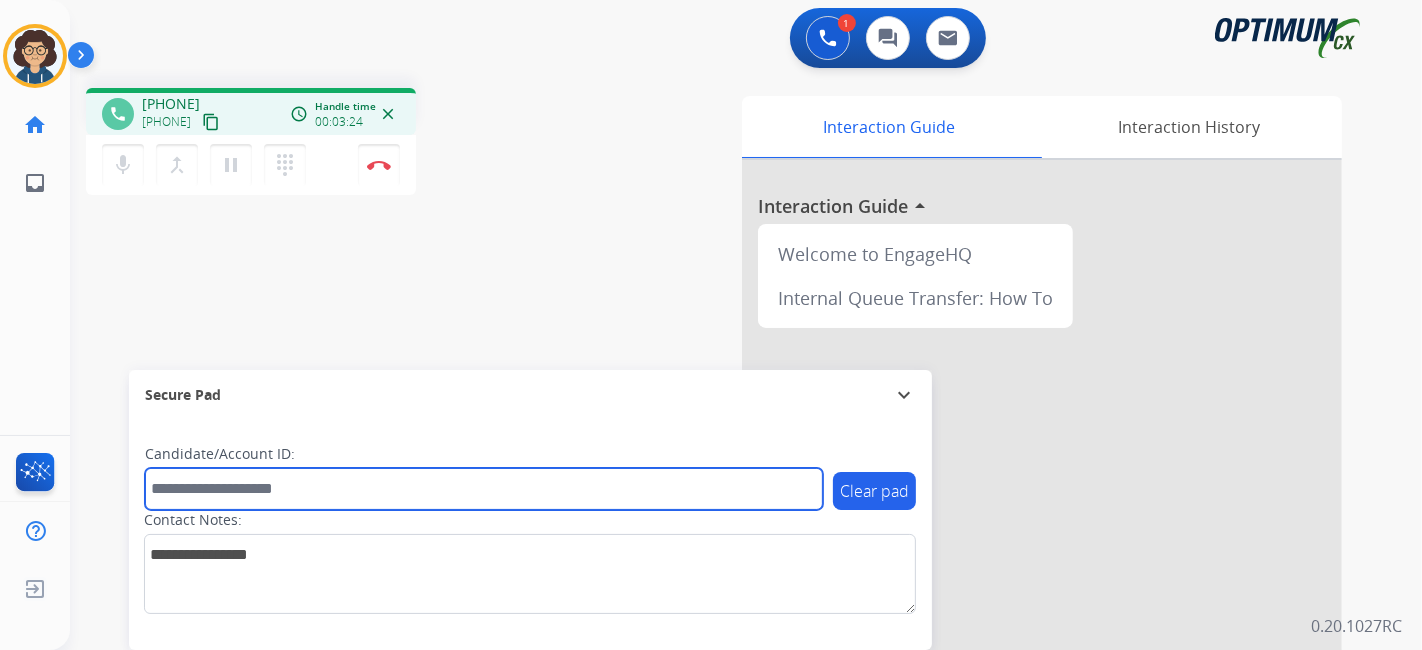 paste on "*******" 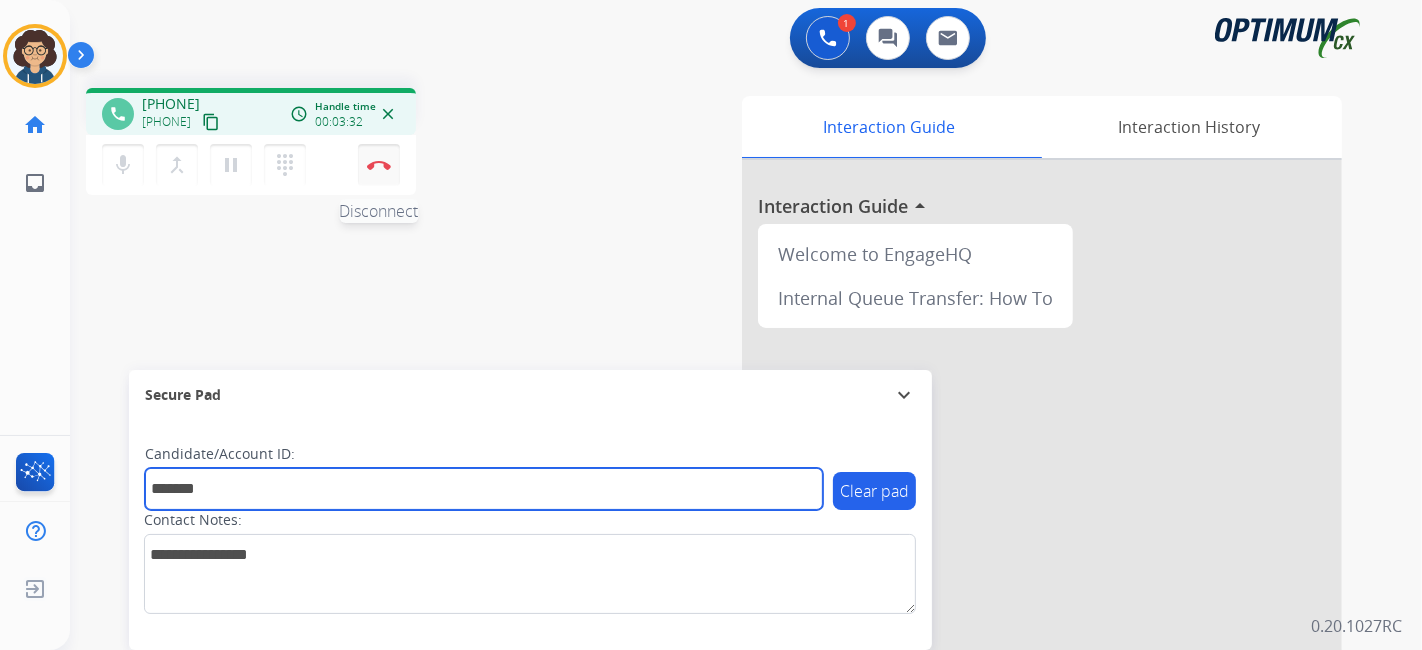 type on "*******" 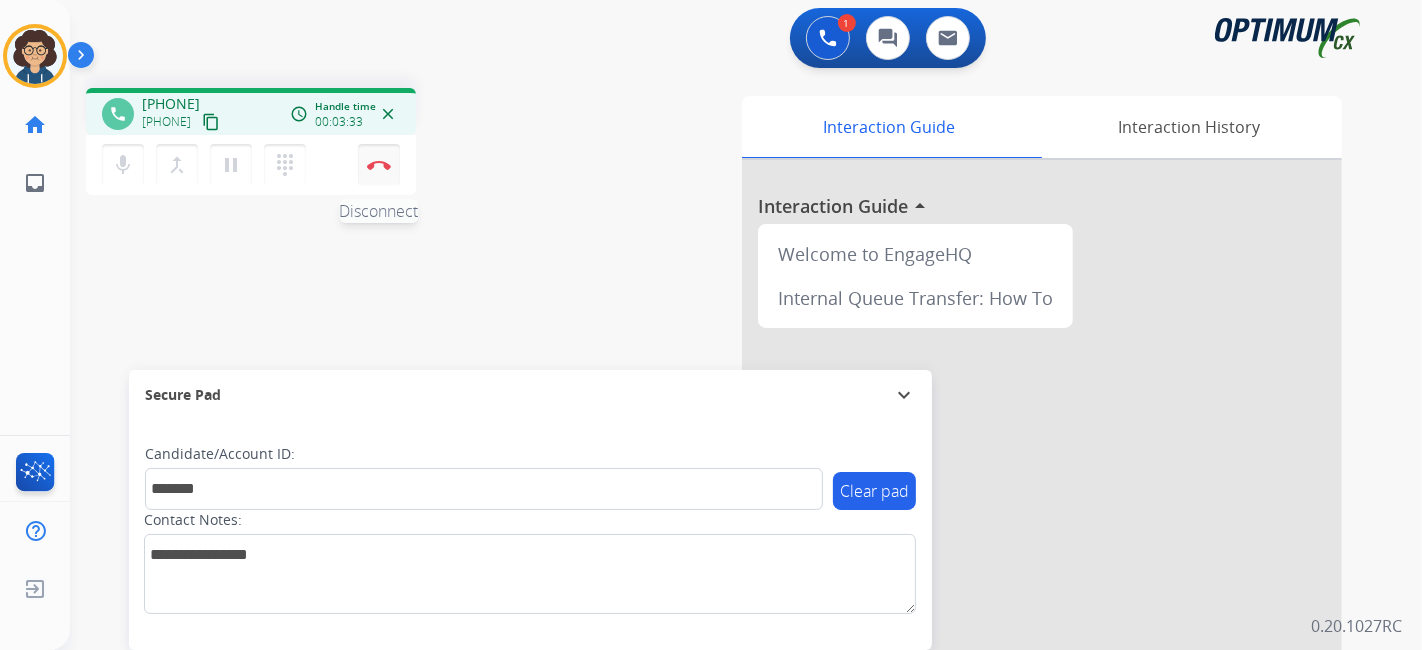 click on "Disconnect" at bounding box center [379, 165] 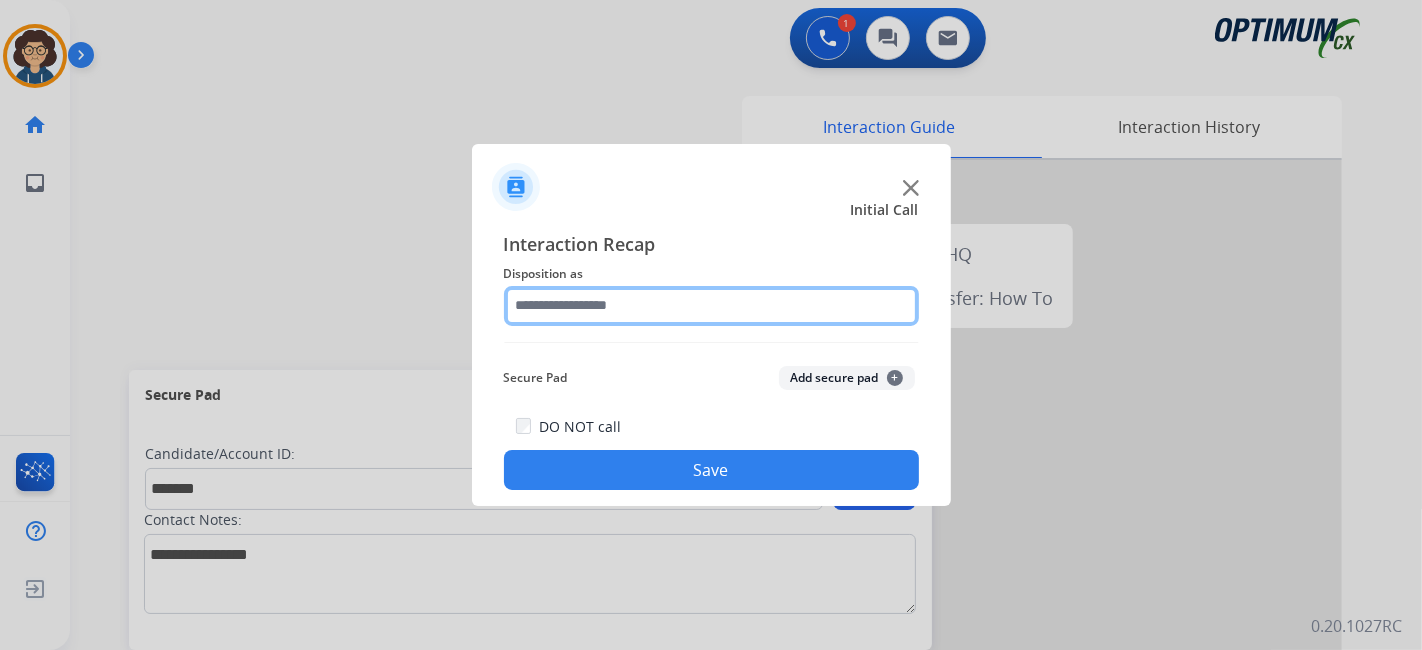 click 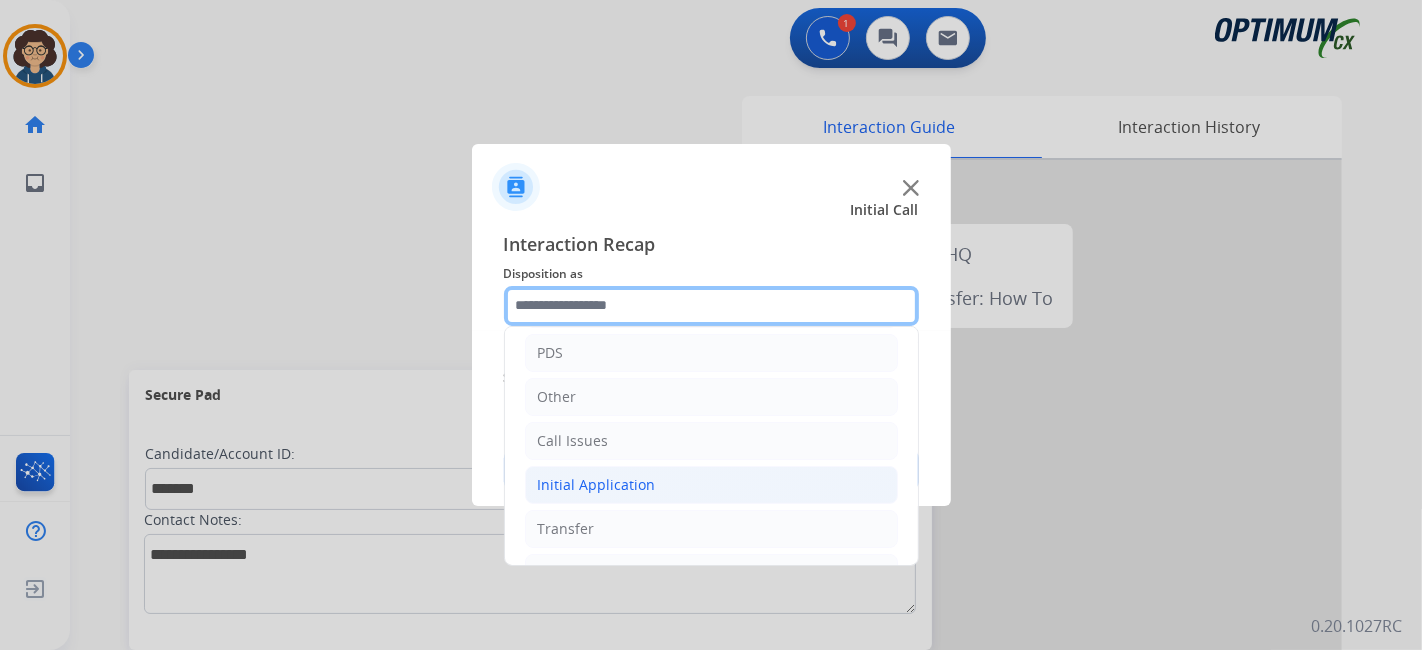 scroll, scrollTop: 131, scrollLeft: 0, axis: vertical 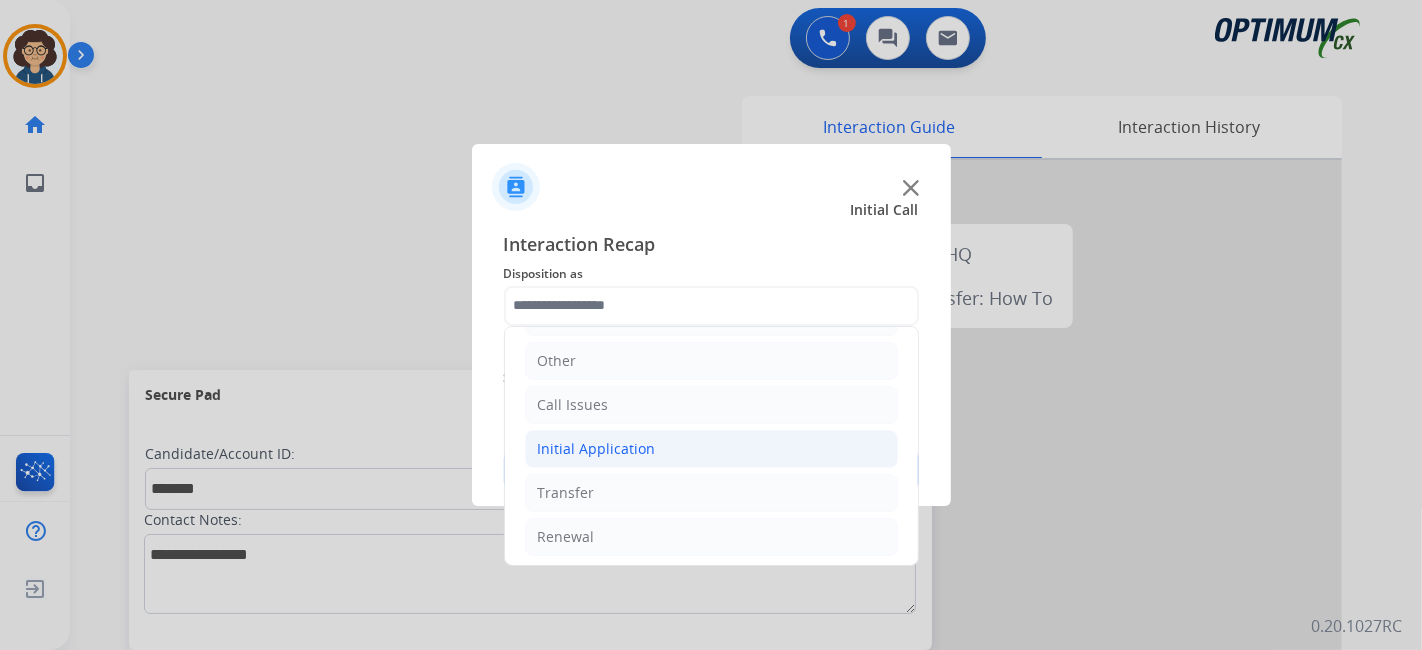click on "Initial Application" 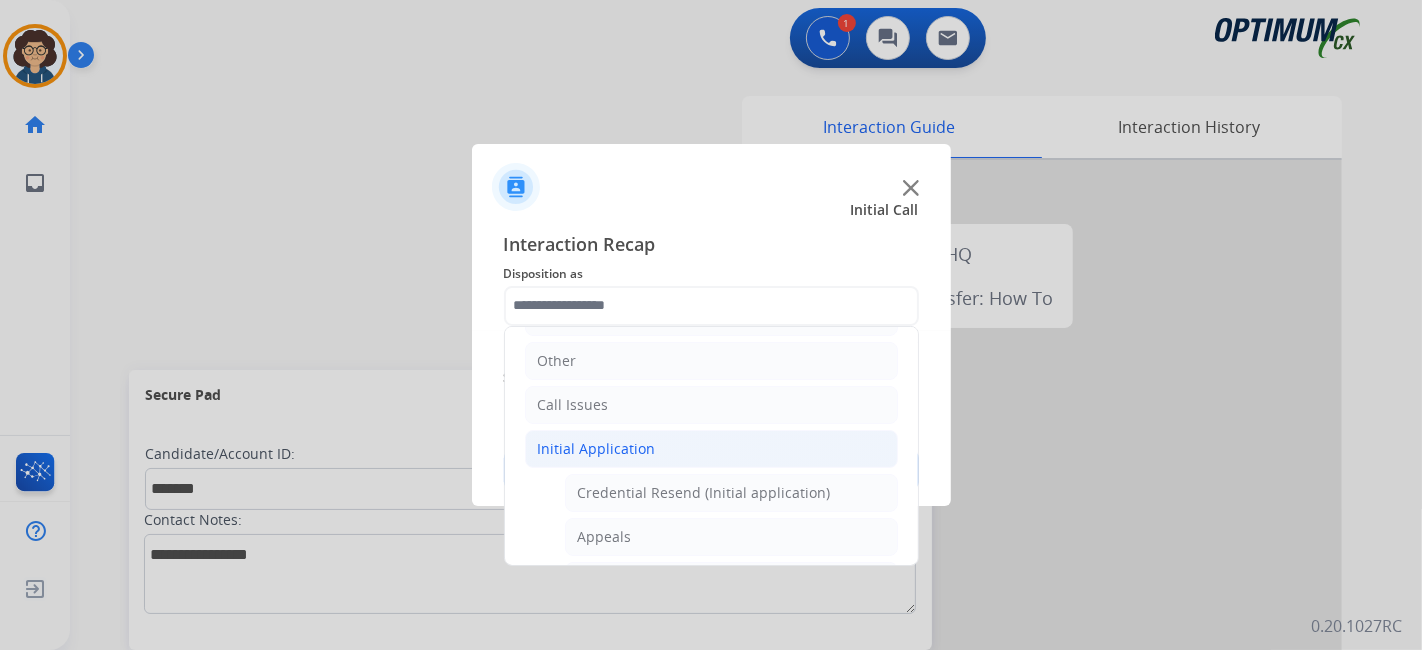 click on "Initial Application" 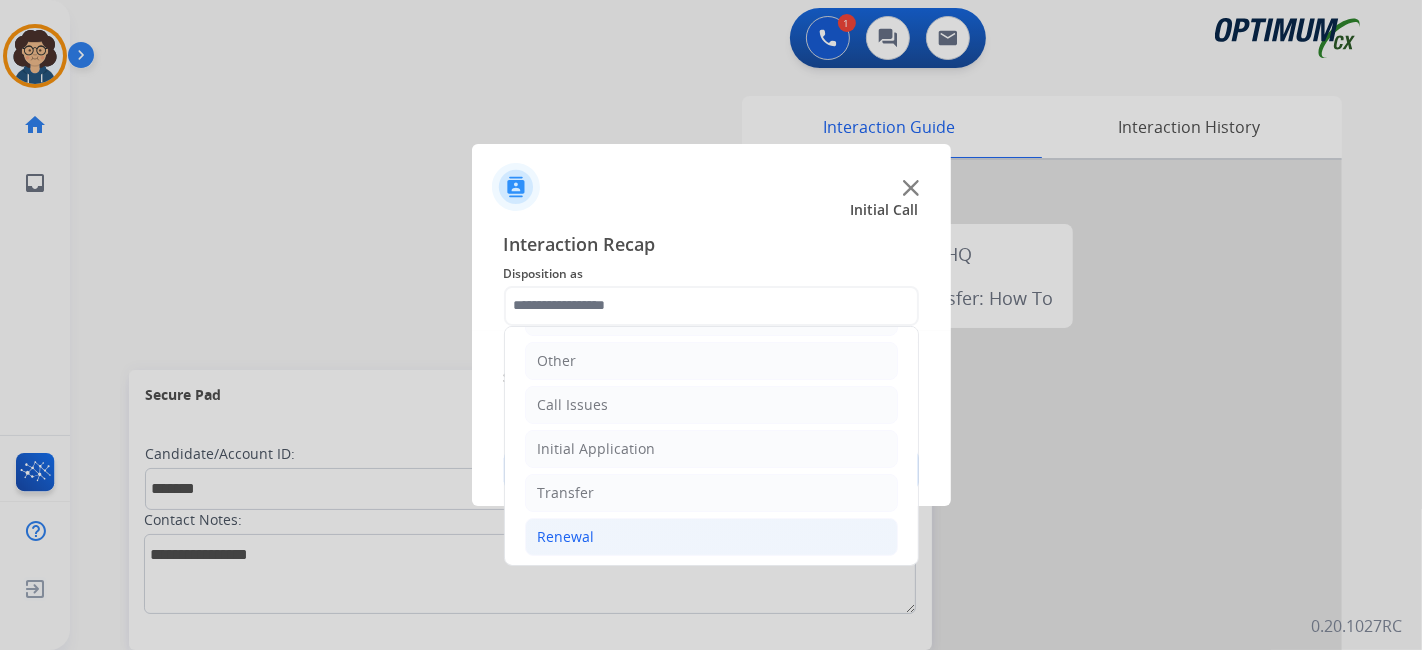 click on "Renewal" 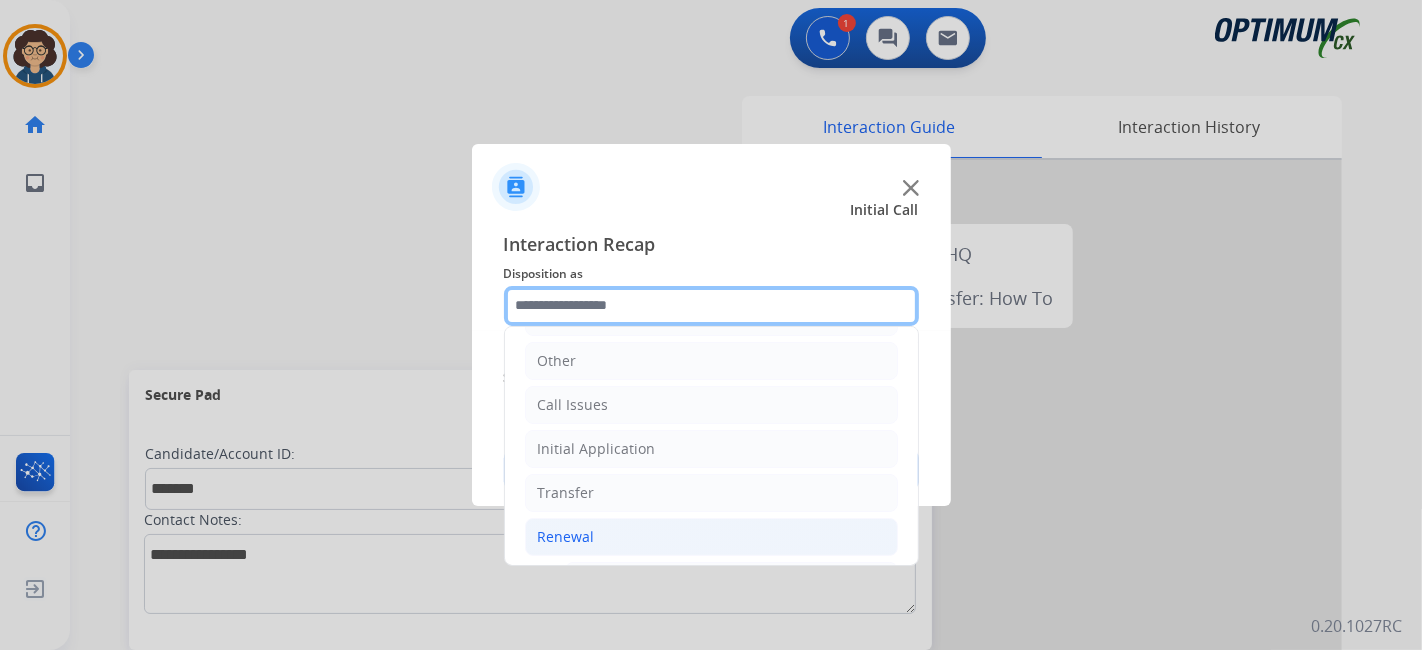 scroll, scrollTop: 760, scrollLeft: 0, axis: vertical 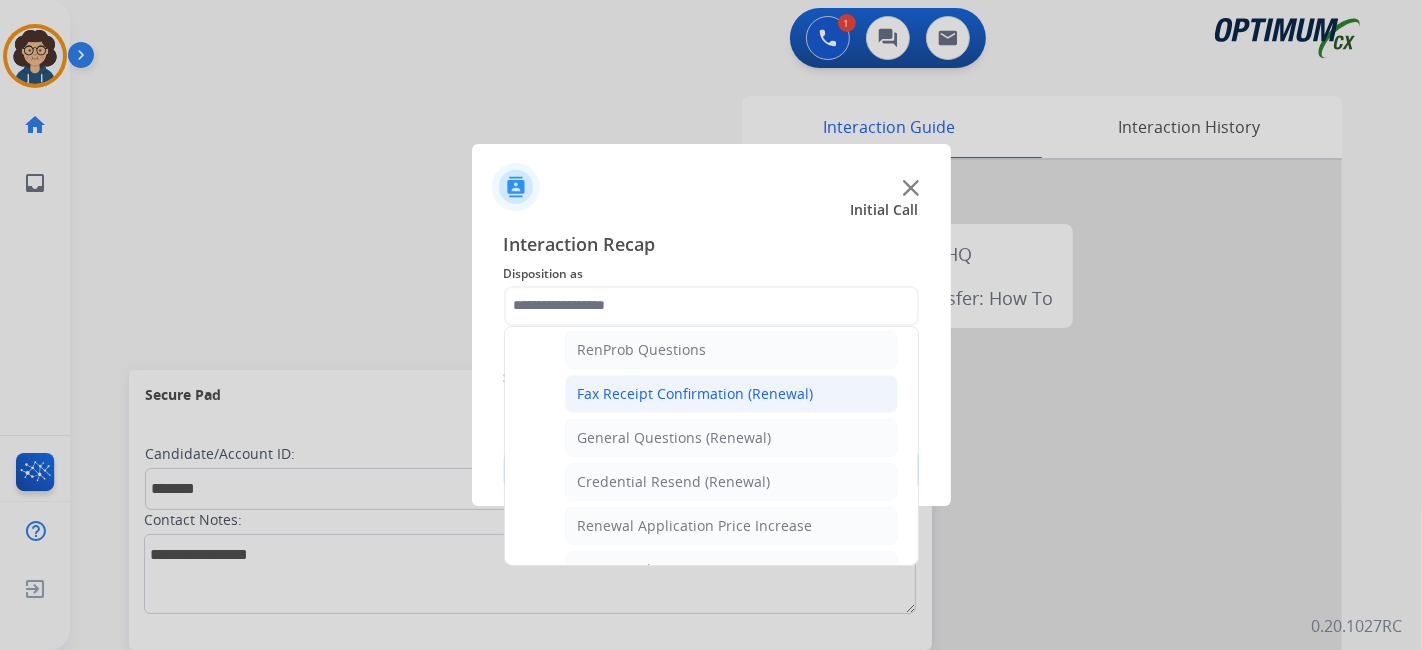 click on "Fax Receipt Confirmation (Renewal)" 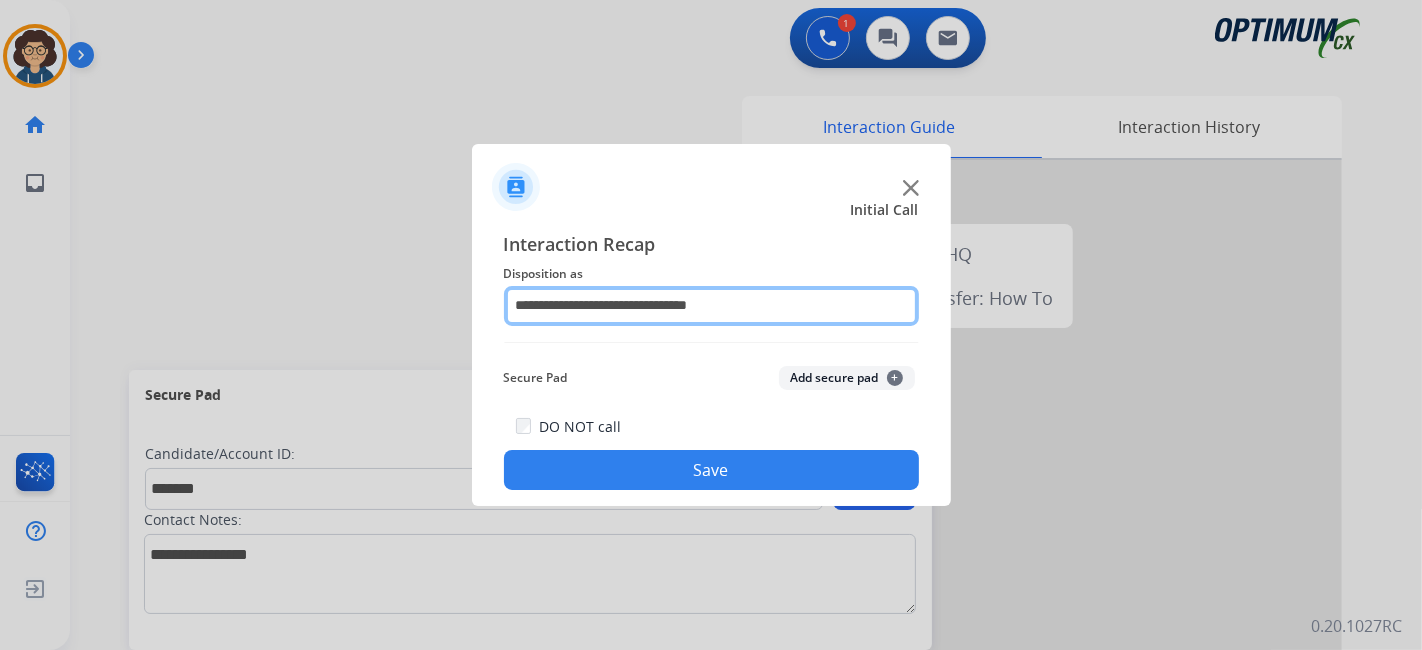 click on "**********" 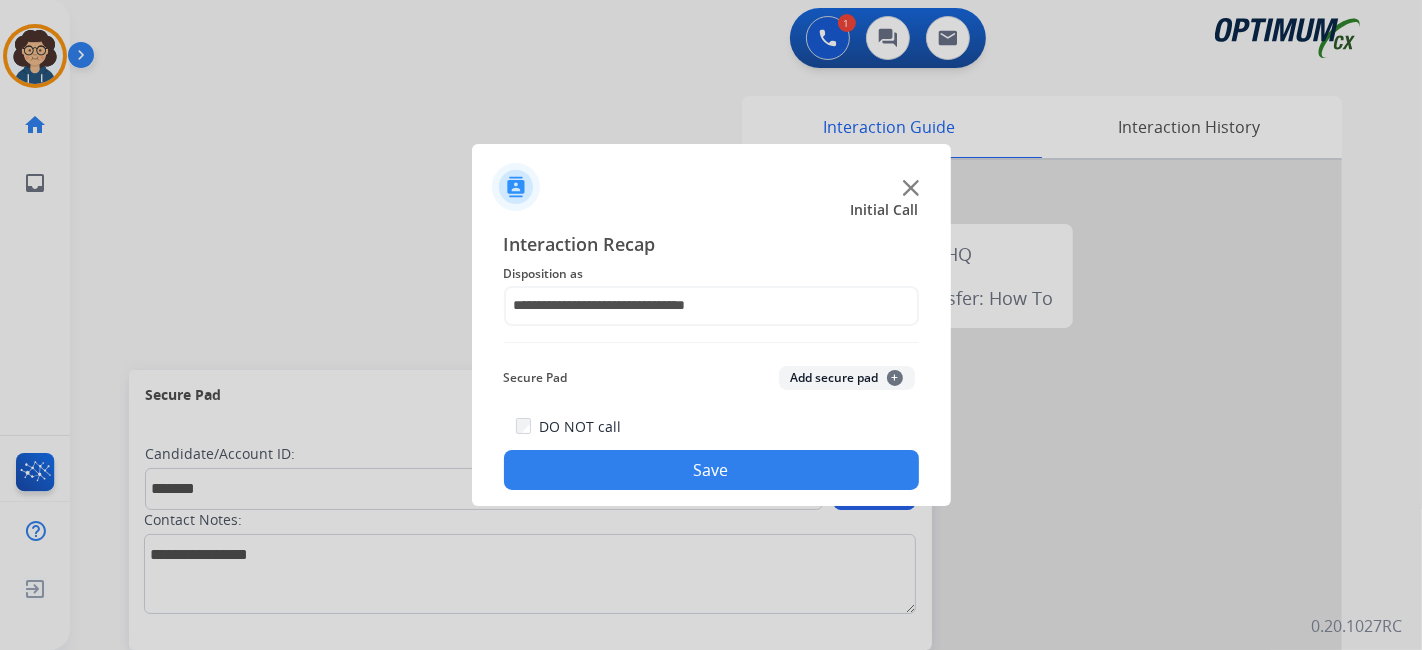 click on "Add secure pad  +" 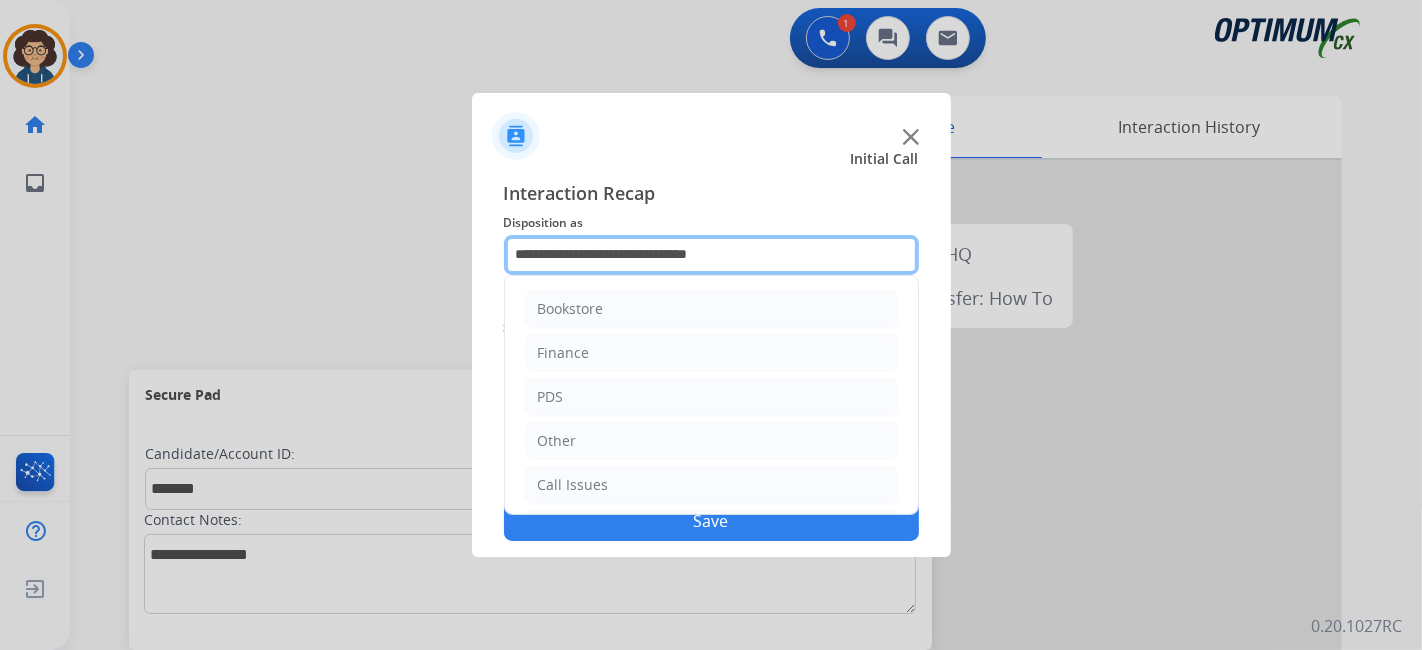 click on "**********" 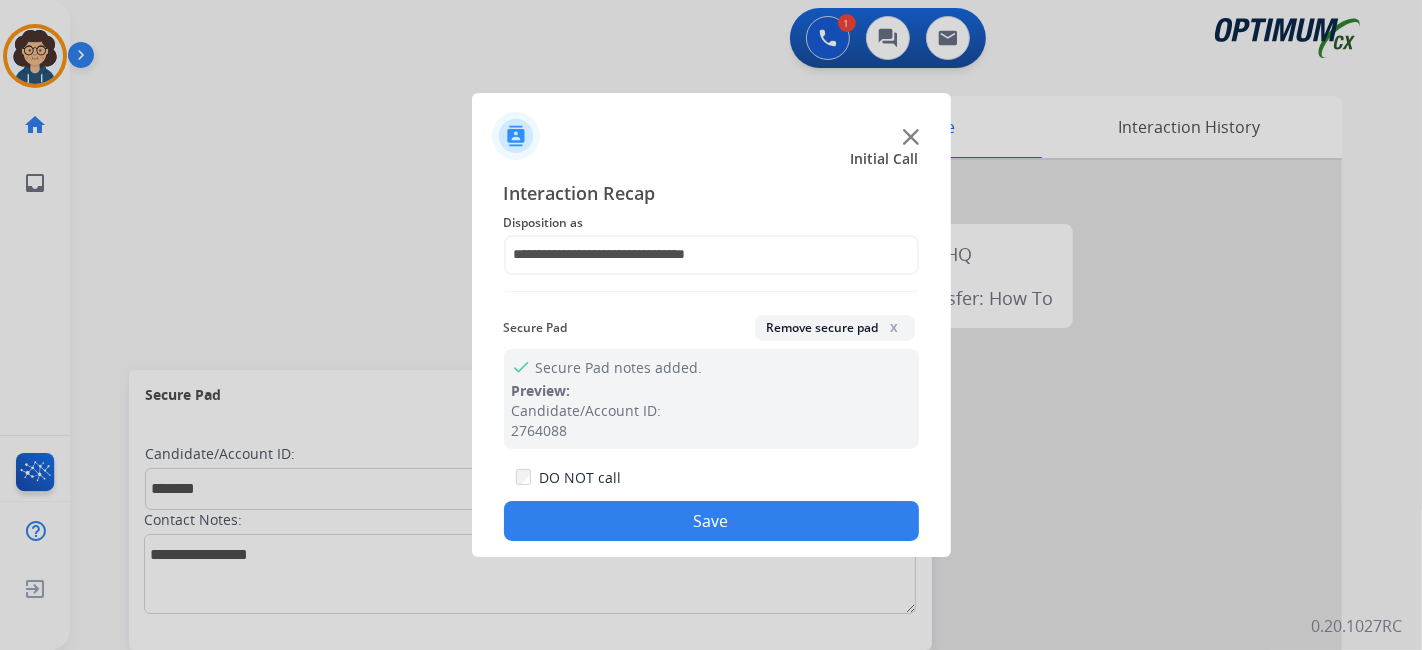 click on "**********" 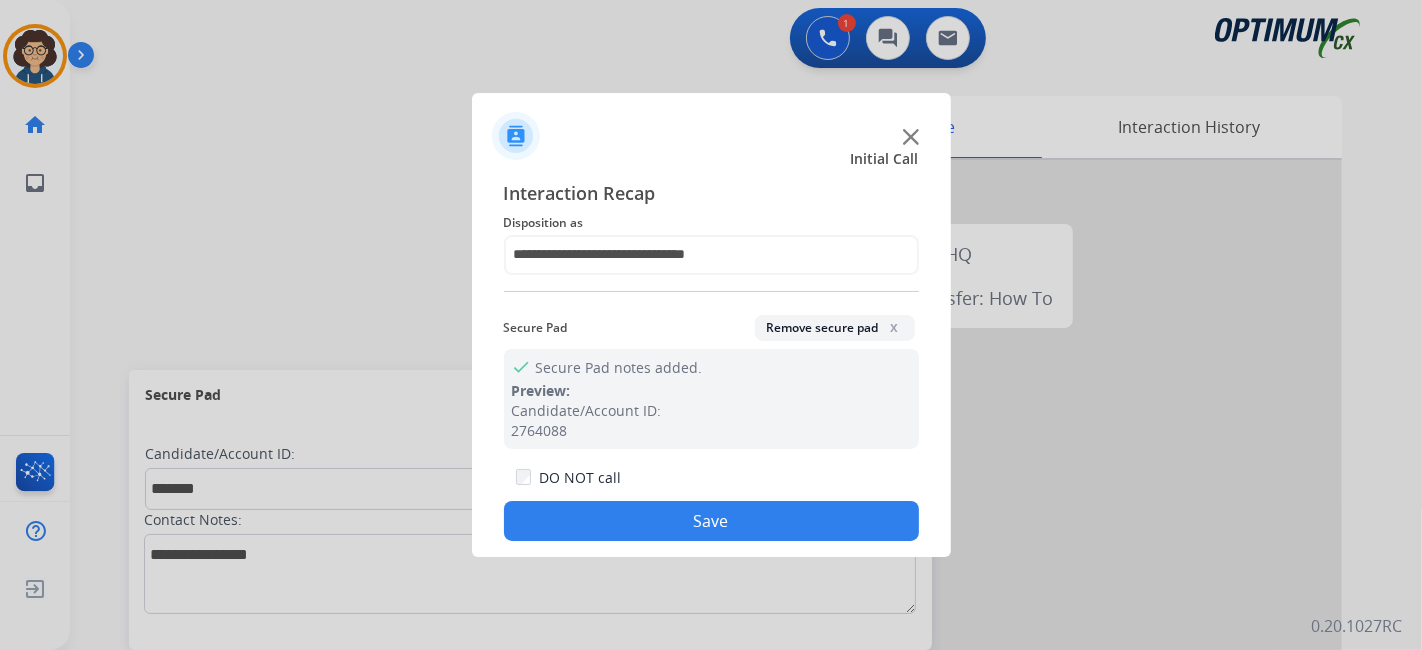 drag, startPoint x: 663, startPoint y: 296, endPoint x: 693, endPoint y: 290, distance: 30.594116 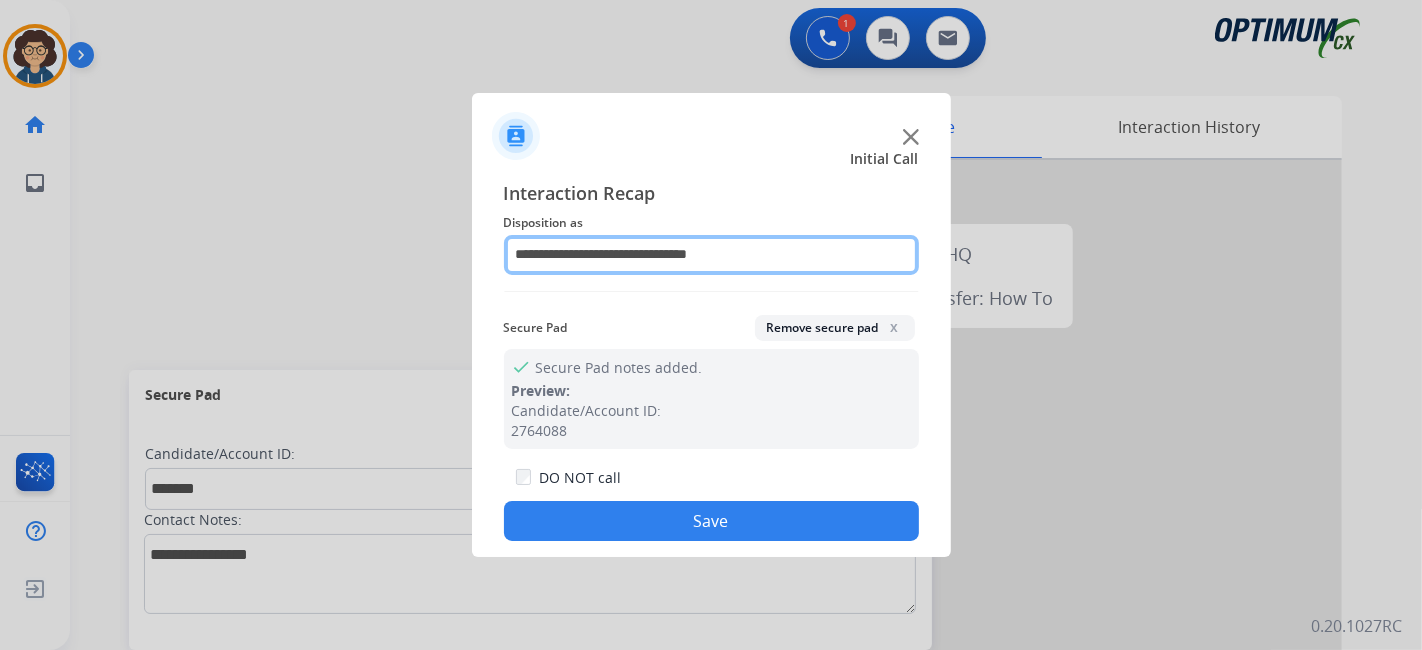 click on "**********" 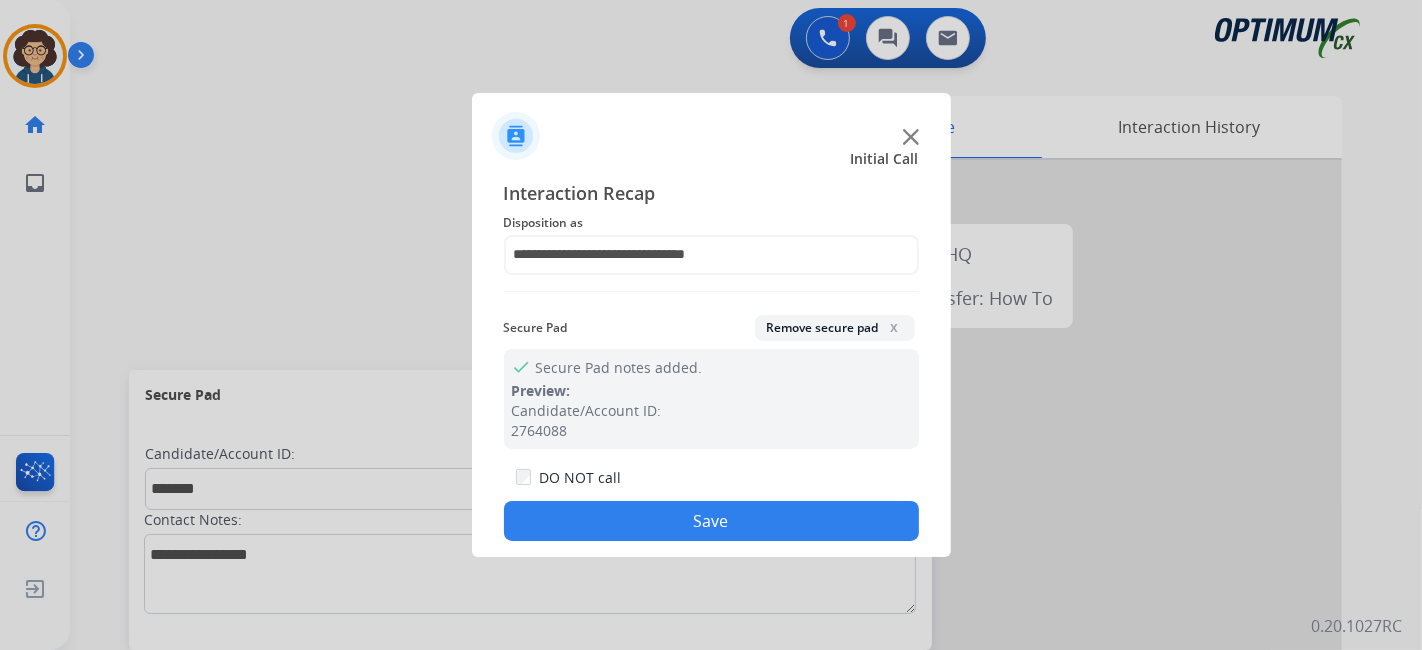 click on "Interaction Recap" 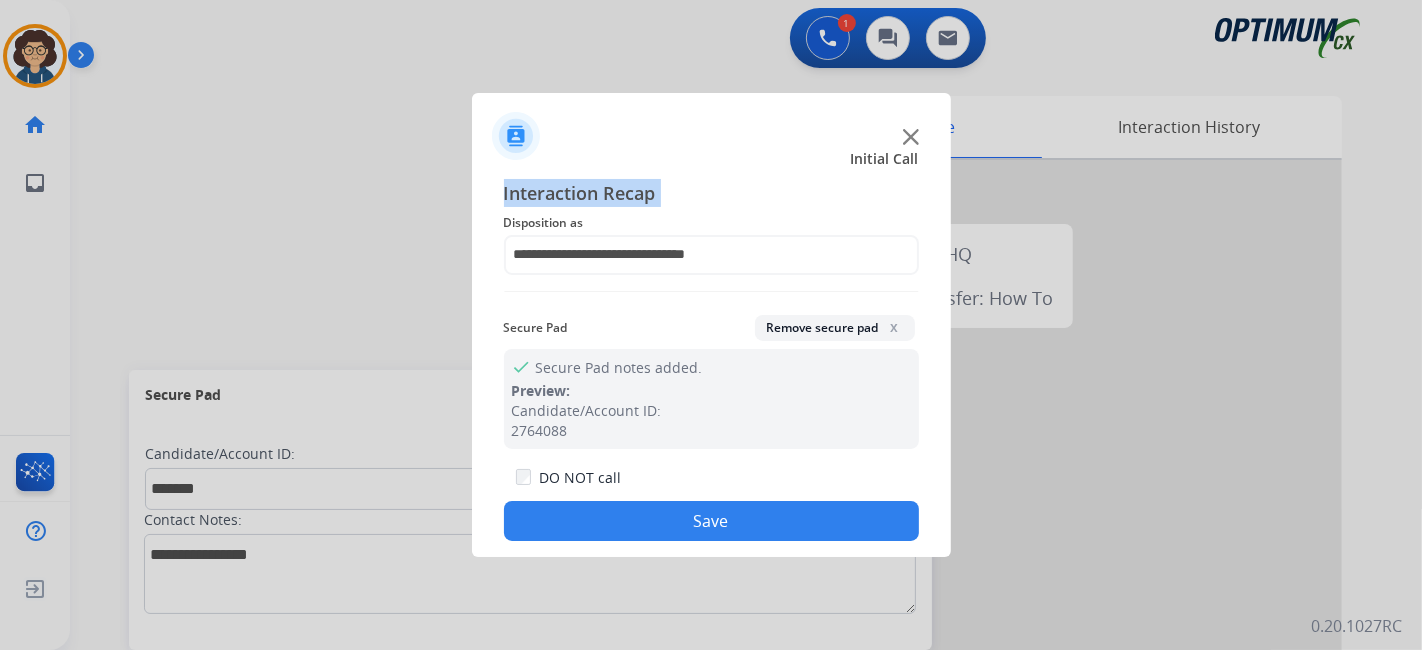 click on "Interaction Recap" 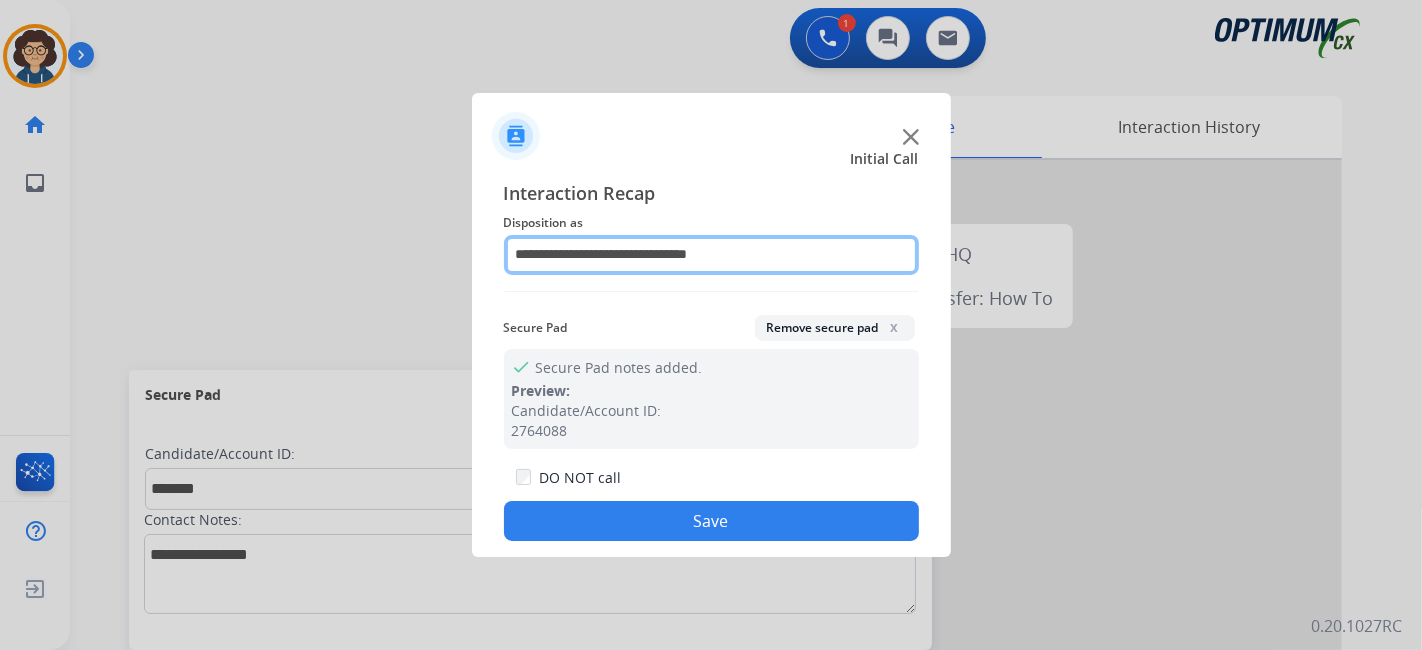 click on "**********" 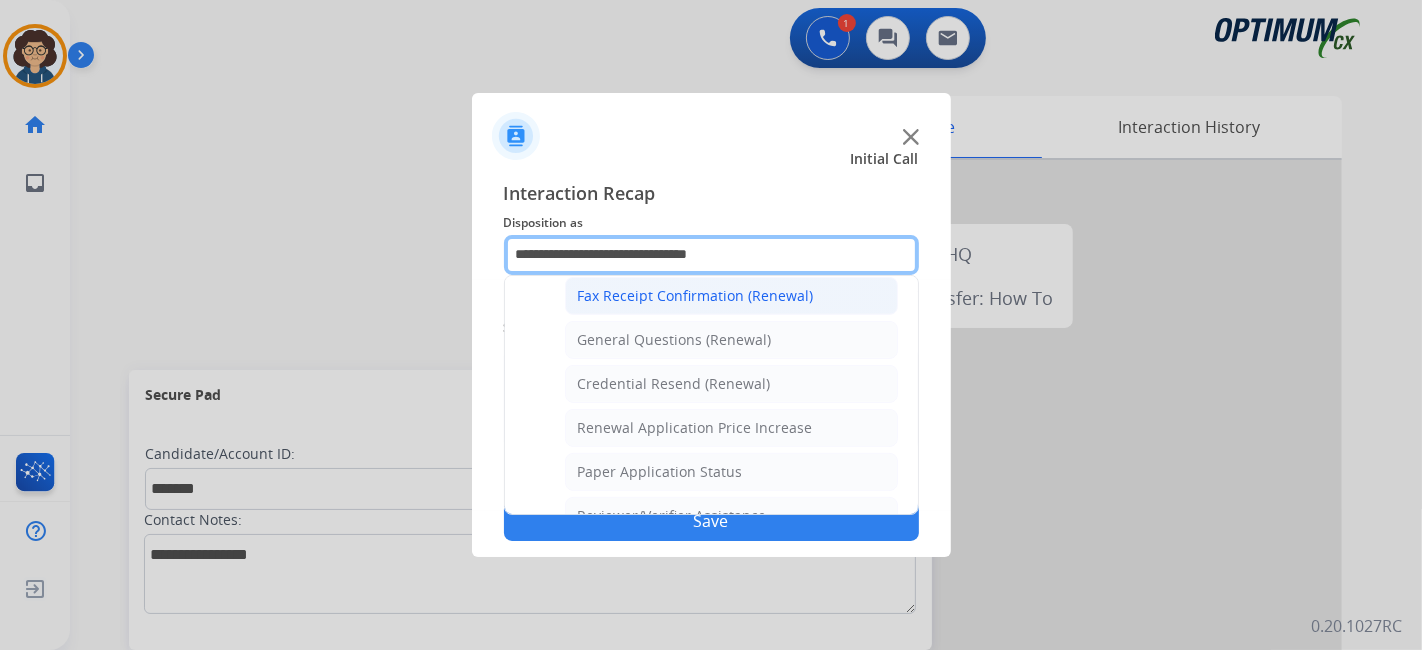 scroll, scrollTop: 551, scrollLeft: 0, axis: vertical 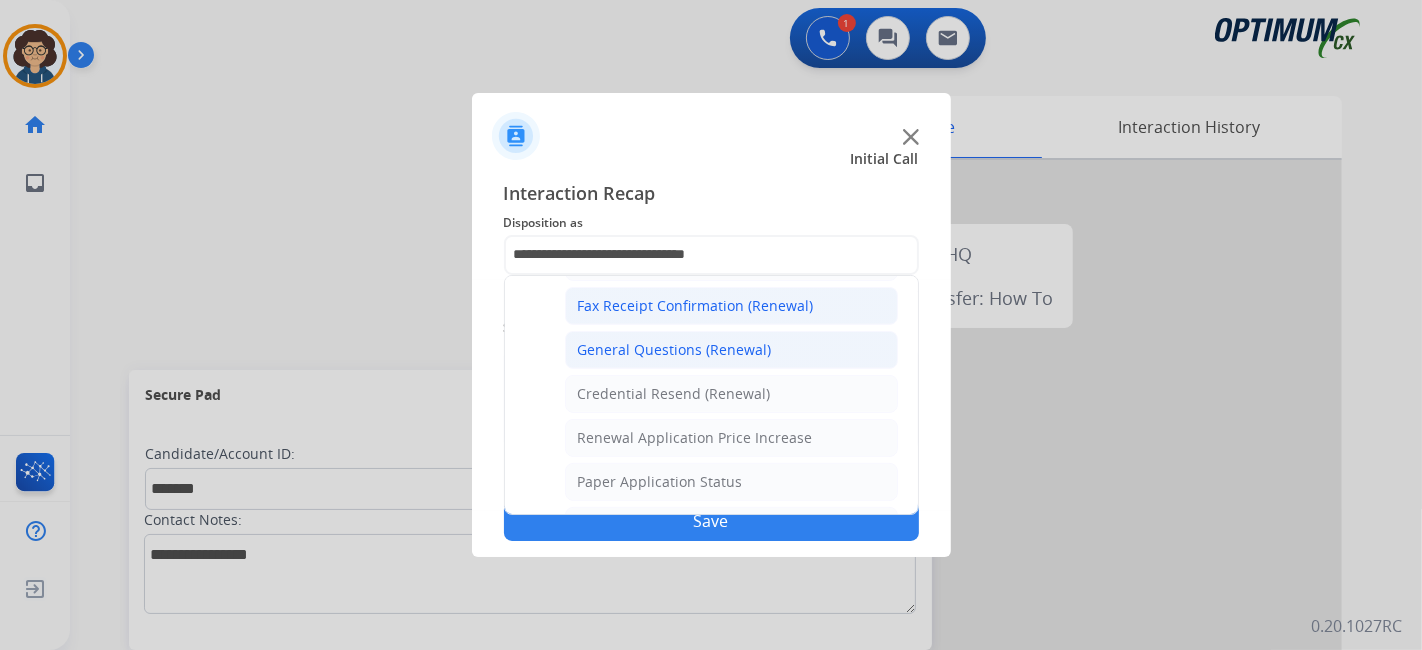 click on "General Questions (Renewal)" 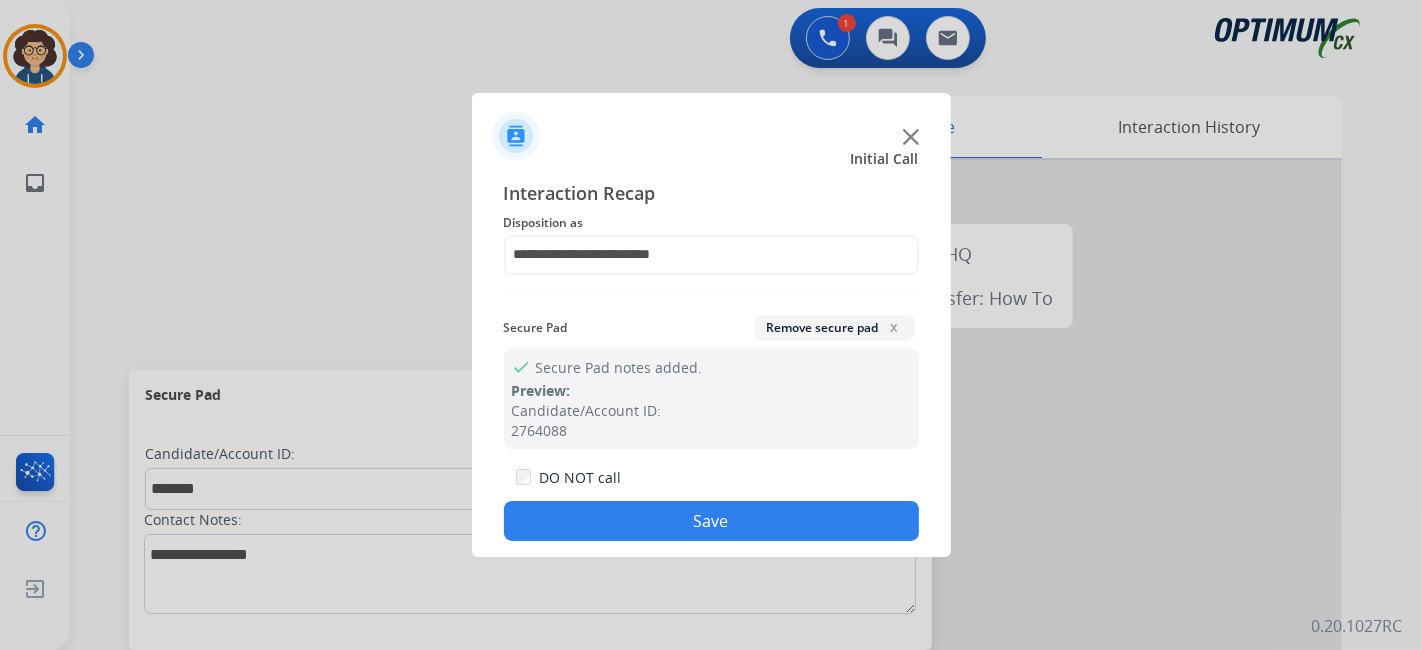 click on "Save" 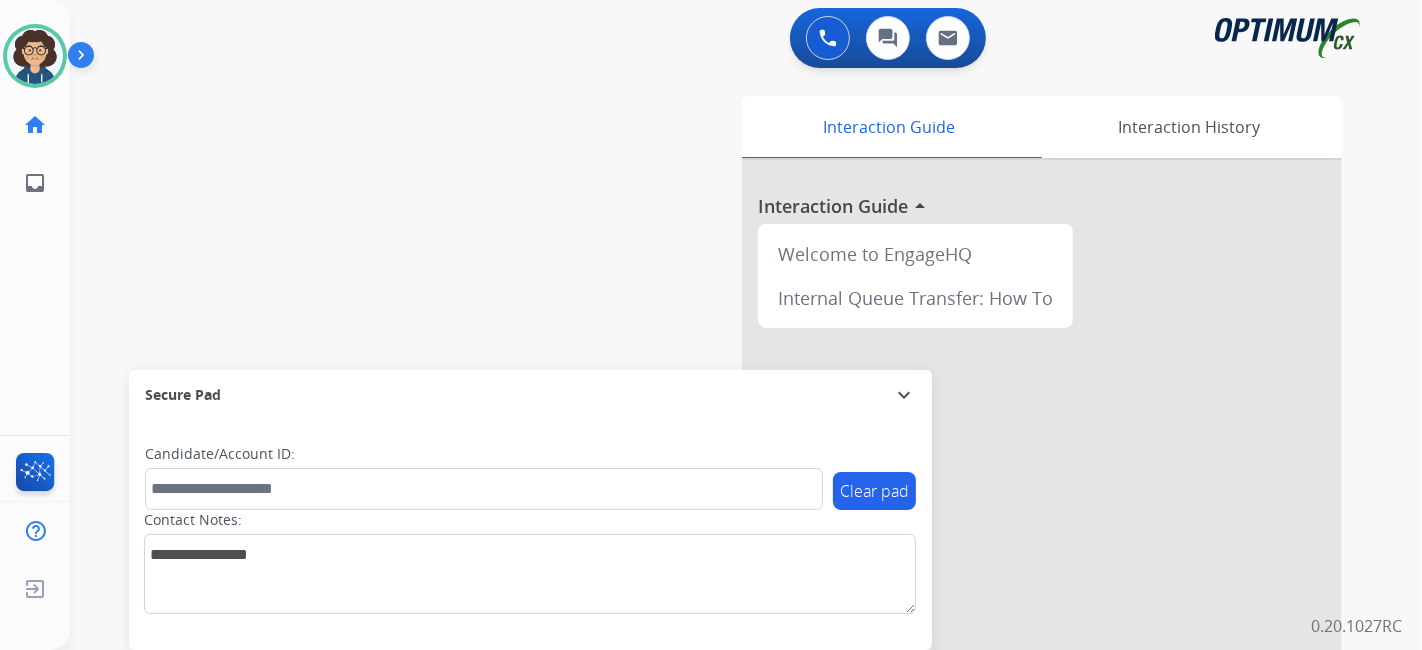 click on "swap_horiz Break voice bridge close_fullscreen Connect 3-Way Call merge_type Separate 3-Way Call  Interaction Guide   Interaction History  Interaction Guide arrow_drop_up  Welcome to EngageHQ   Internal Queue Transfer: How To  Secure Pad expand_more Clear pad Candidate/Account ID: Contact Notes:" at bounding box center (722, 489) 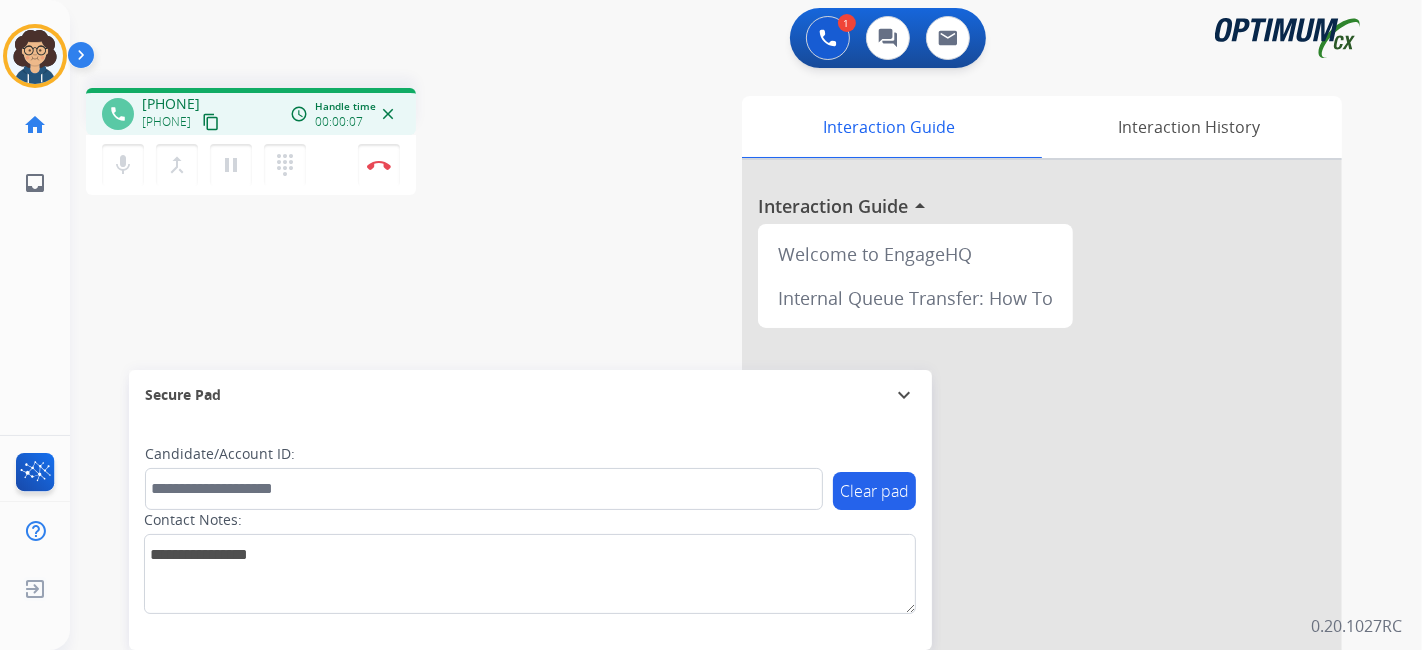click on "content_copy" at bounding box center [211, 122] 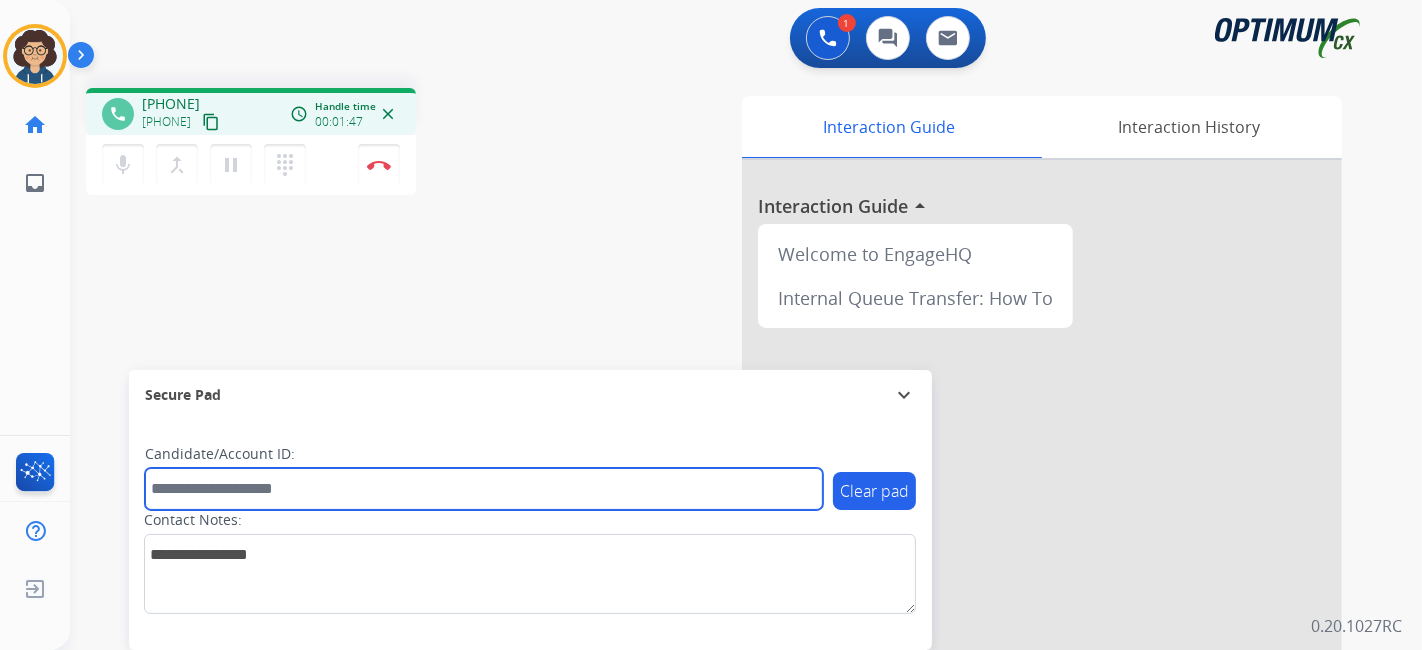 click at bounding box center [484, 489] 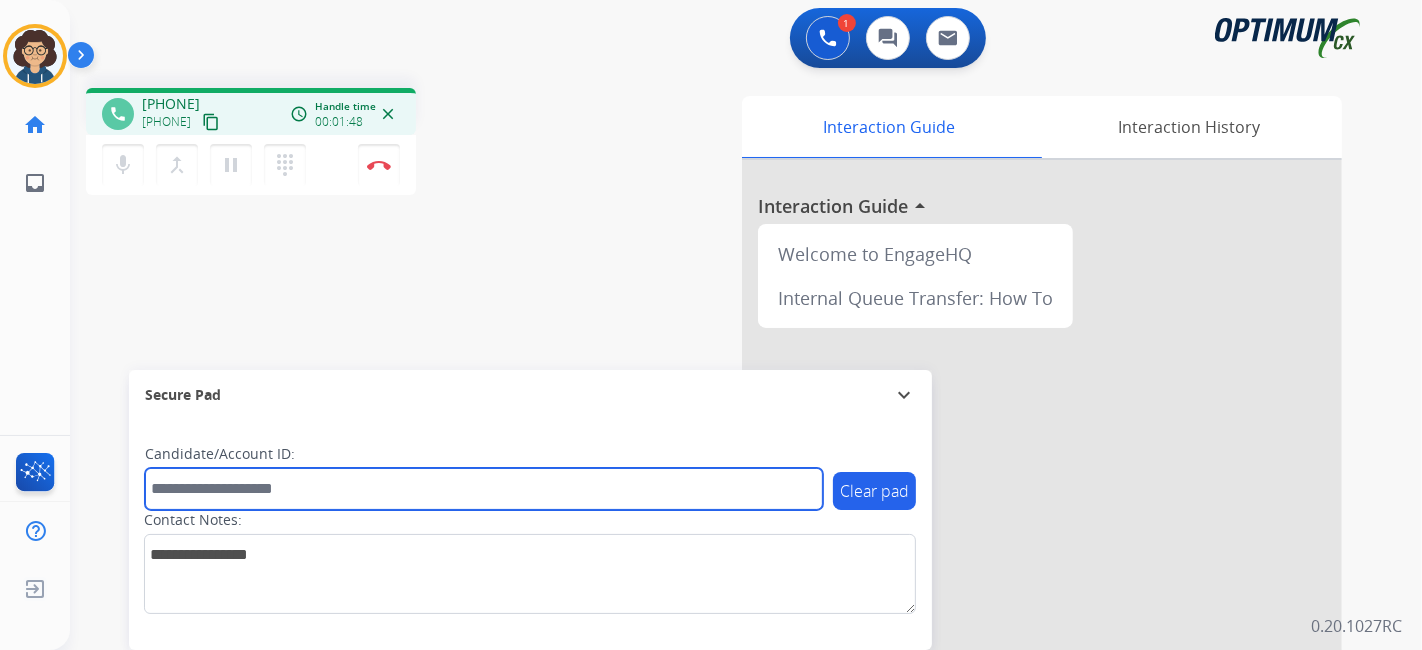 paste on "*******" 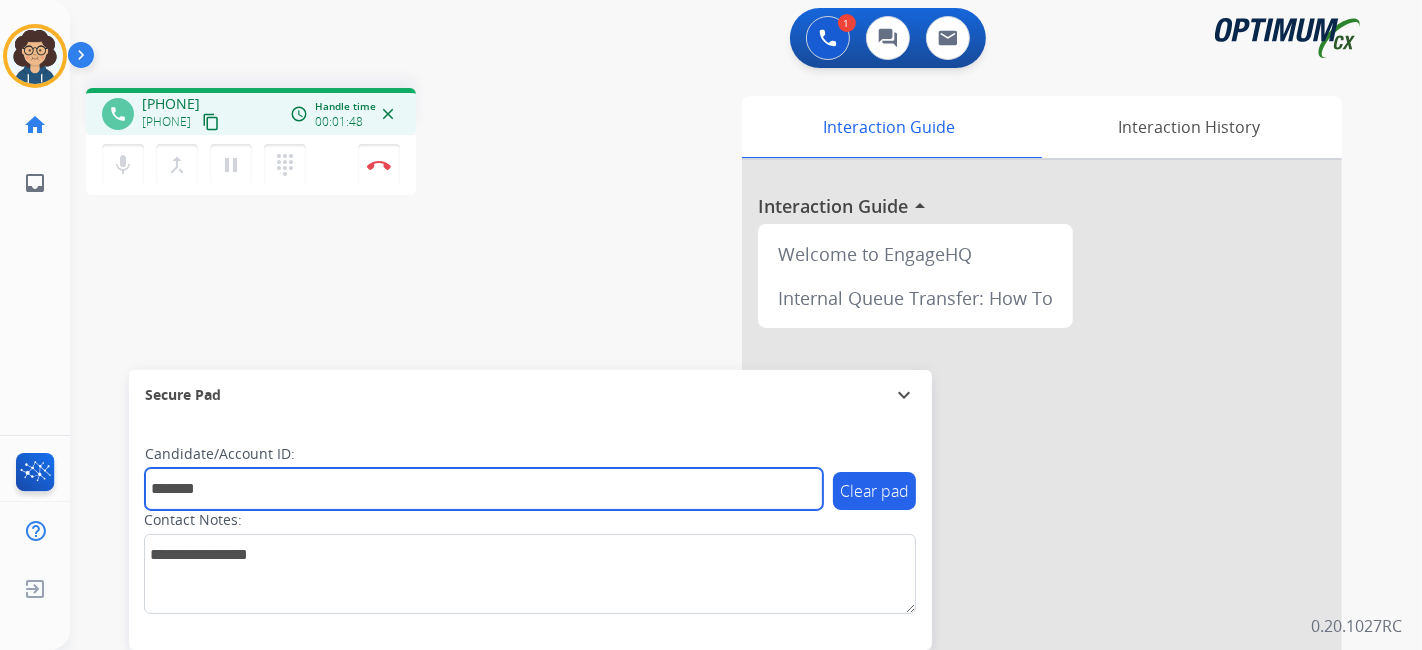type on "*******" 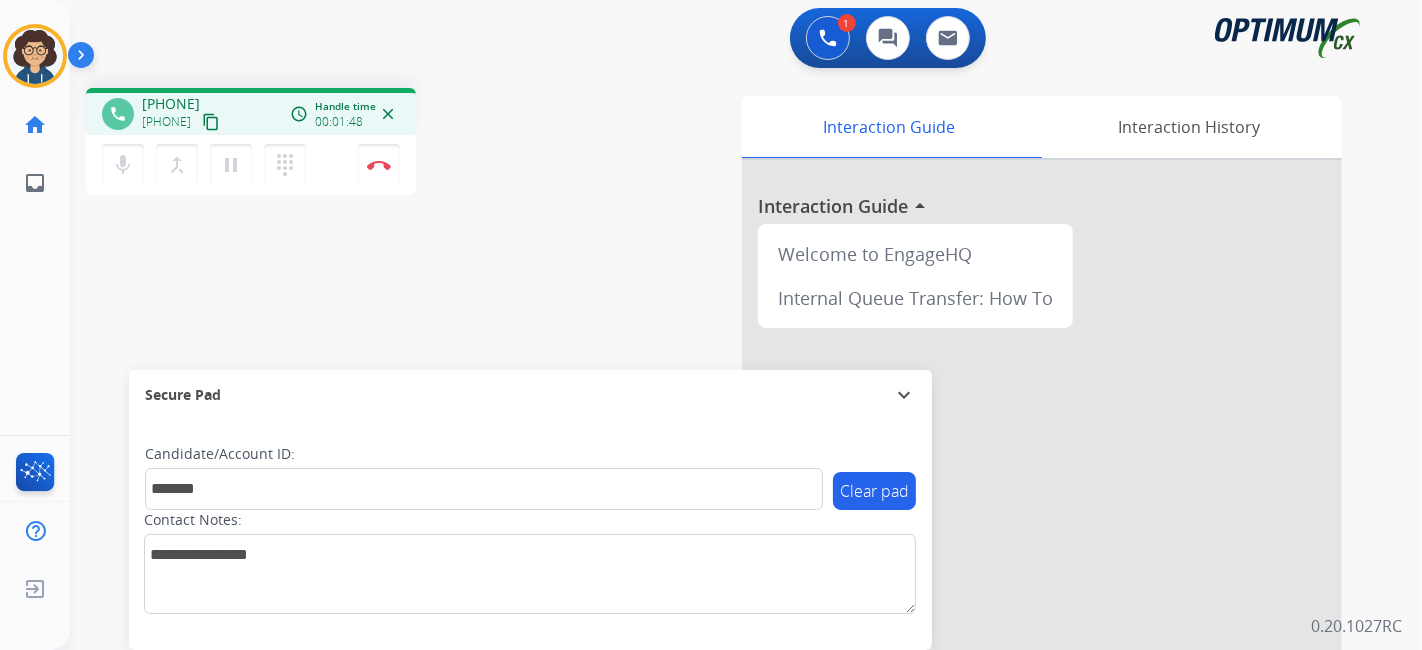 click on "phone [PHONE] [PHONE] content_copy access_time Call metrics Queue   00:08 Hold   00:00 Talk   01:49 Total   01:56 Handle time 00:01:48 close mic Mute merge_type Bridge pause Hold dialpad Dialpad Disconnect swap_horiz Break voice bridge close_fullscreen Connect 3-Way Call merge_type Separate 3-Way Call  Interaction Guide   Interaction History  Interaction Guide arrow_drop_up  Welcome to EngageHQ   Internal Queue Transfer: How To  Secure Pad expand_more Clear pad Candidate/Account ID: ******* Contact Notes:" at bounding box center [722, 489] 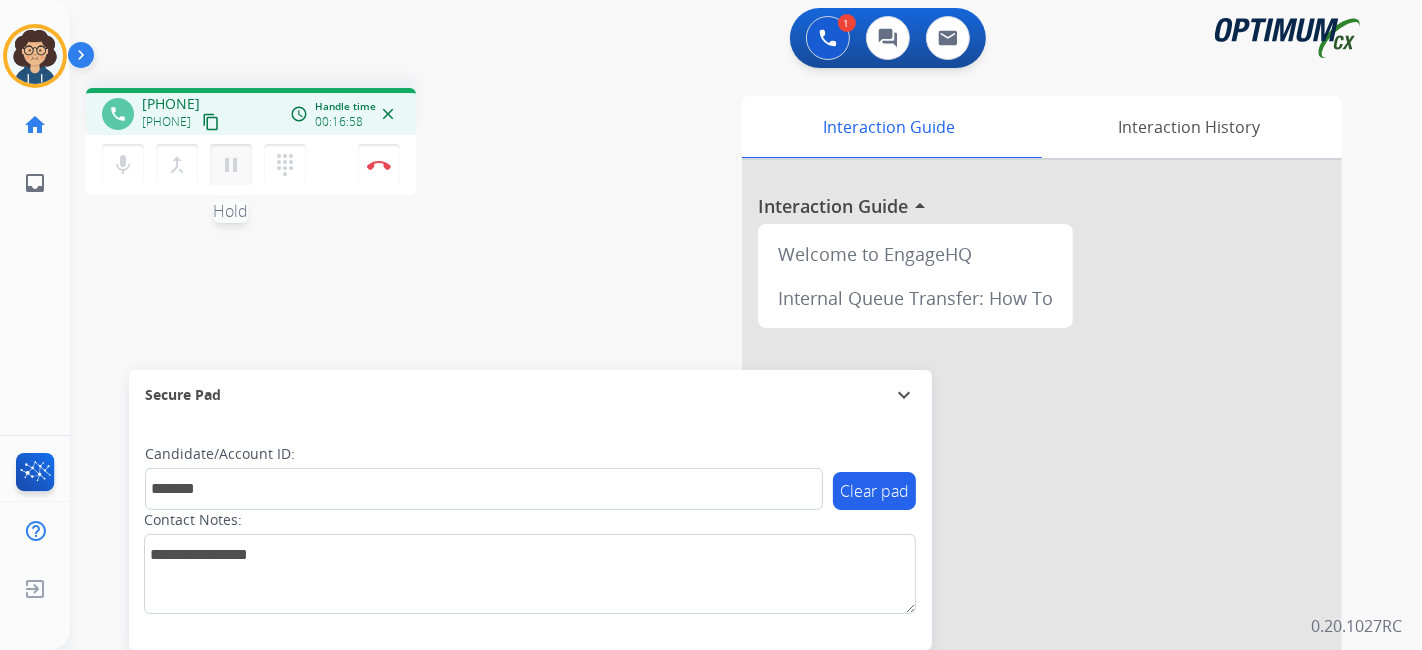 click on "pause" at bounding box center [231, 165] 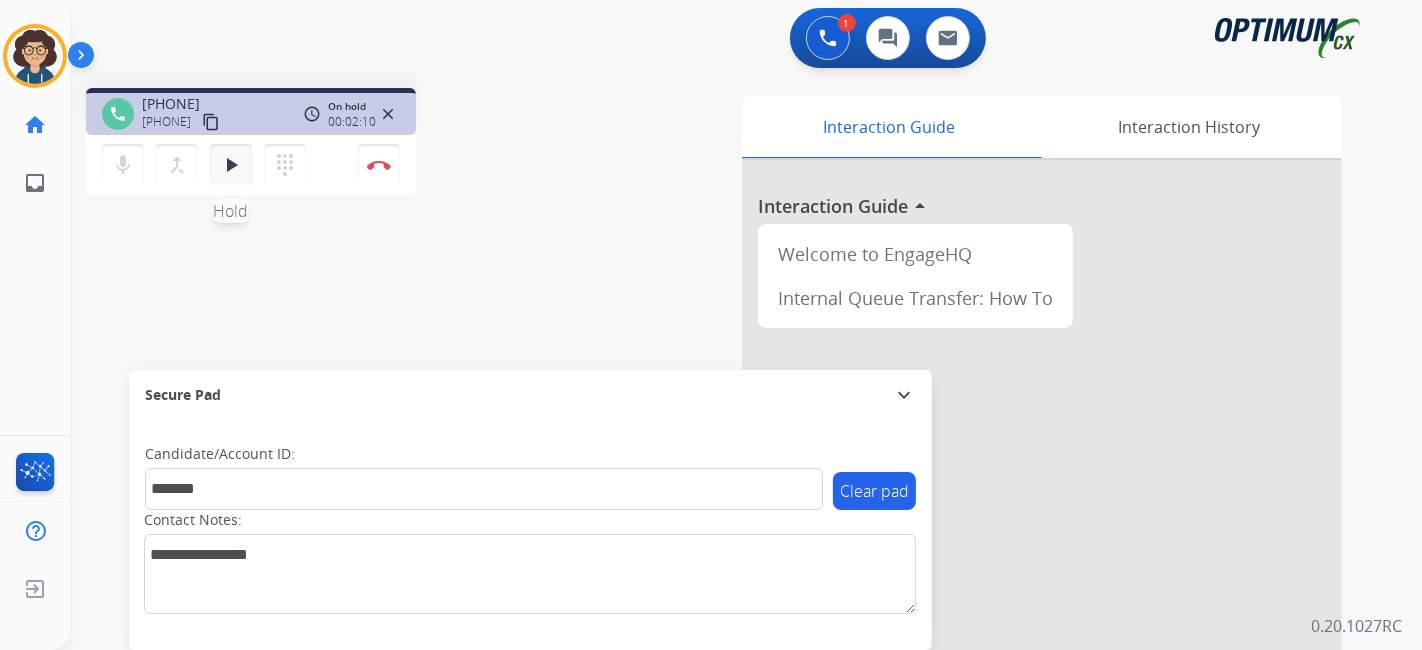 click on "play_arrow" at bounding box center [231, 165] 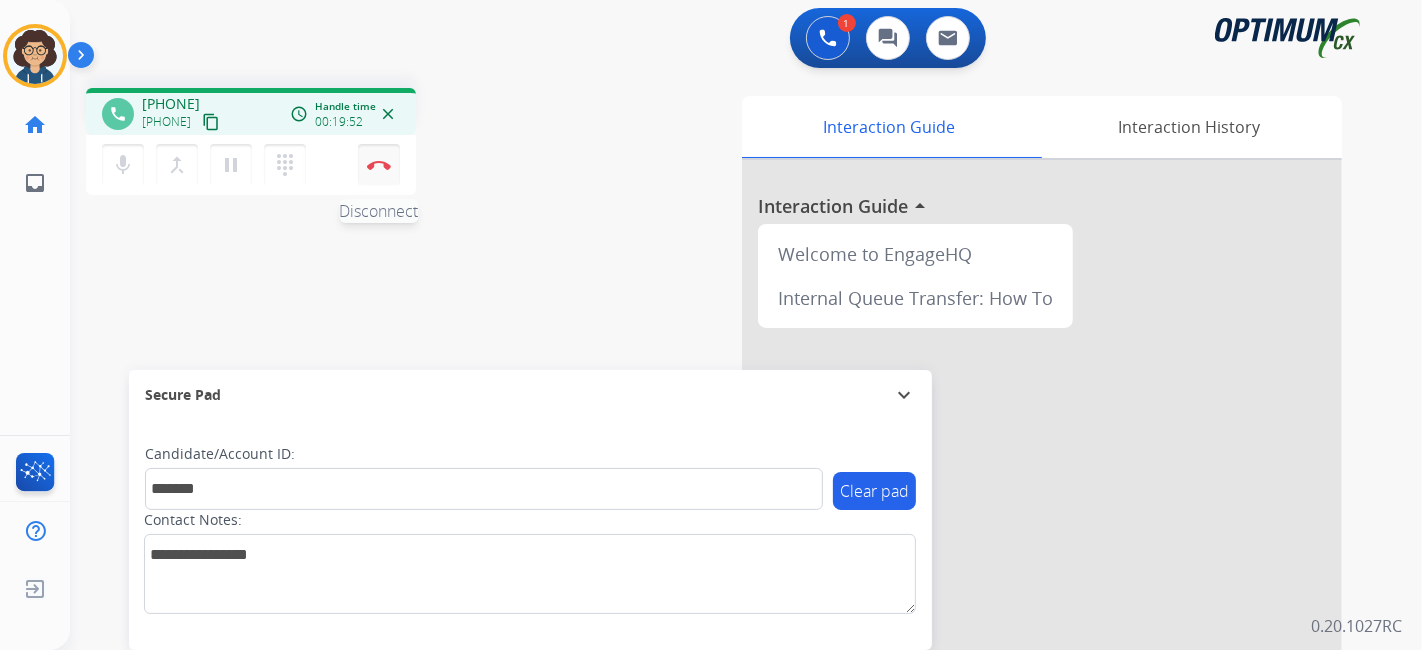 click at bounding box center (379, 165) 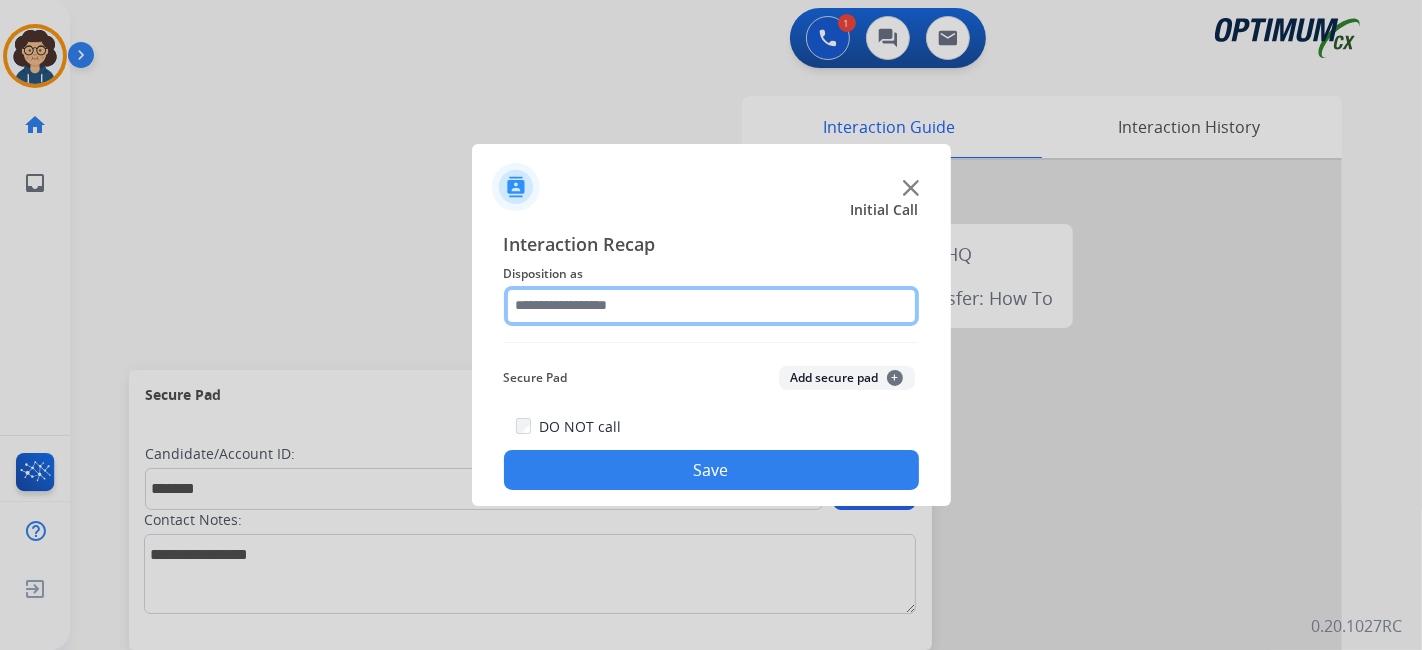 click 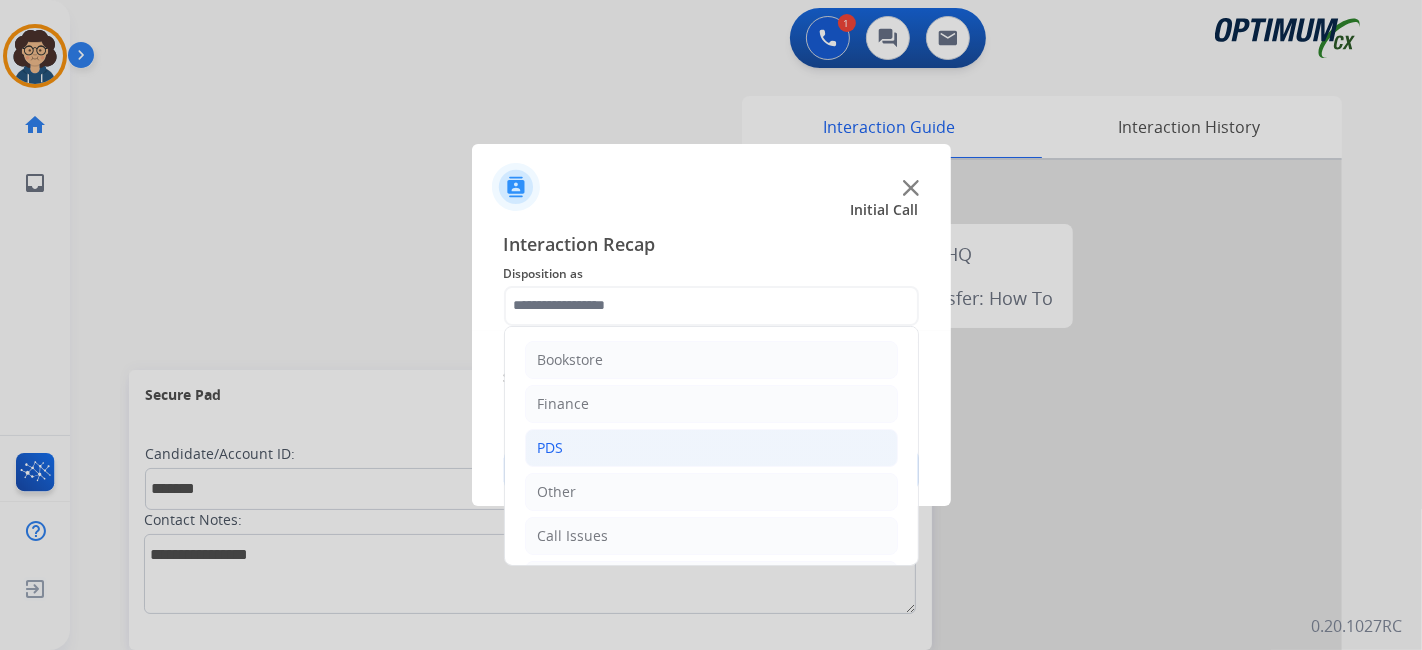 click on "PDS" 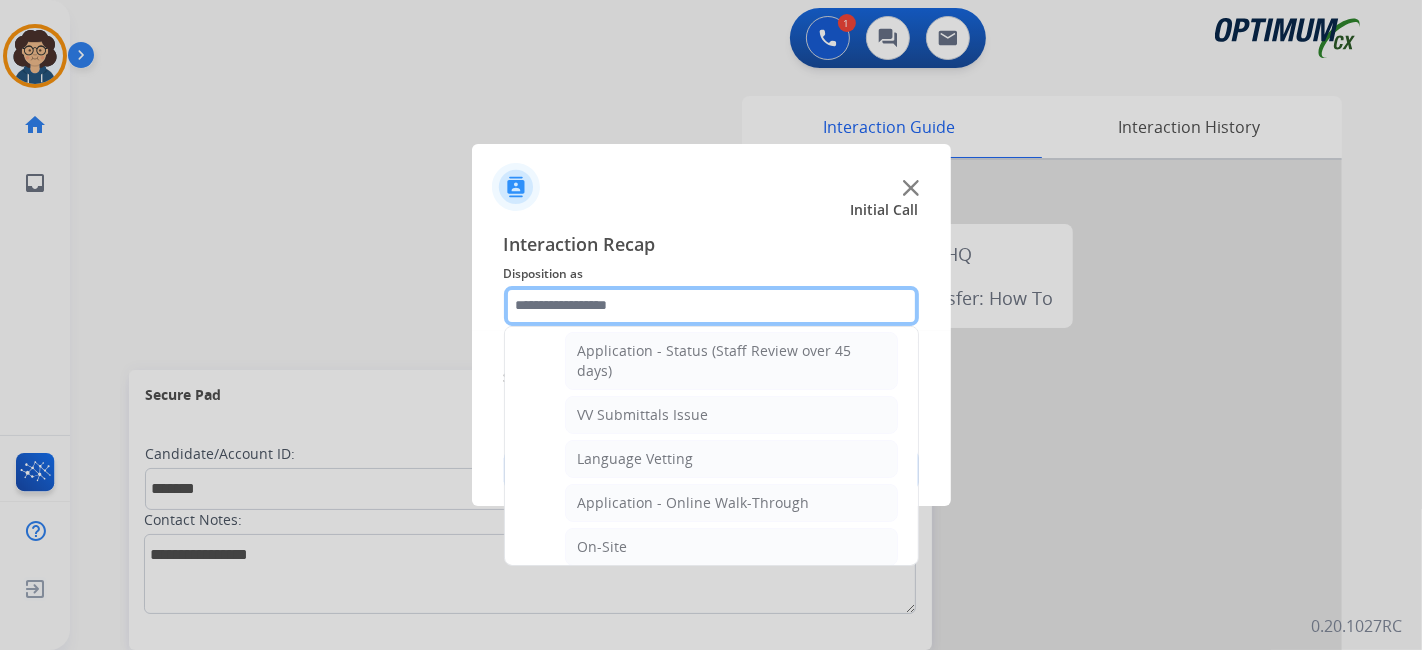 scroll, scrollTop: 343, scrollLeft: 0, axis: vertical 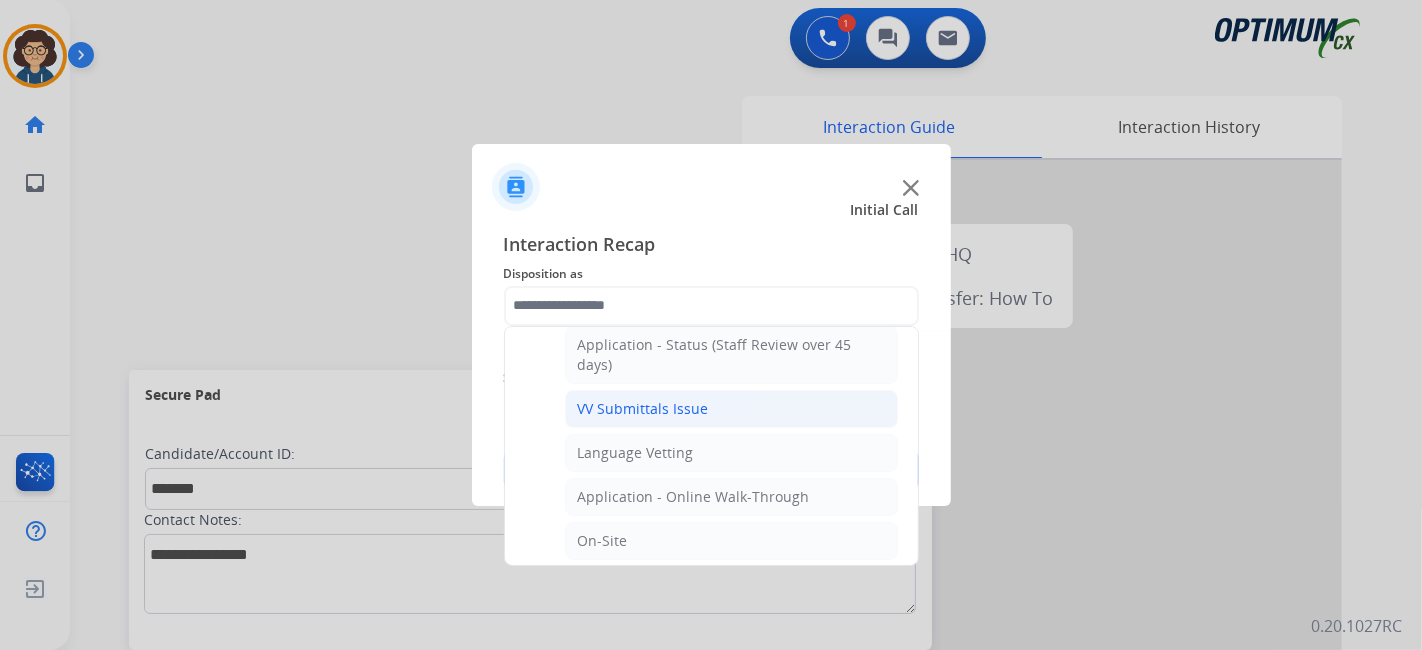 click on "VV Submittals Issue" 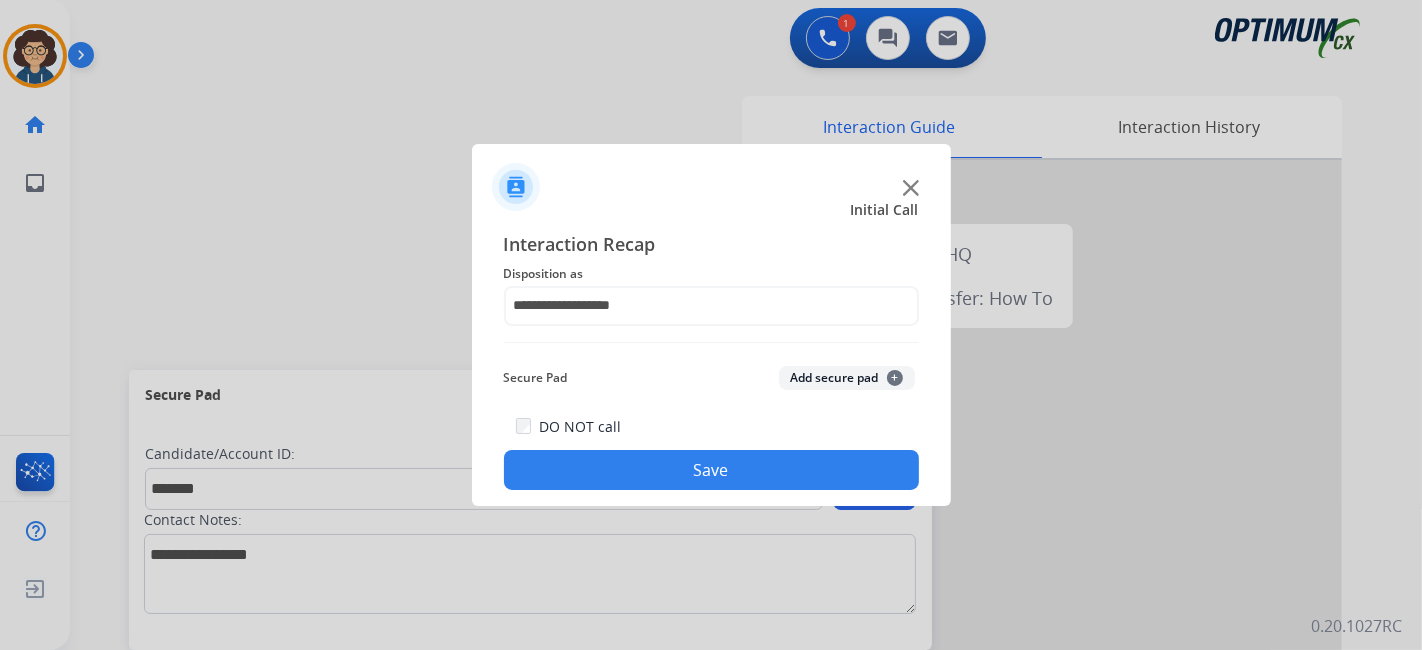 click on "Add secure pad  +" 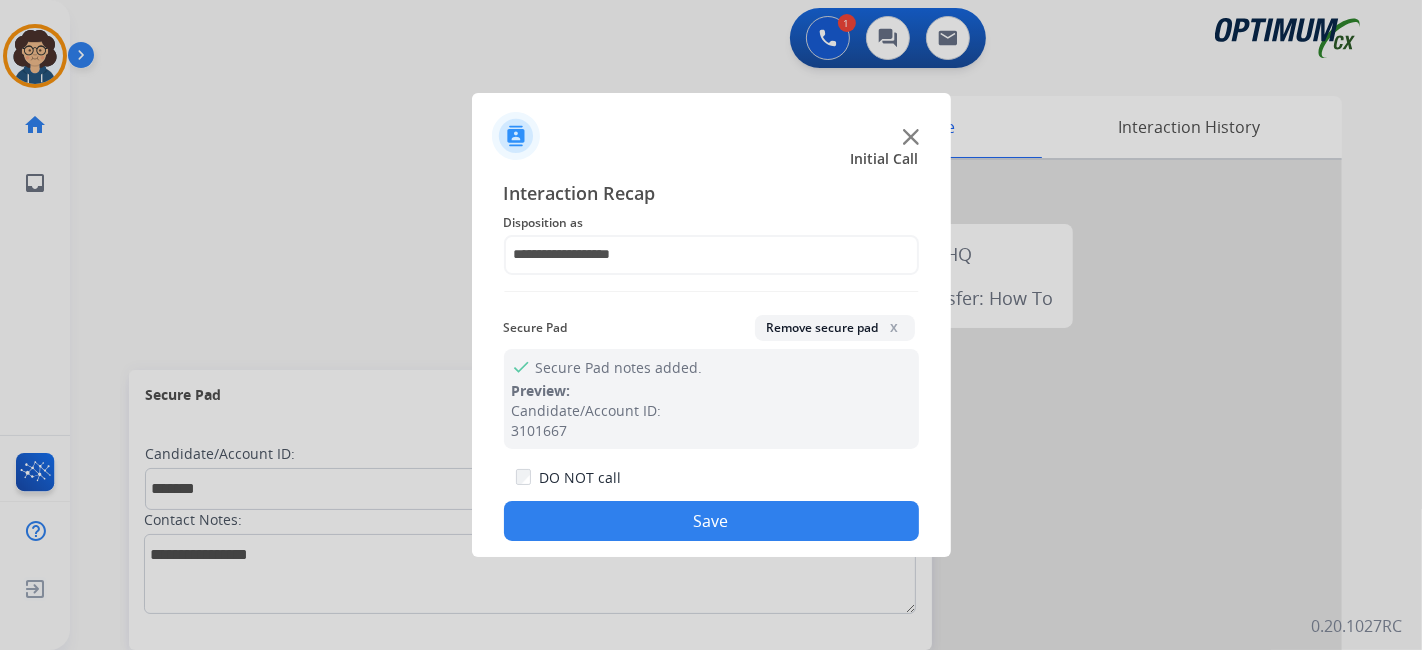 click on "Save" 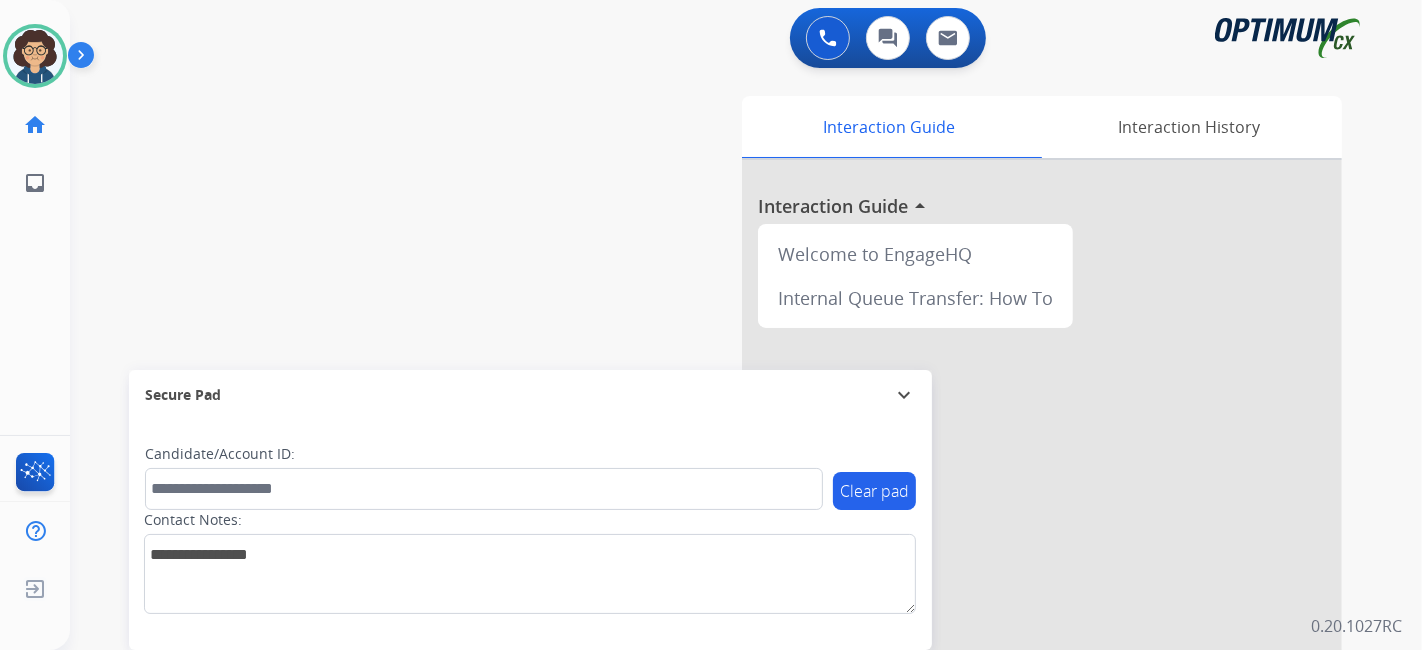 click on "swap_horiz Break voice bridge close_fullscreen Connect 3-Way Call merge_type Separate 3-Way Call  Interaction Guide   Interaction History  Interaction Guide arrow_drop_up  Welcome to EngageHQ   Internal Queue Transfer: How To  Secure Pad expand_more Clear pad Candidate/Account ID: Contact Notes:" at bounding box center [722, 489] 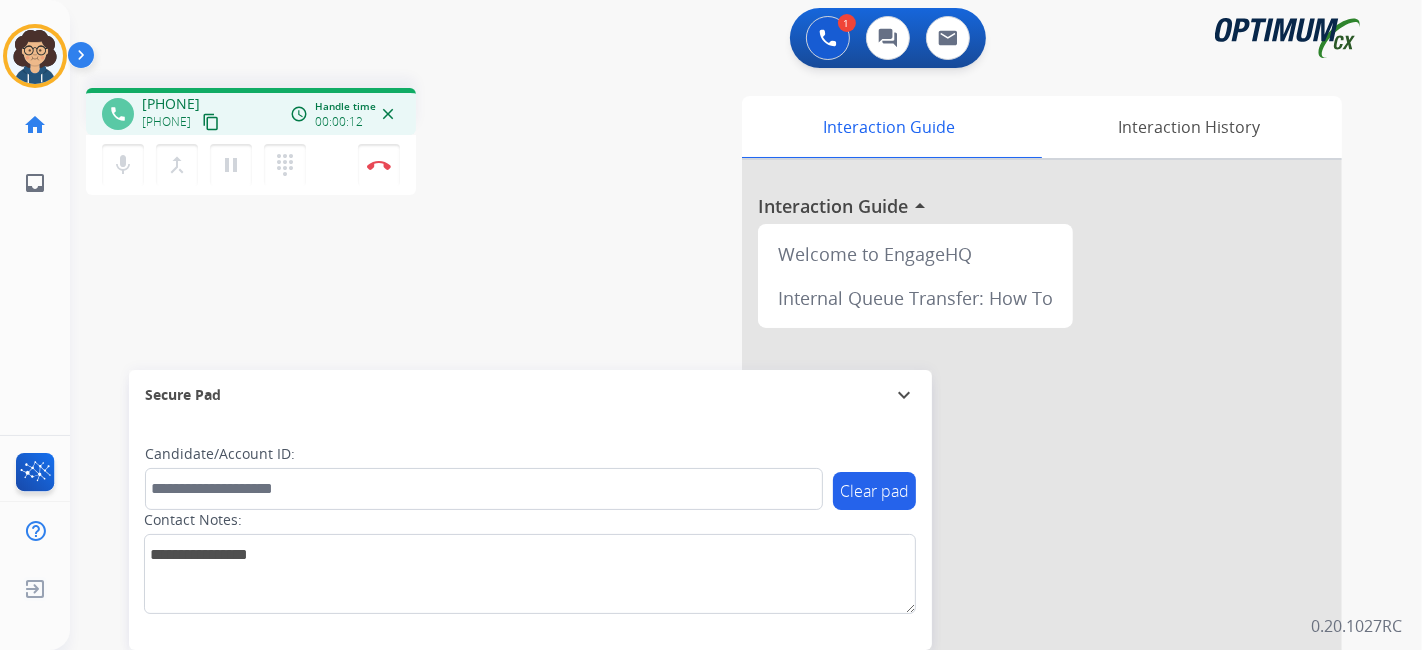 click on "content_copy" at bounding box center (211, 122) 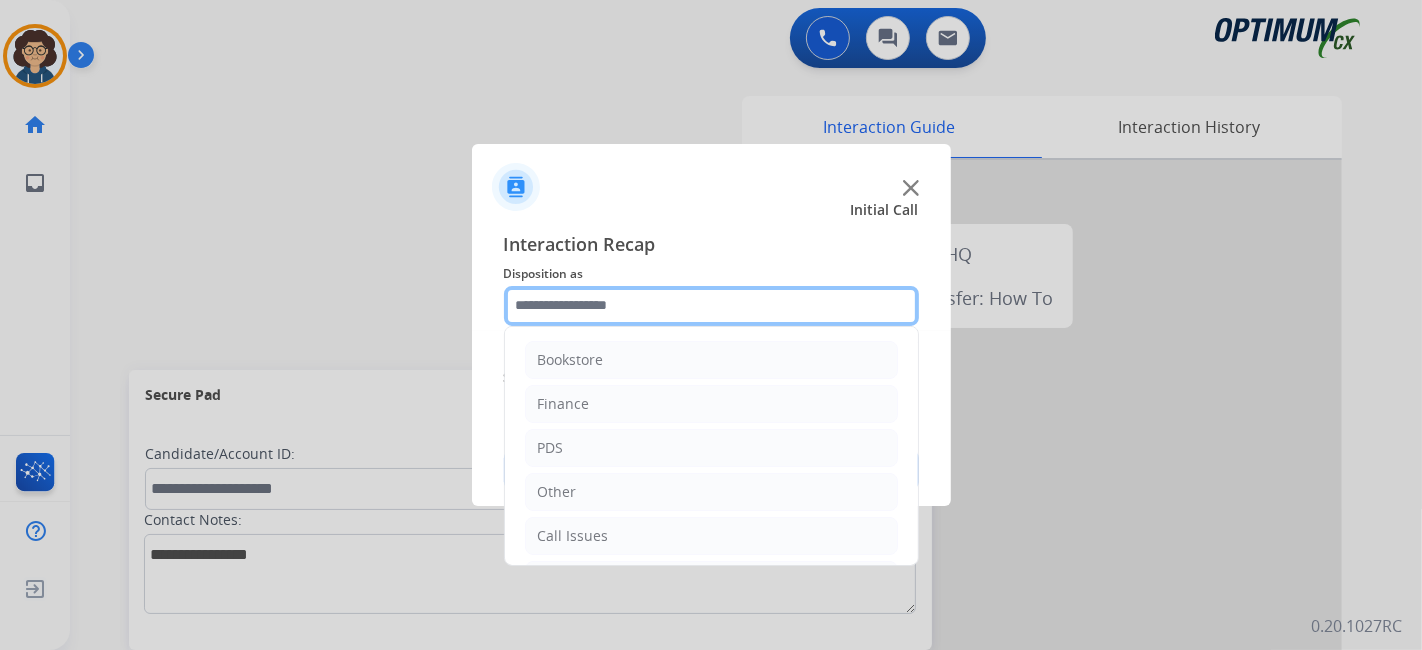 click 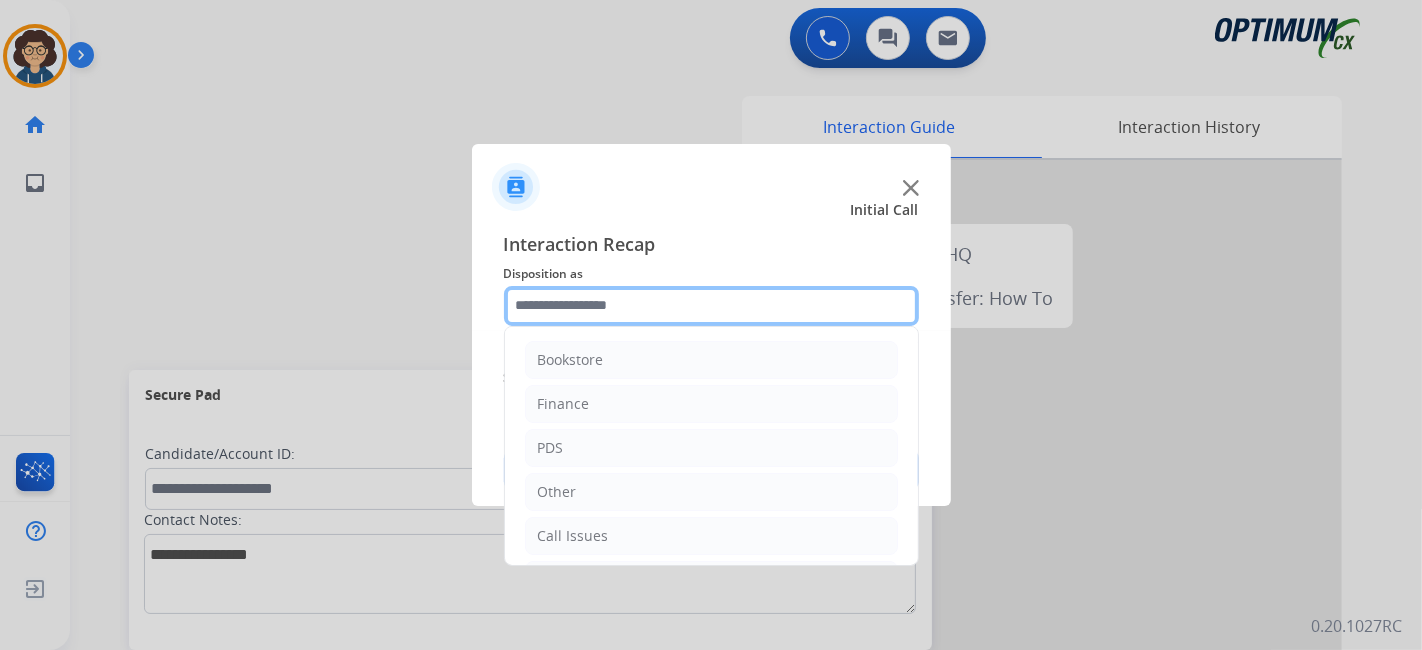 scroll, scrollTop: 56, scrollLeft: 0, axis: vertical 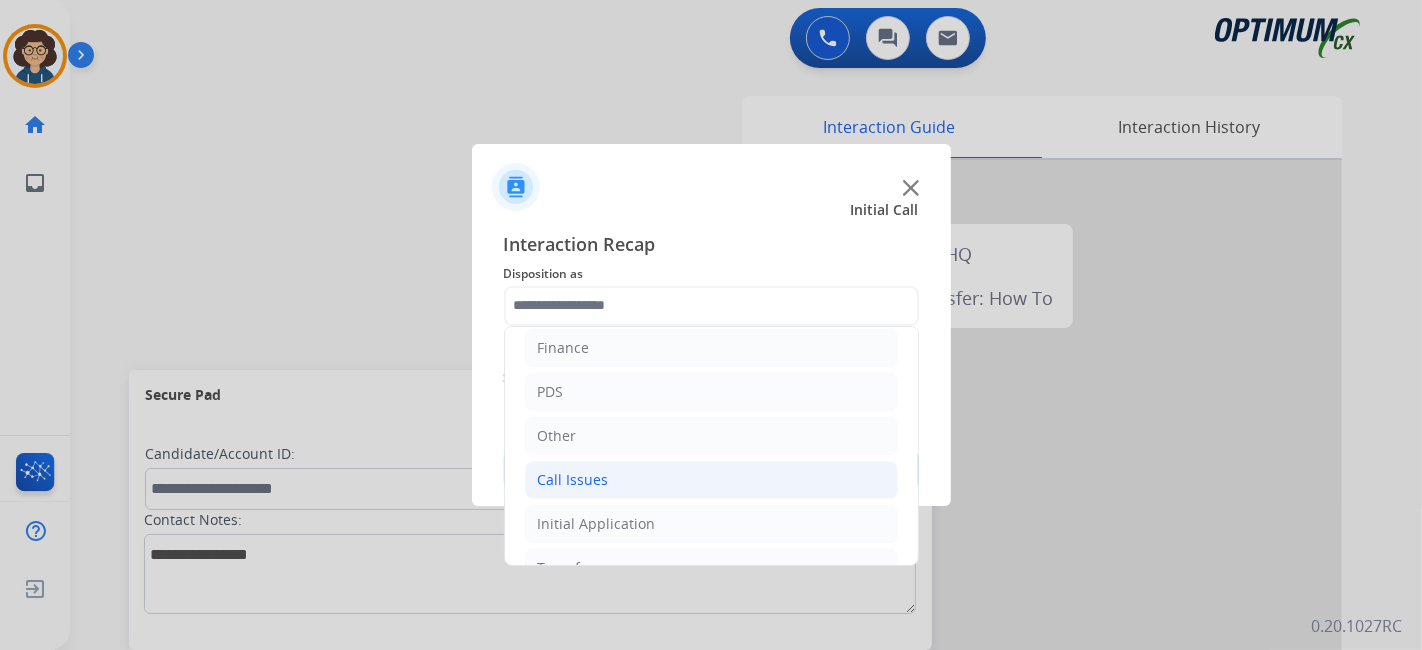 click on "Call Issues" 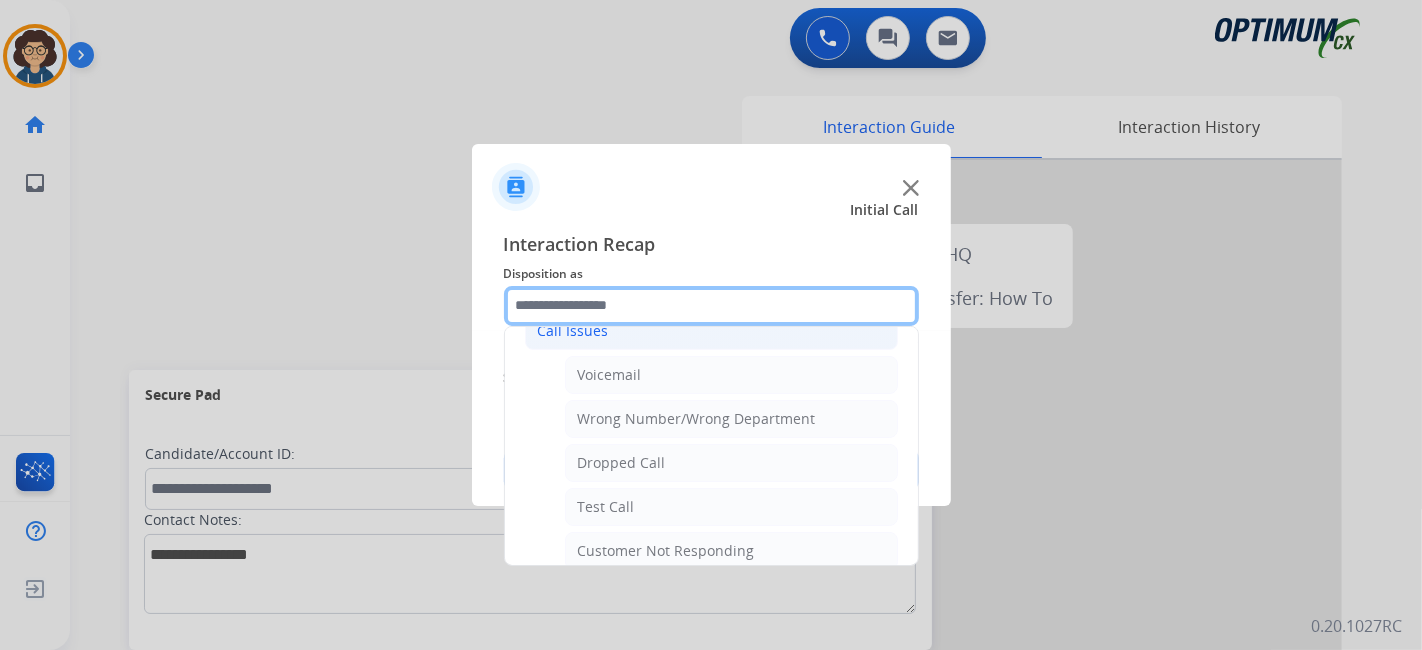scroll, scrollTop: 219, scrollLeft: 0, axis: vertical 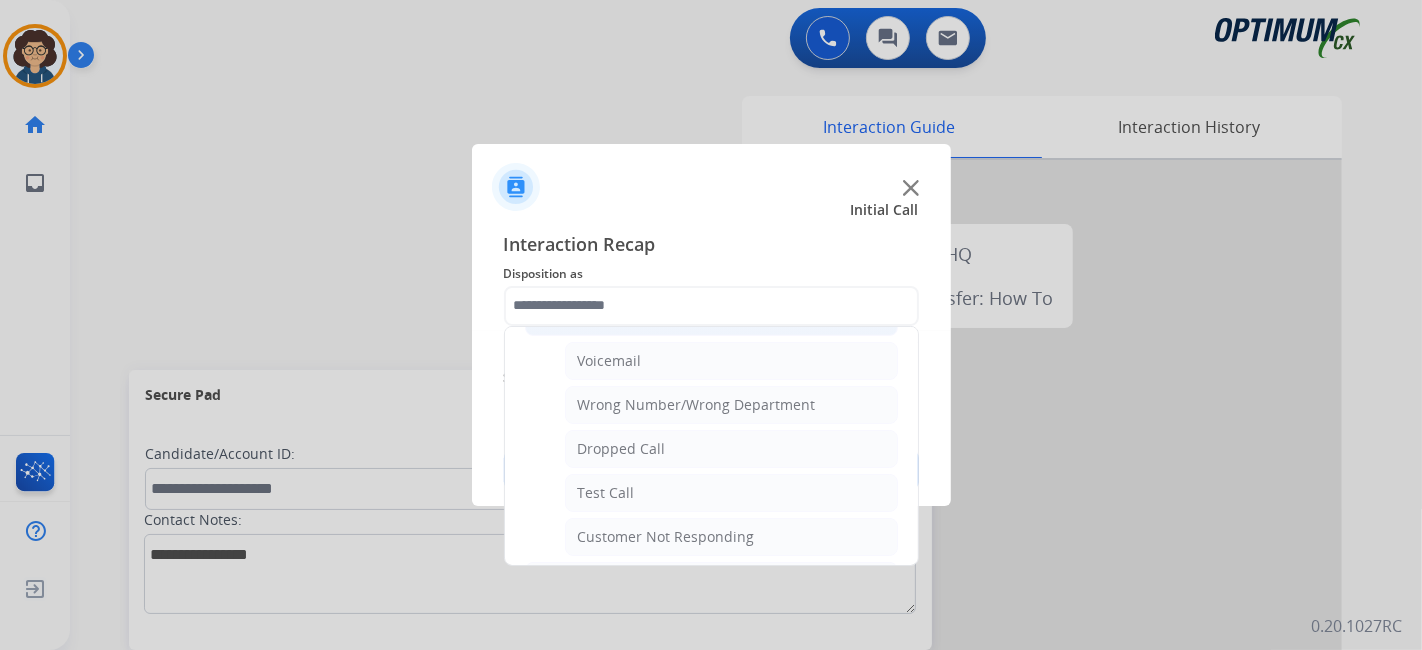 drag, startPoint x: 721, startPoint y: 460, endPoint x: 698, endPoint y: 458, distance: 23.086792 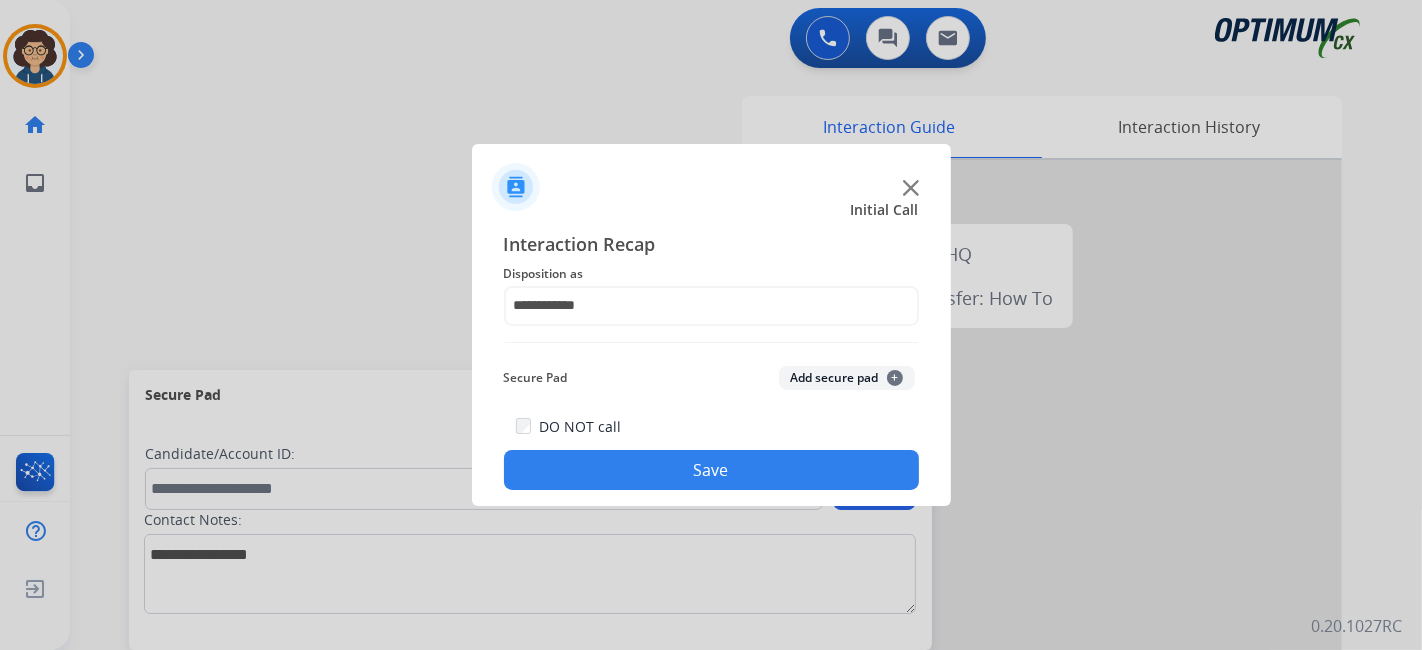 click on "Save" 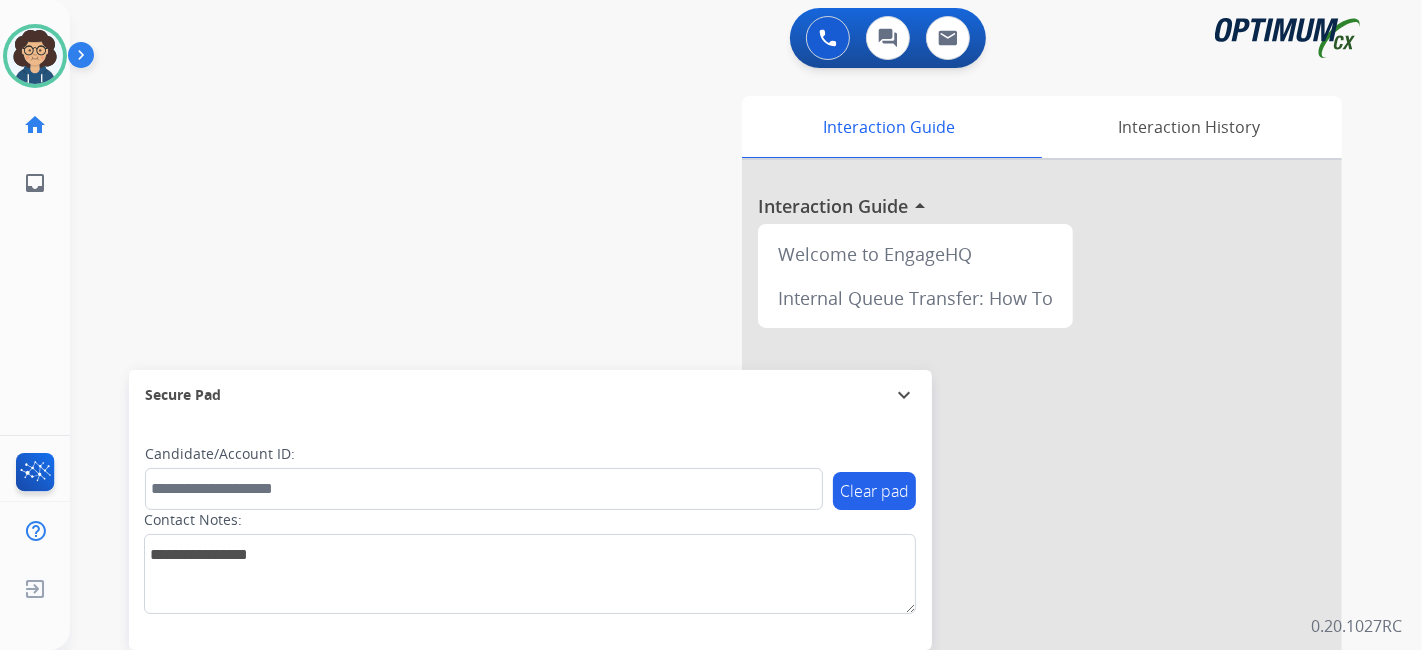 click on "swap_horiz Break voice bridge close_fullscreen Connect 3-Way Call merge_type Separate 3-Way Call  Interaction Guide   Interaction History  Interaction Guide arrow_drop_up  Welcome to EngageHQ   Internal Queue Transfer: How To  Secure Pad expand_more Clear pad Candidate/Account ID: Contact Notes:" at bounding box center (722, 489) 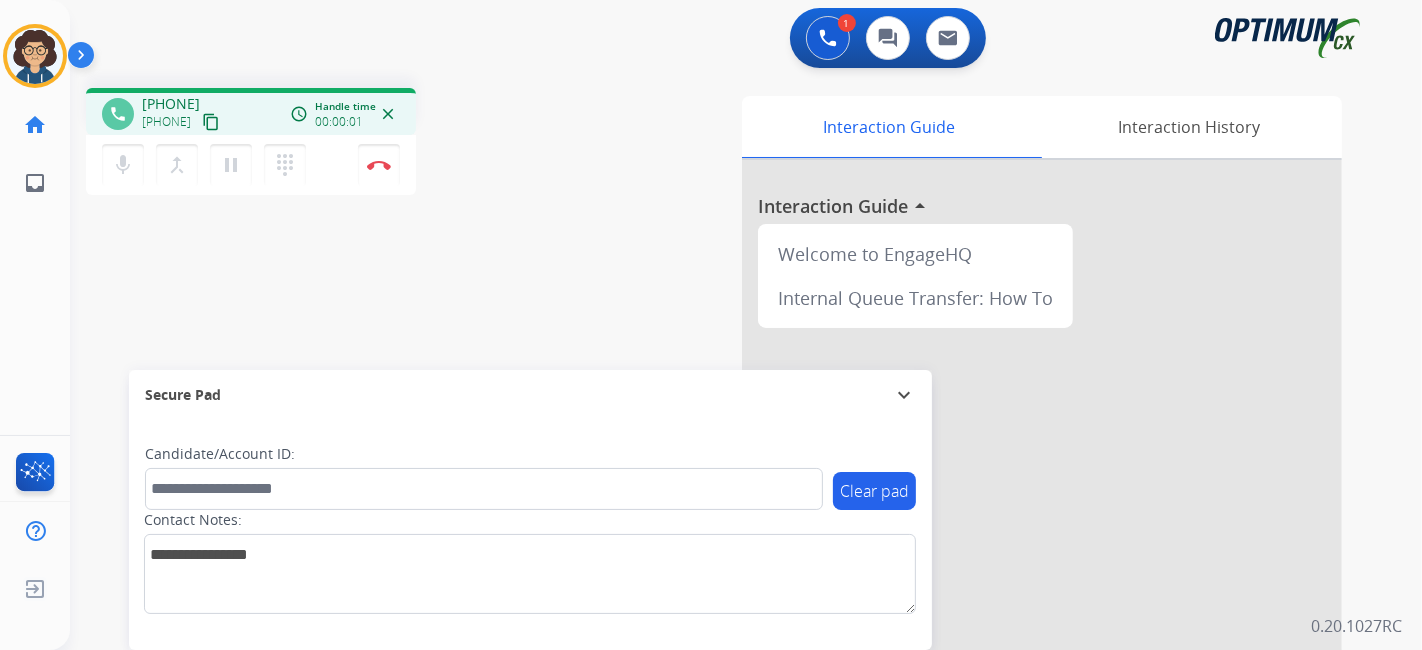 click on "content_copy" at bounding box center [211, 122] 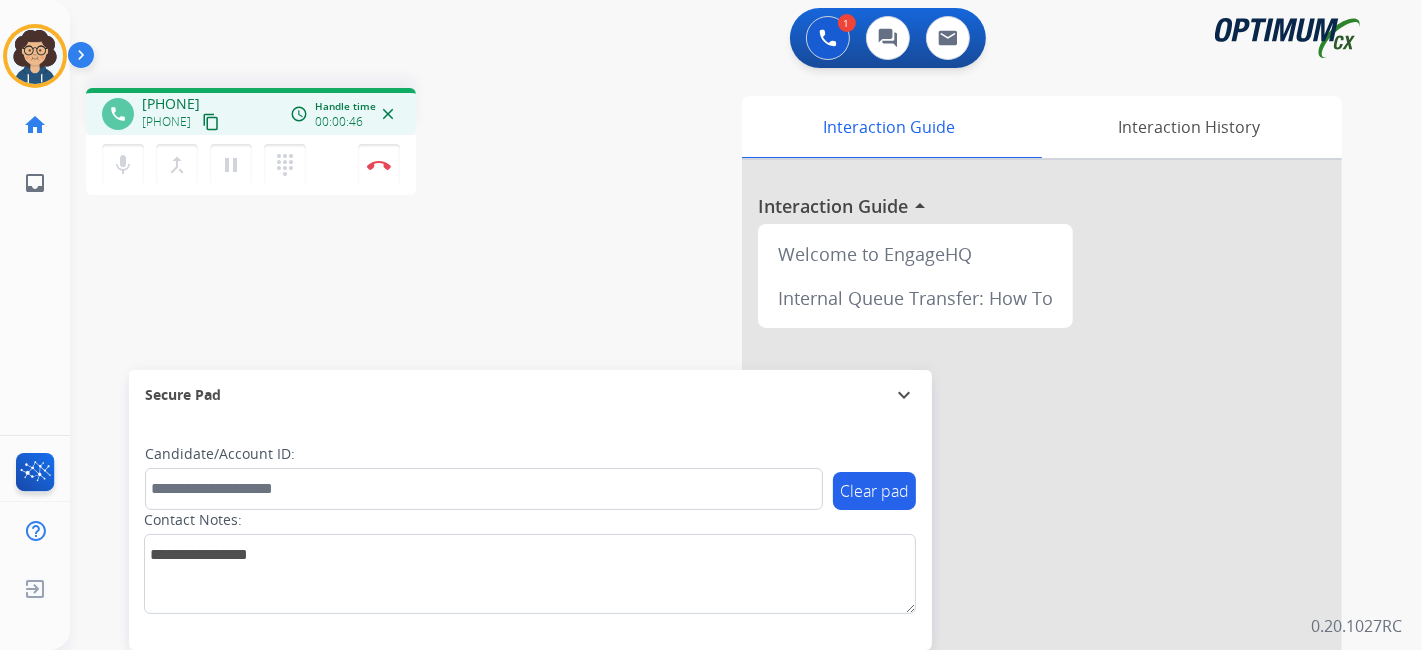 click on "Contact Notes:" at bounding box center (530, 562) 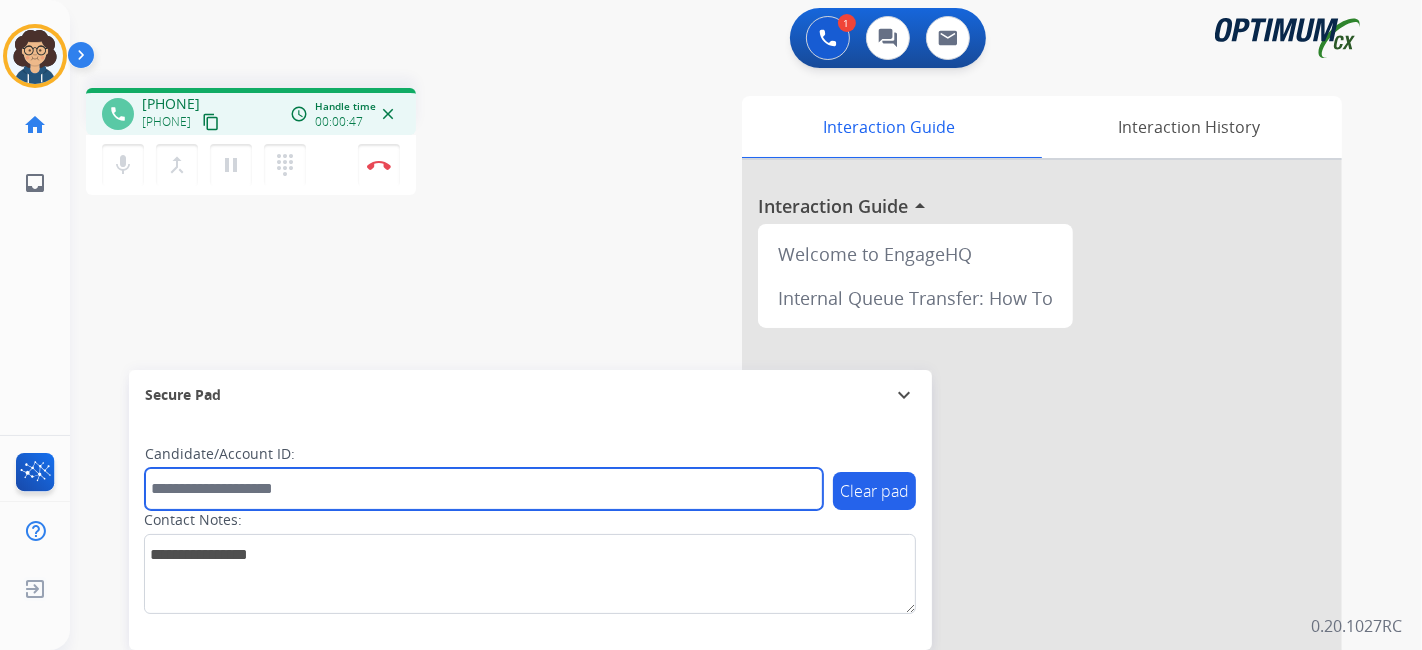 paste on "*******" 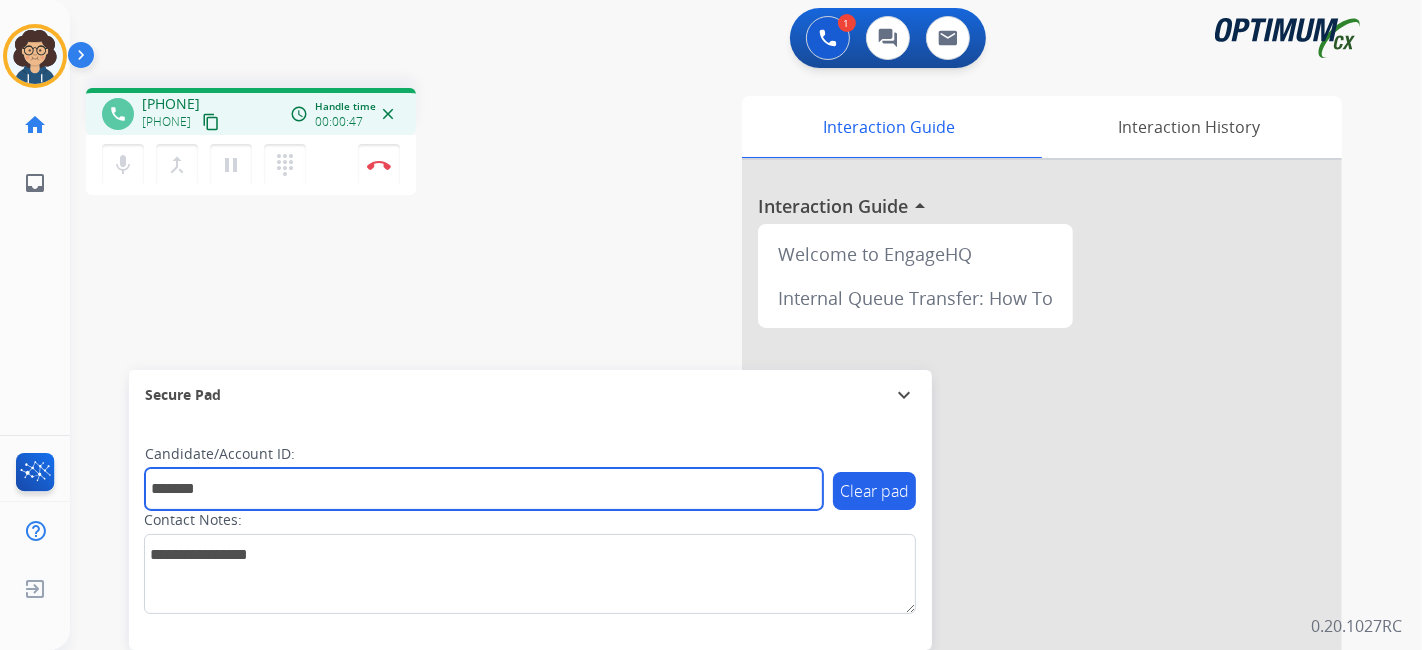 type on "*******" 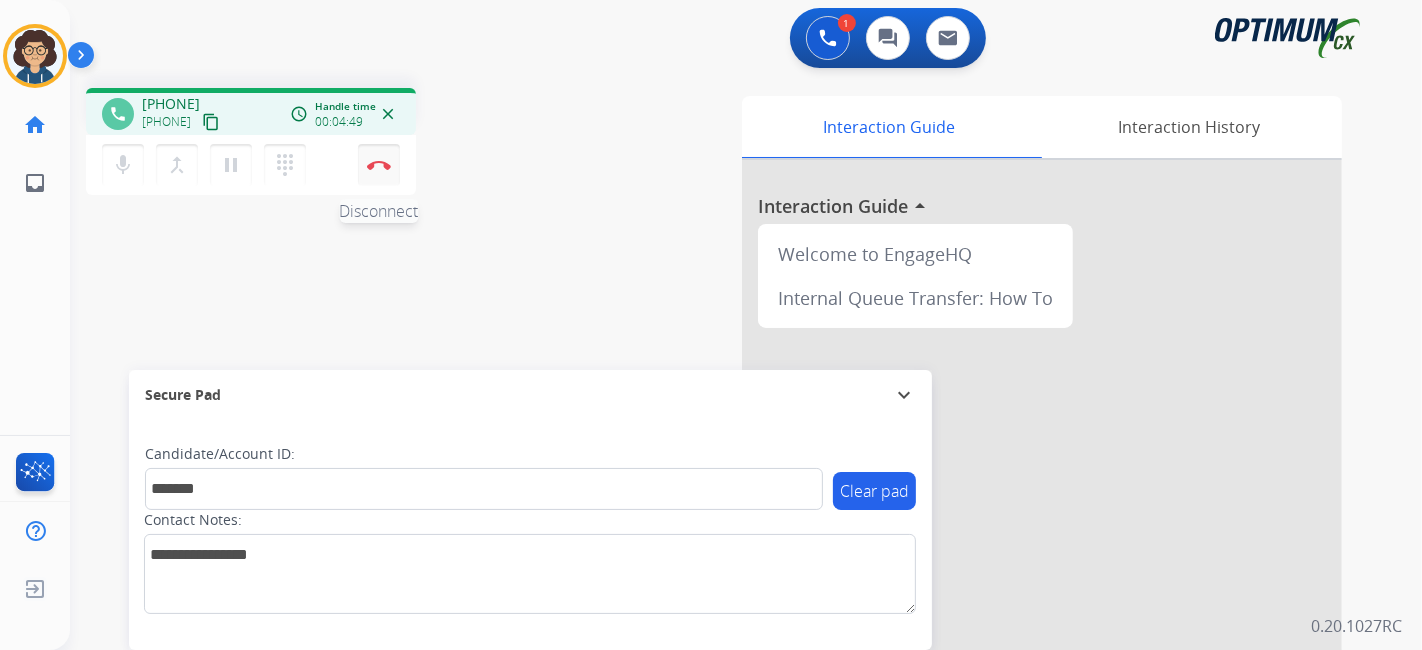 click at bounding box center [379, 165] 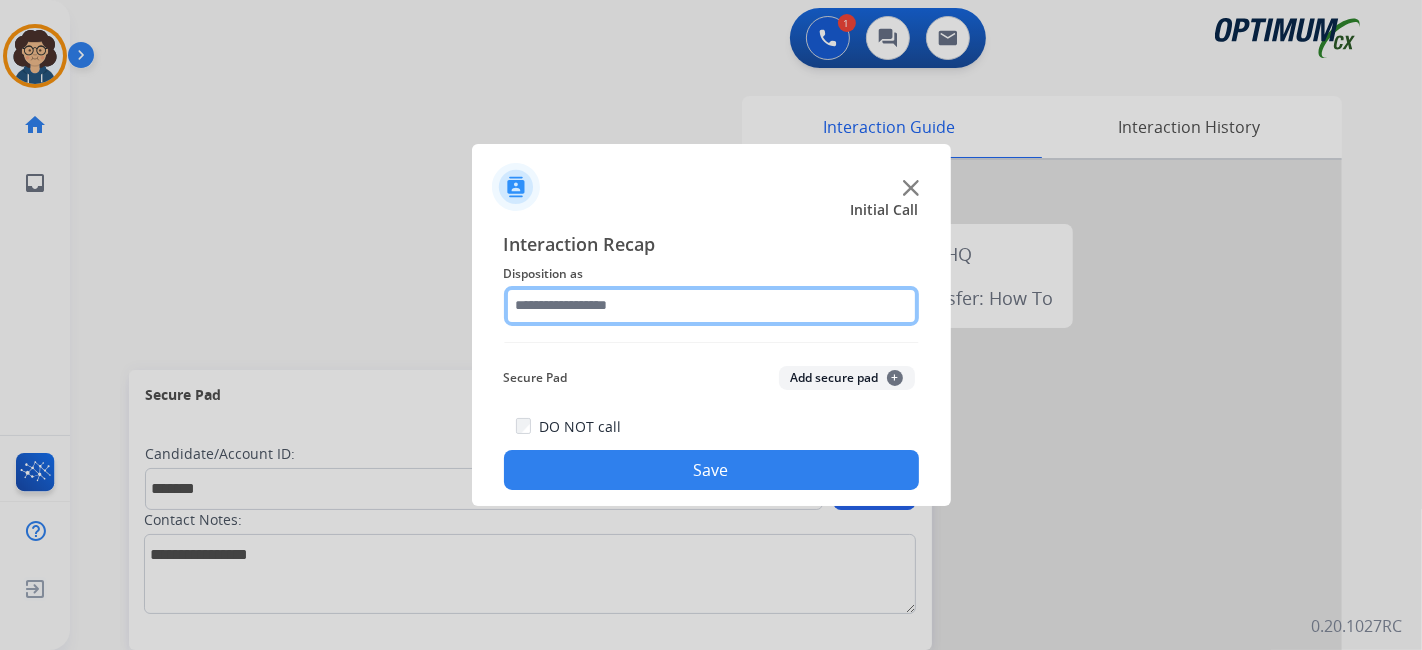 click 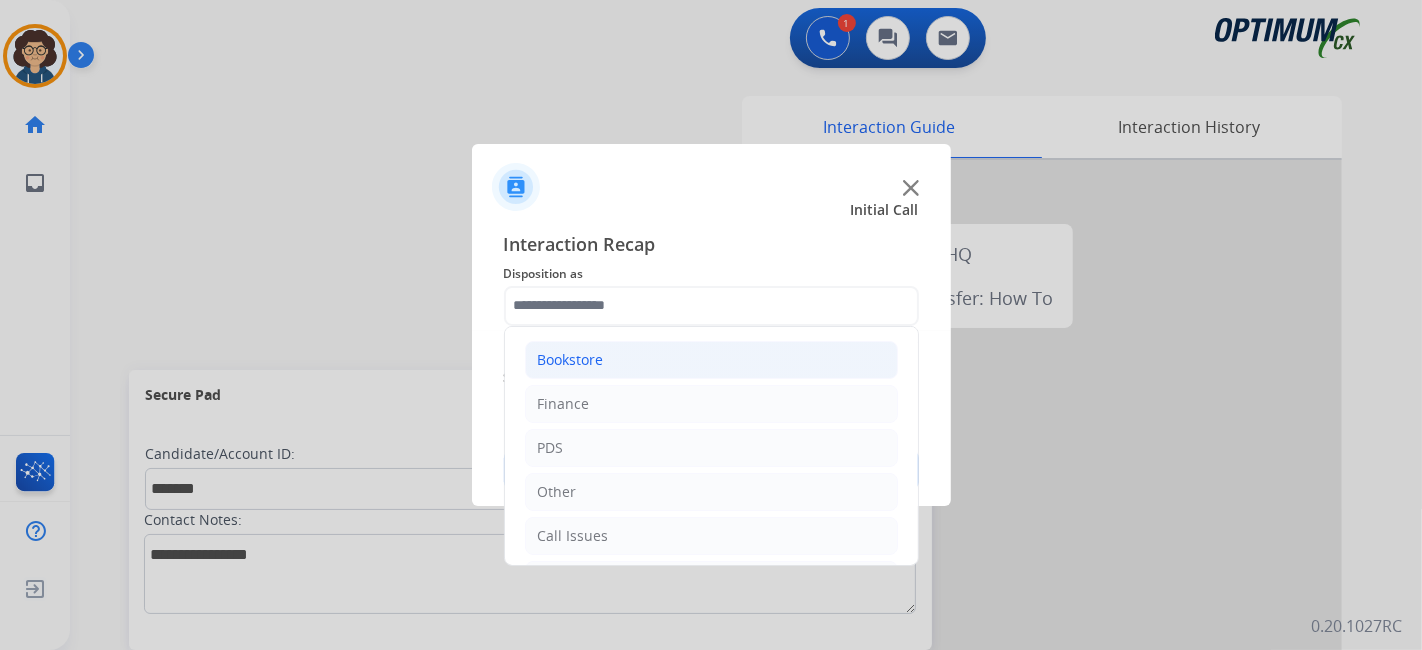 click on "Bookstore" 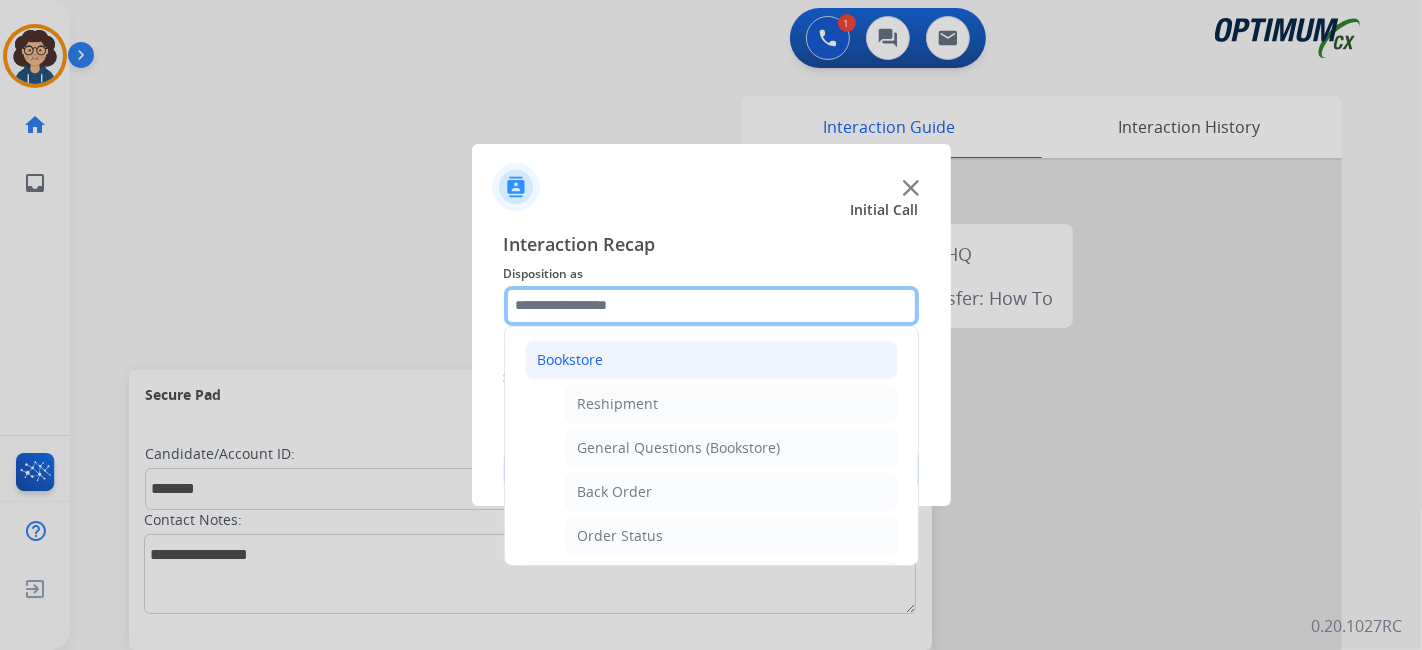 scroll, scrollTop: 53, scrollLeft: 0, axis: vertical 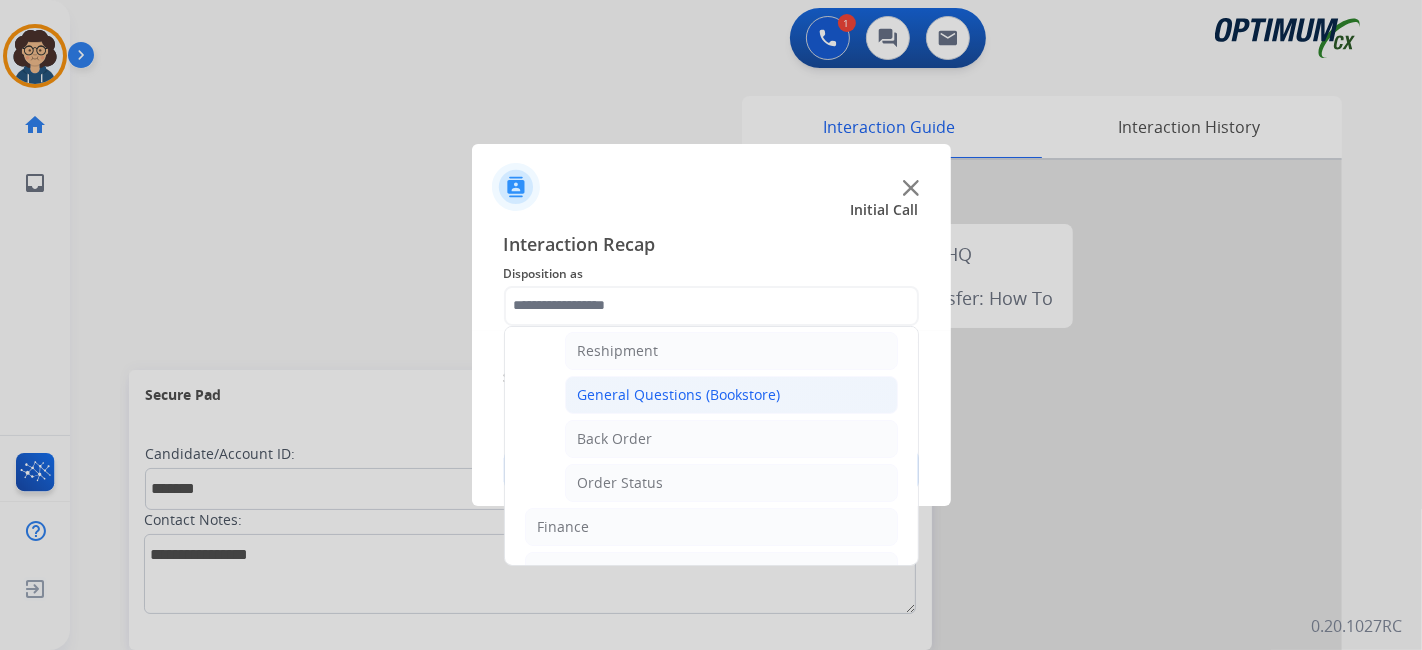 click on "General Questions (Bookstore)" 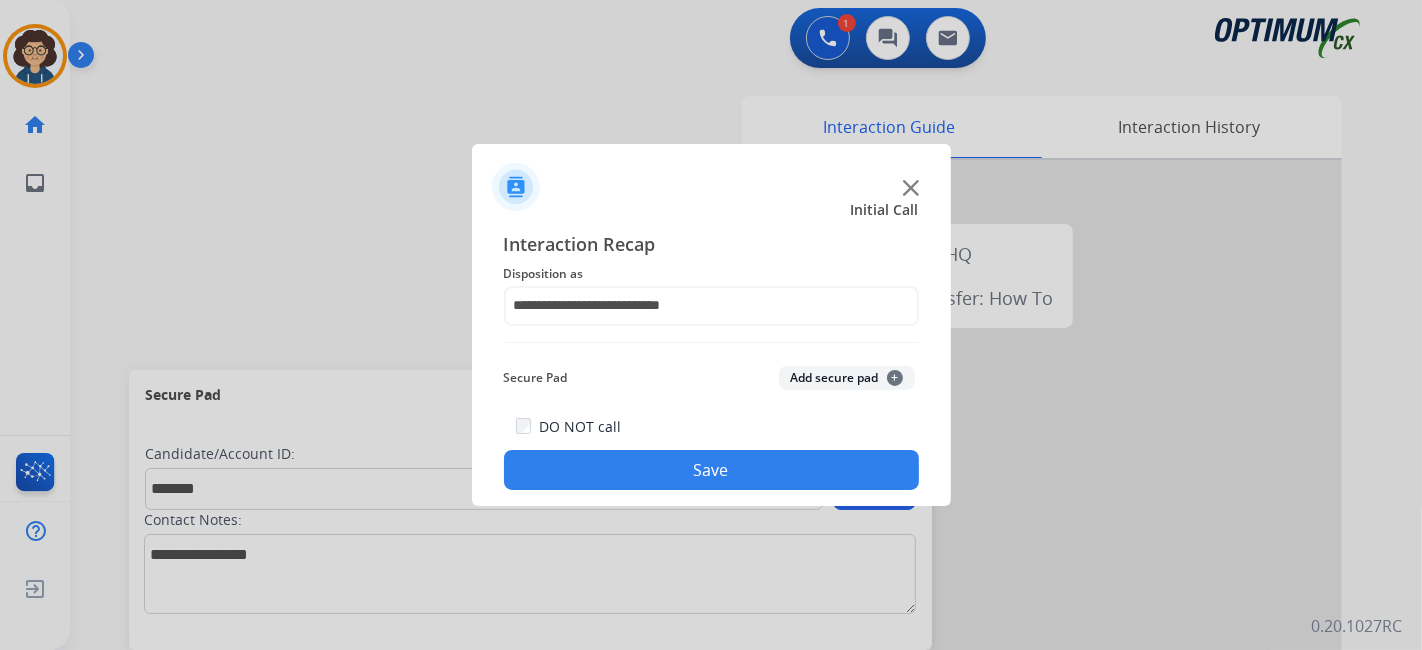 click on "Add secure pad  +" 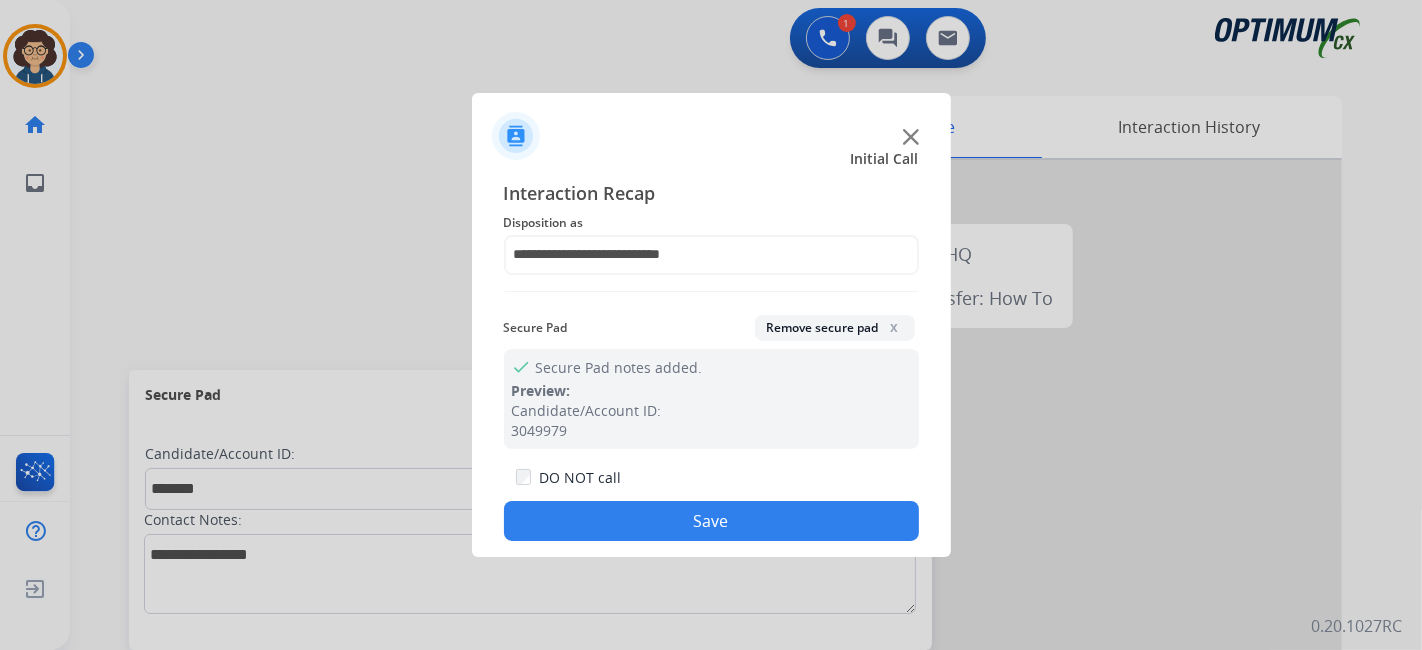 click on "Save" 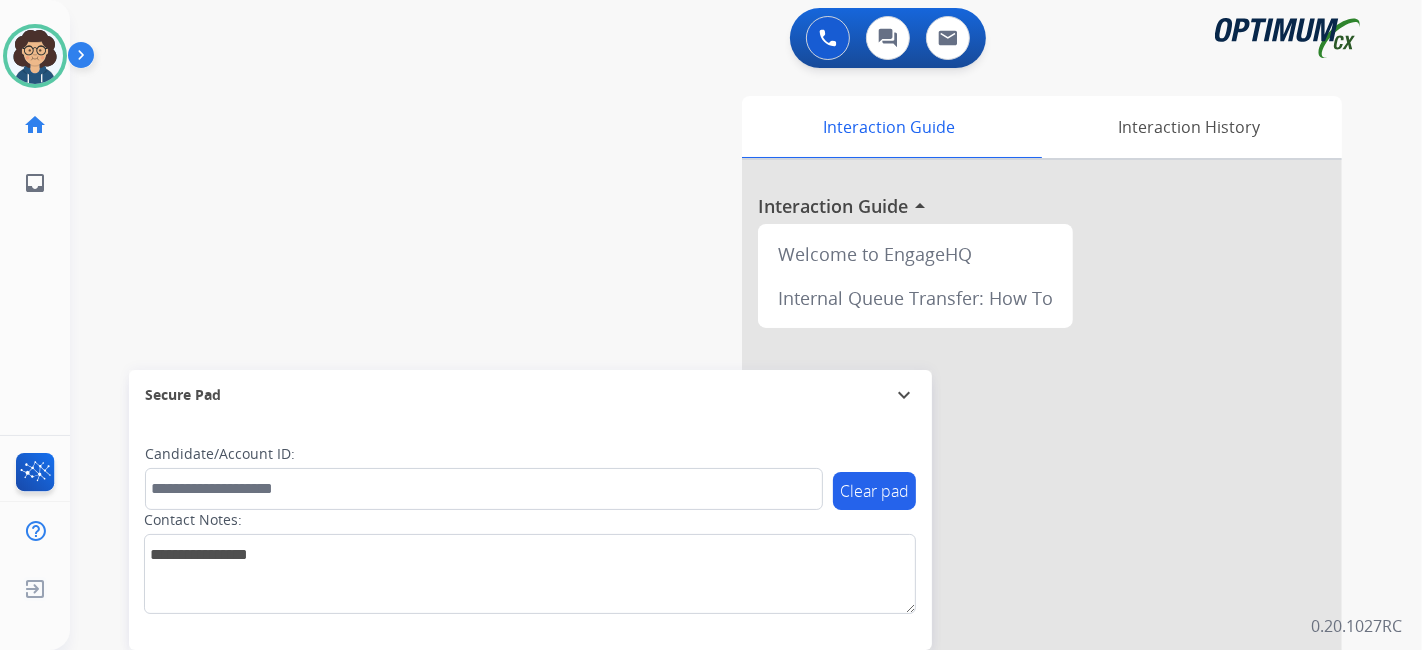 click on "swap_horiz Break voice bridge close_fullscreen Connect 3-Way Call merge_type Separate 3-Way Call  Interaction Guide   Interaction History  Interaction Guide arrow_drop_up  Welcome to EngageHQ   Internal Queue Transfer: How To  Secure Pad expand_more Clear pad Candidate/Account ID: Contact Notes:" at bounding box center (722, 489) 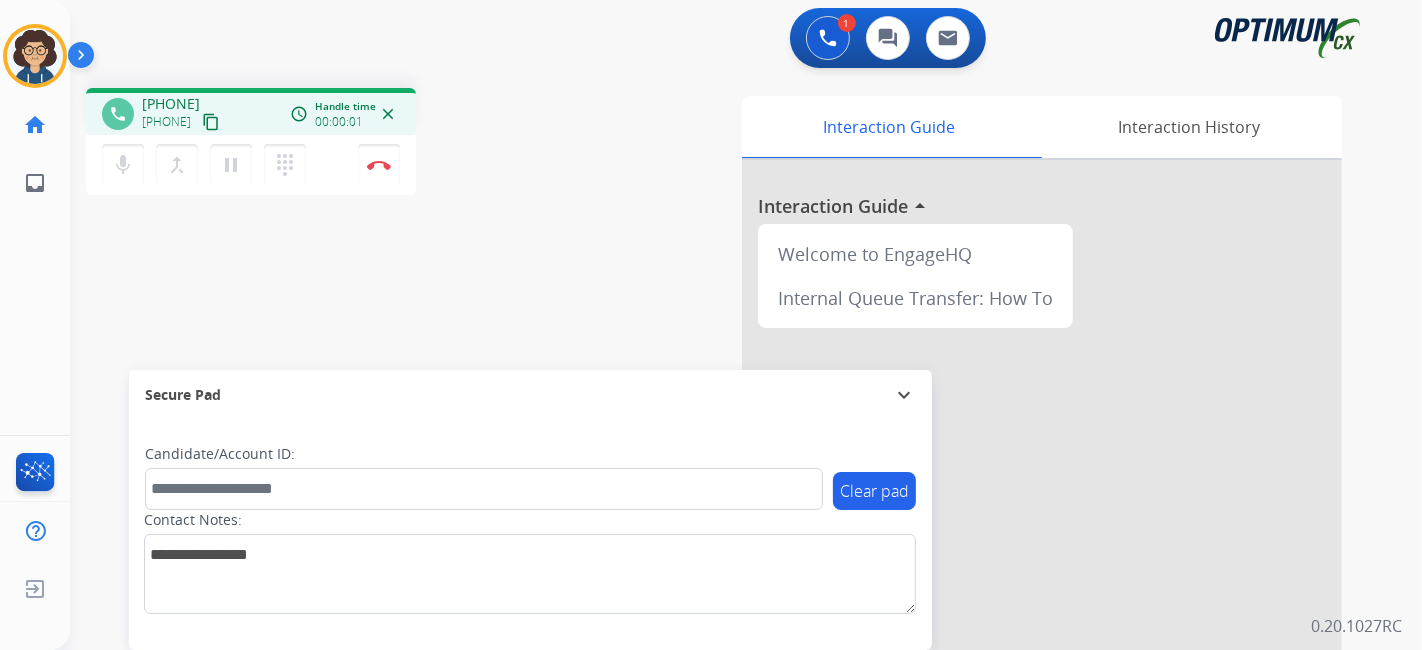 click on "content_copy" at bounding box center [211, 122] 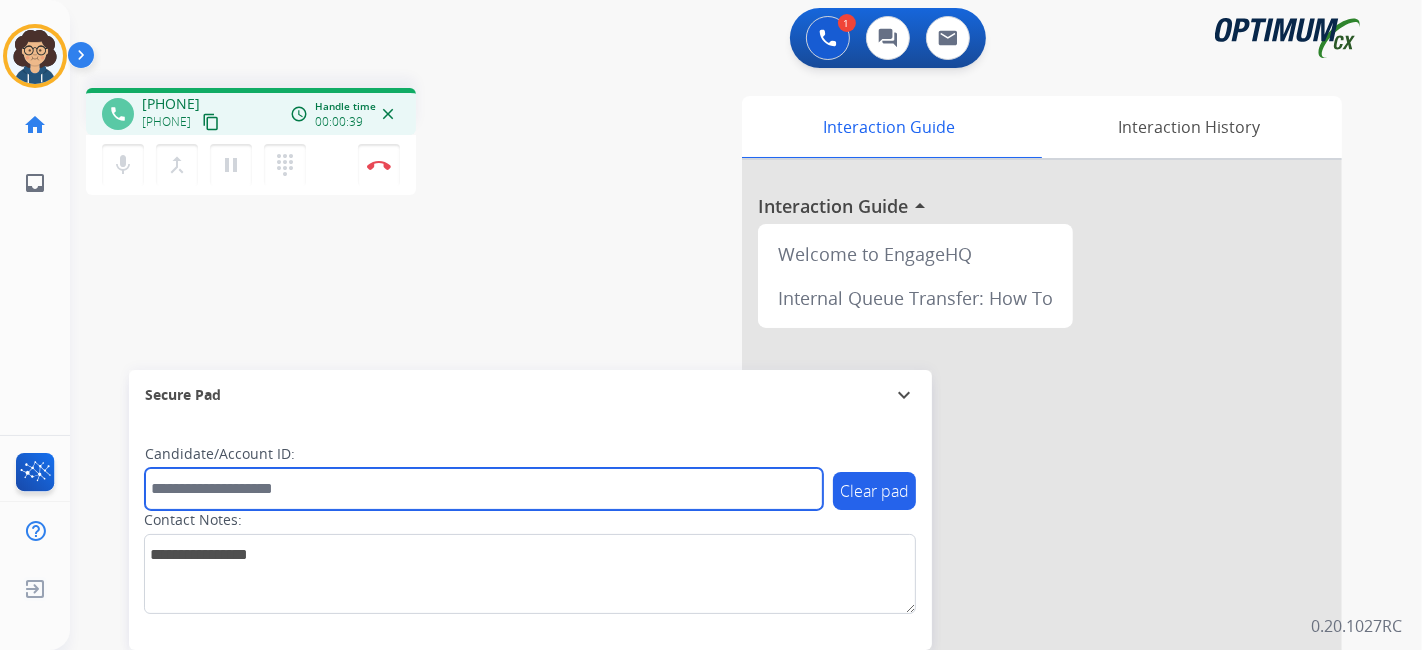 paste on "*******" 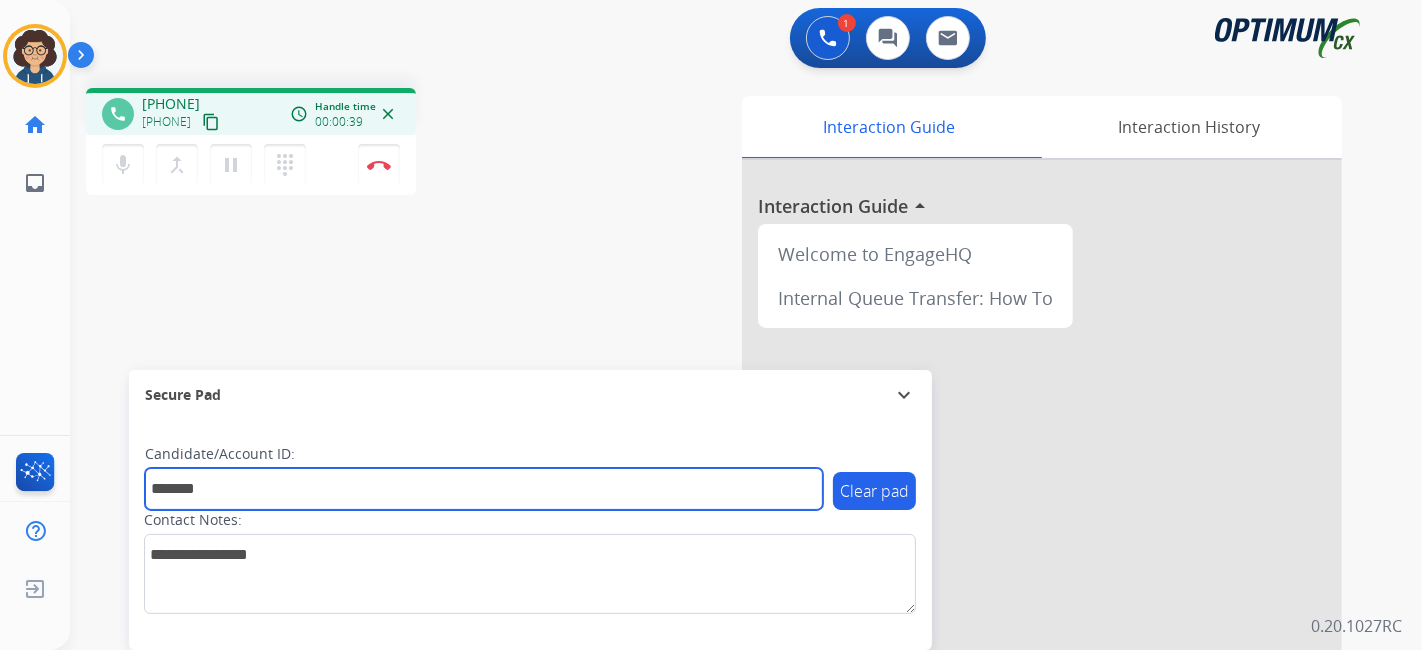 type on "*******" 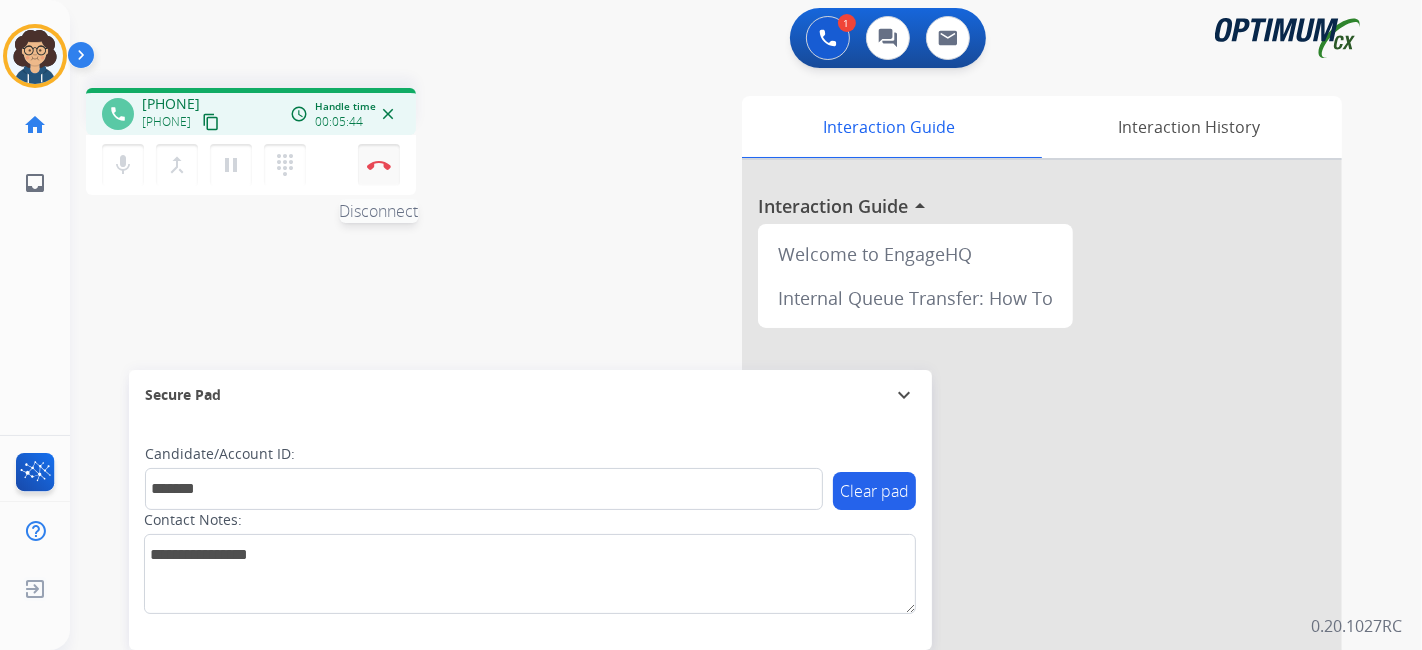 click at bounding box center [379, 165] 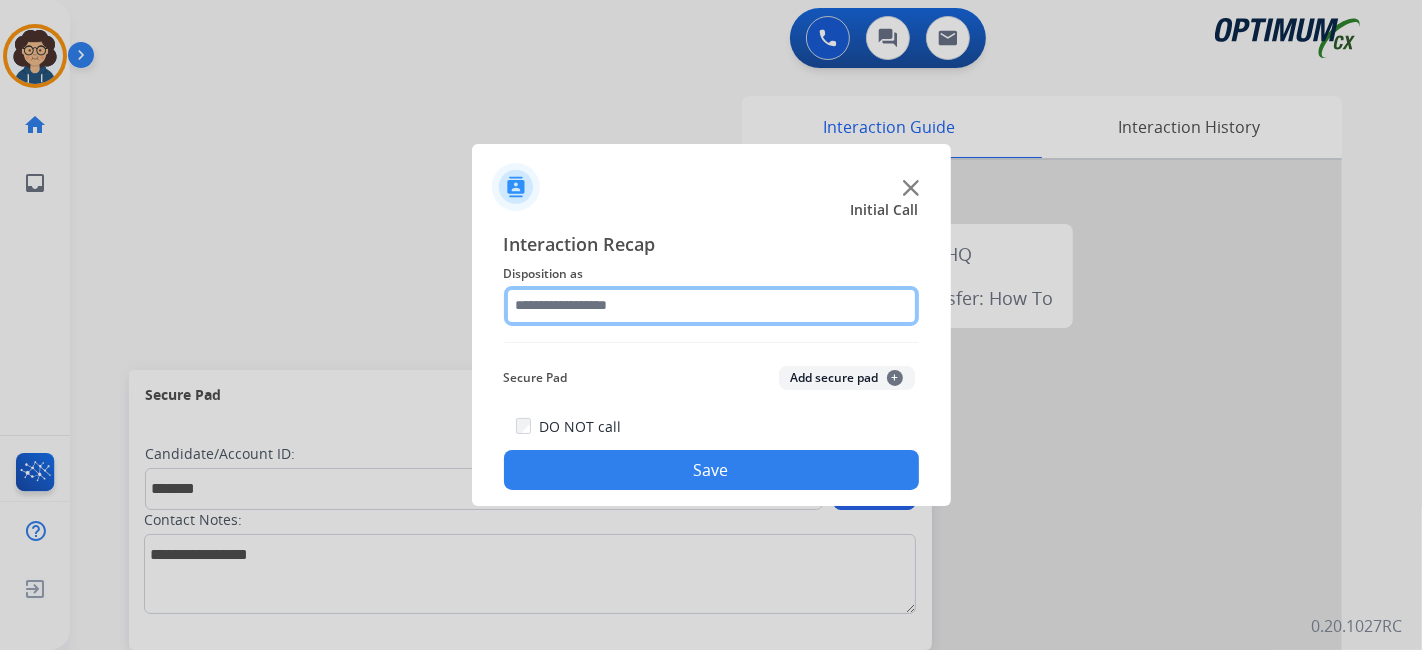 click 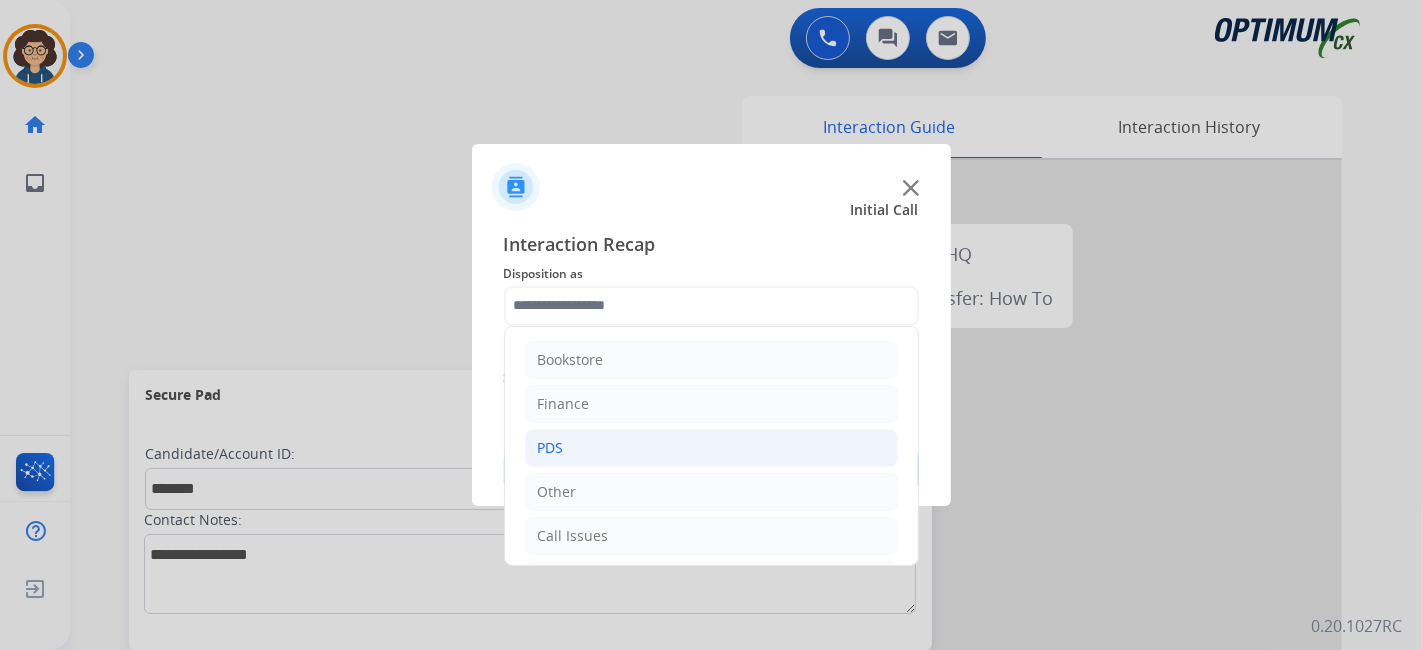 click on "PDS" 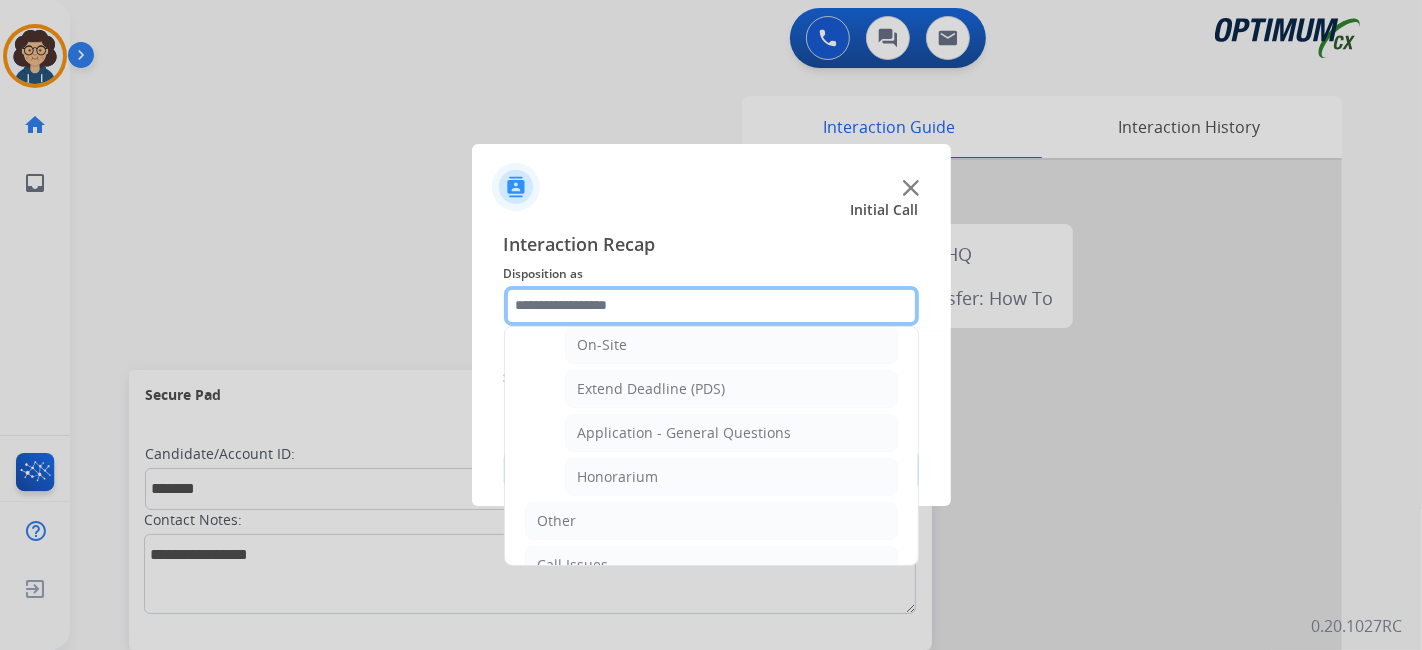 scroll, scrollTop: 557, scrollLeft: 0, axis: vertical 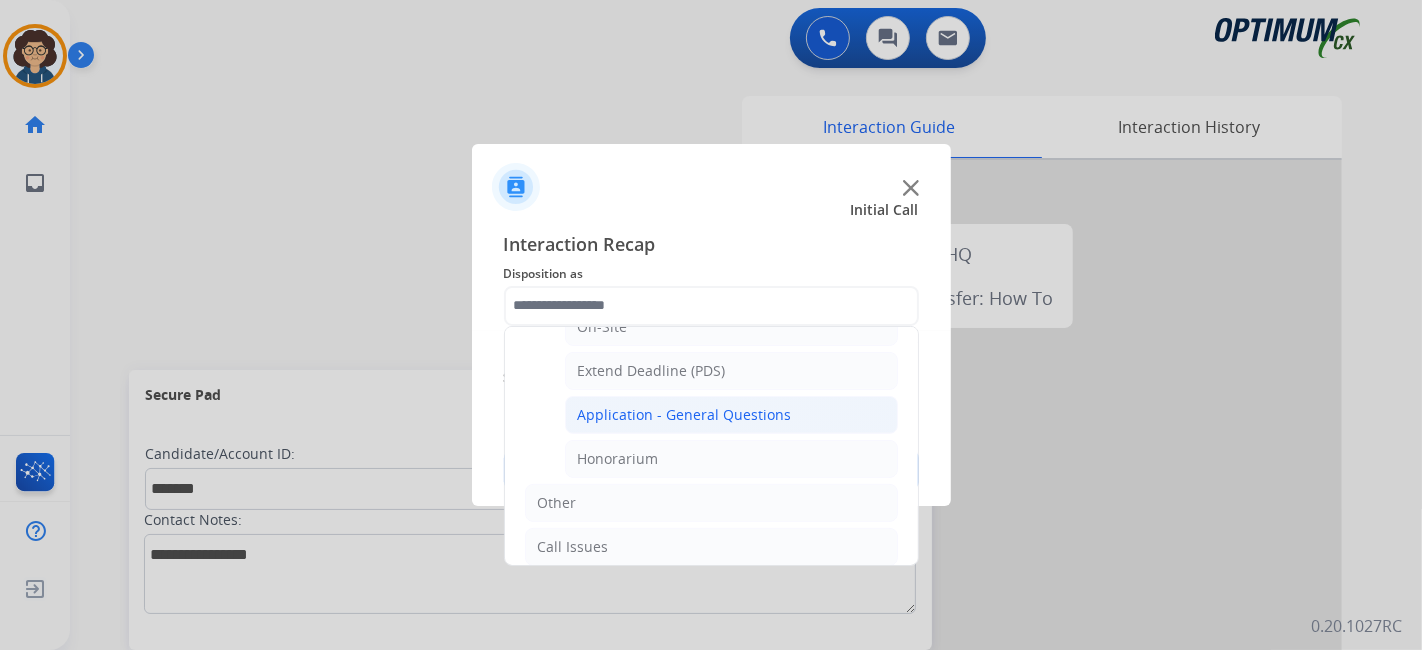 click on "Application - General Questions" 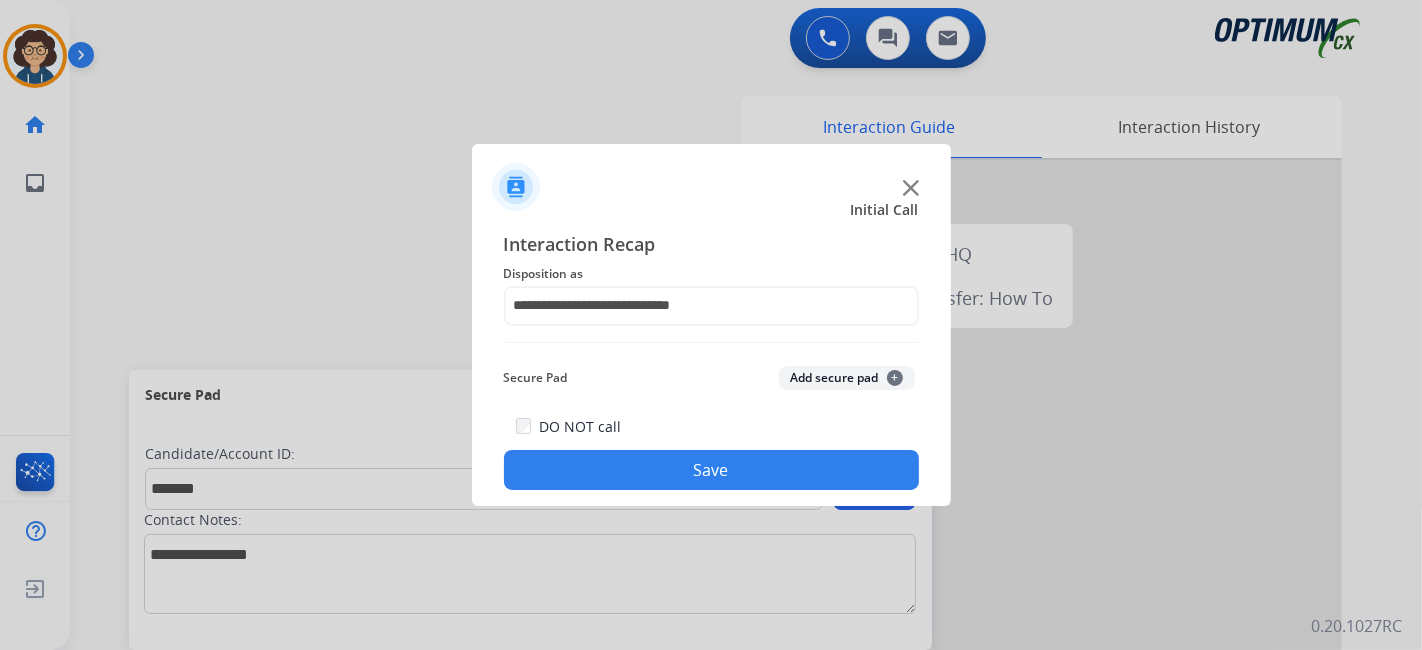 click on "Add secure pad  +" 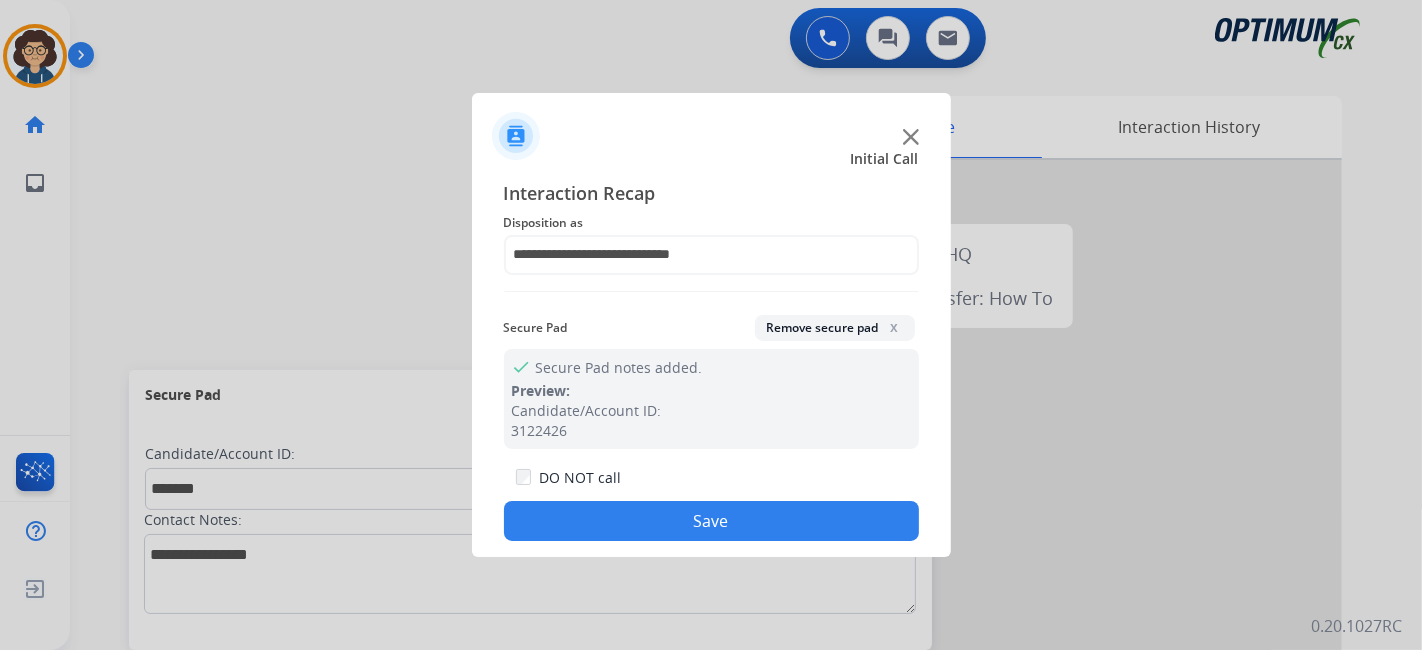 click on "Save" 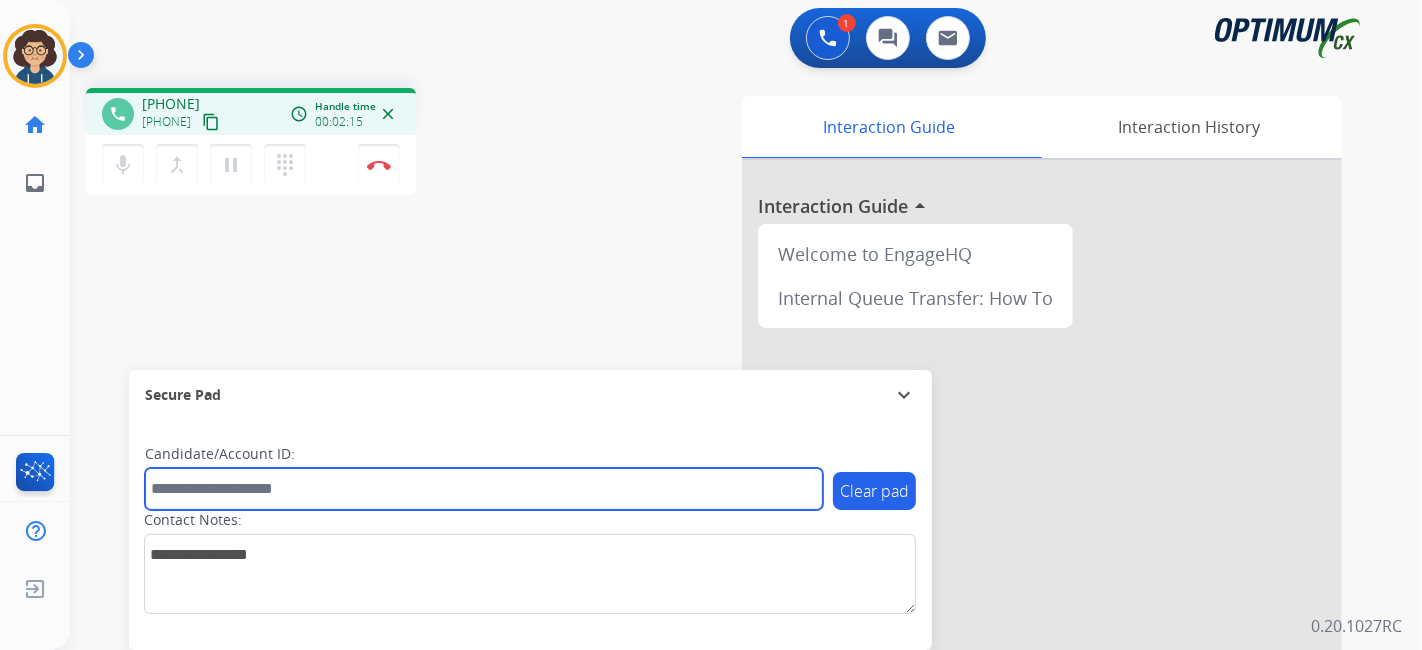 click at bounding box center [484, 489] 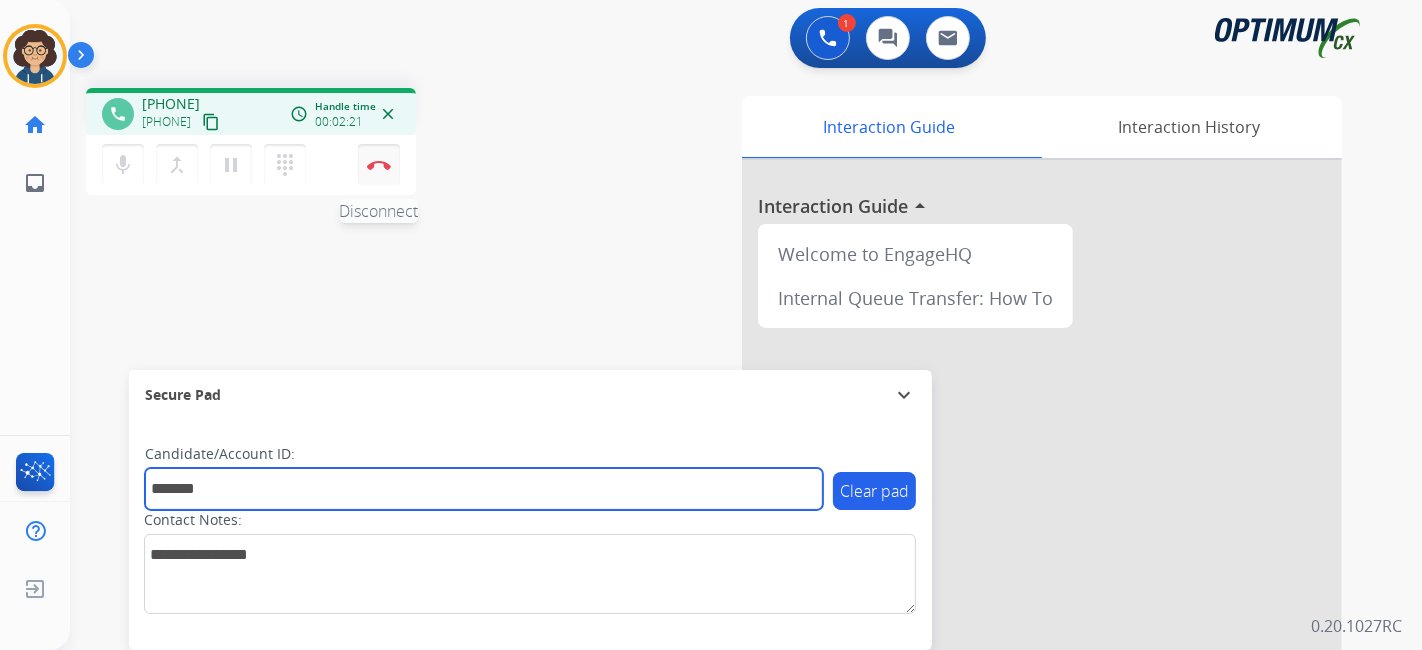 type on "*******" 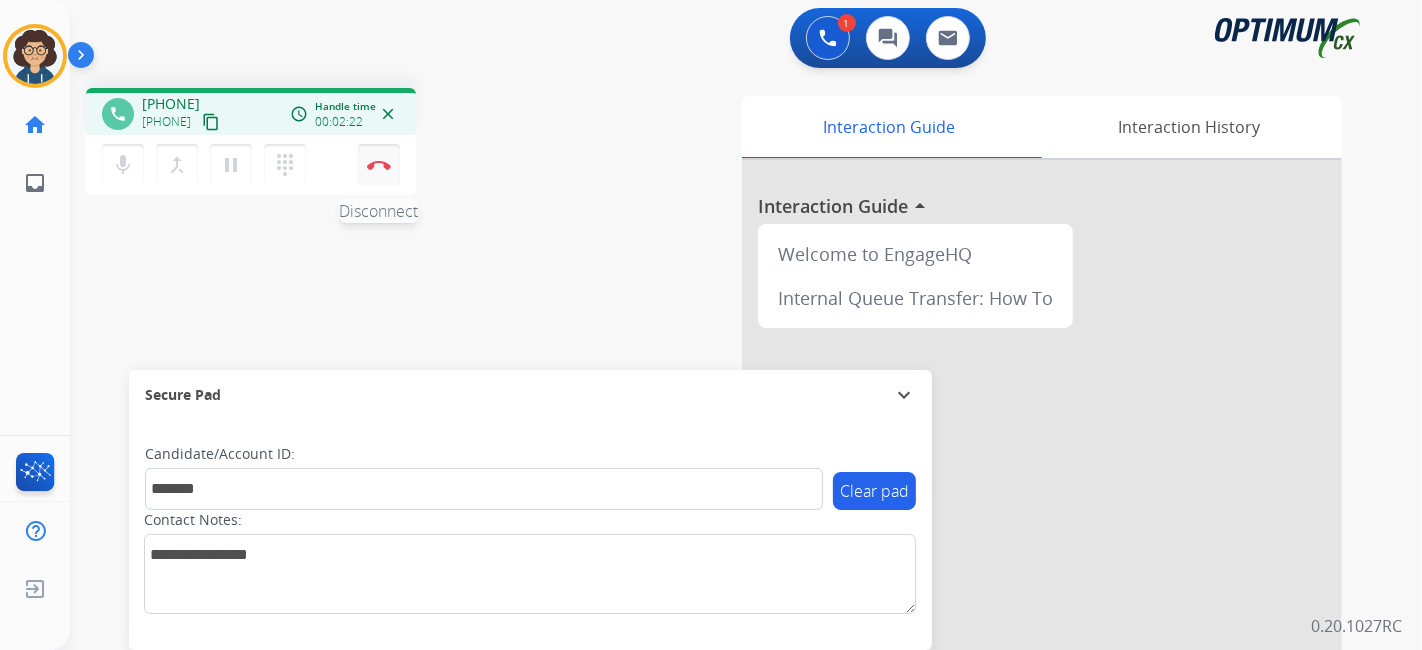 click on "Disconnect" at bounding box center [379, 165] 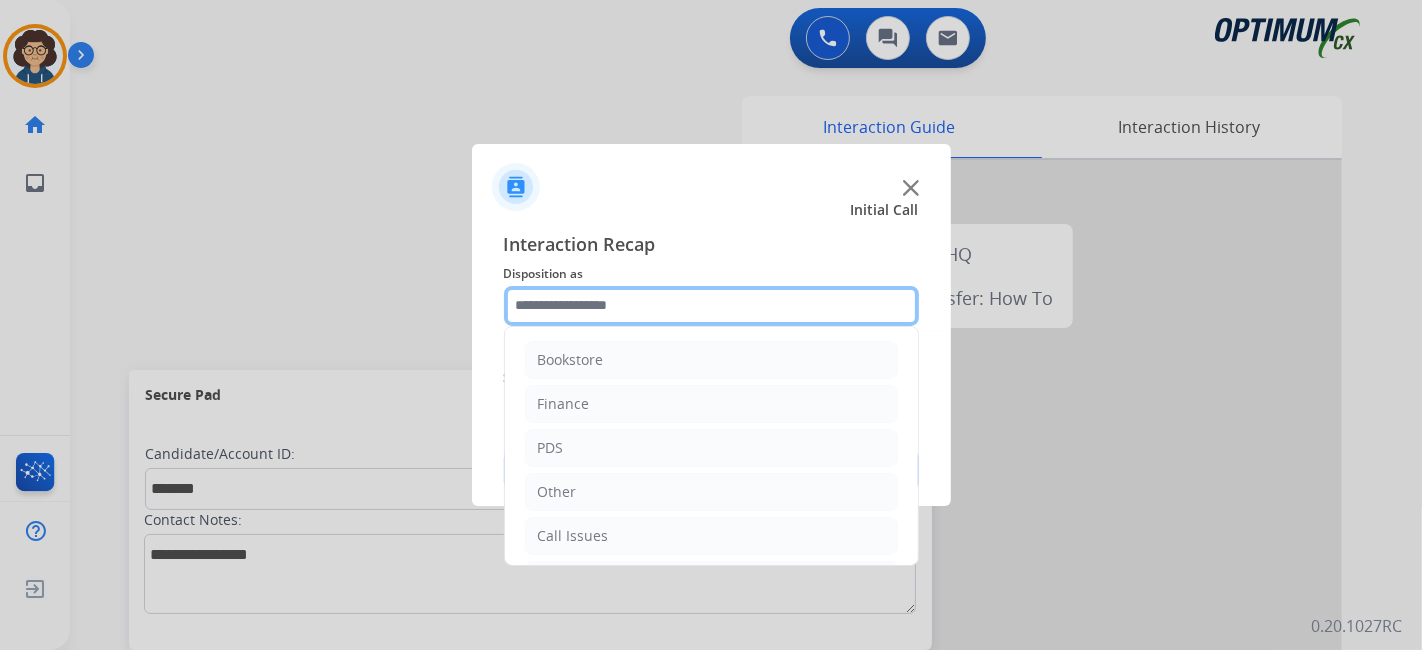 click 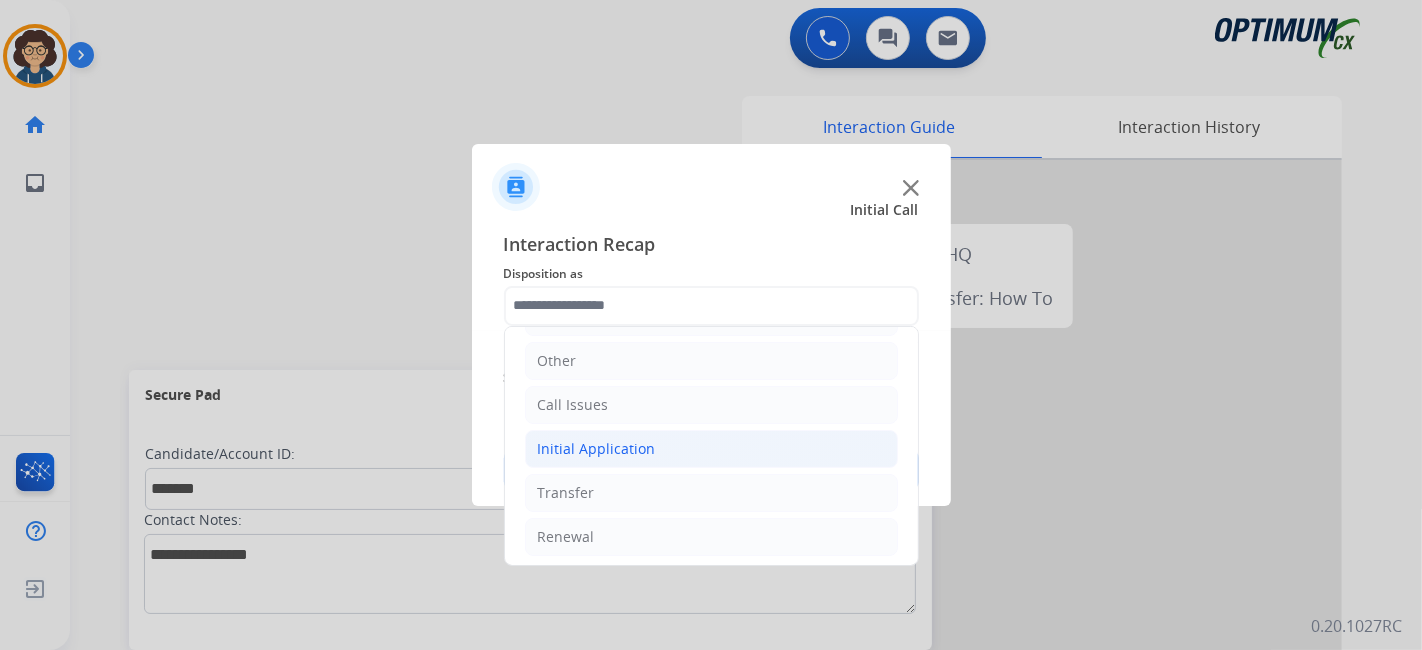 click on "Initial Application" 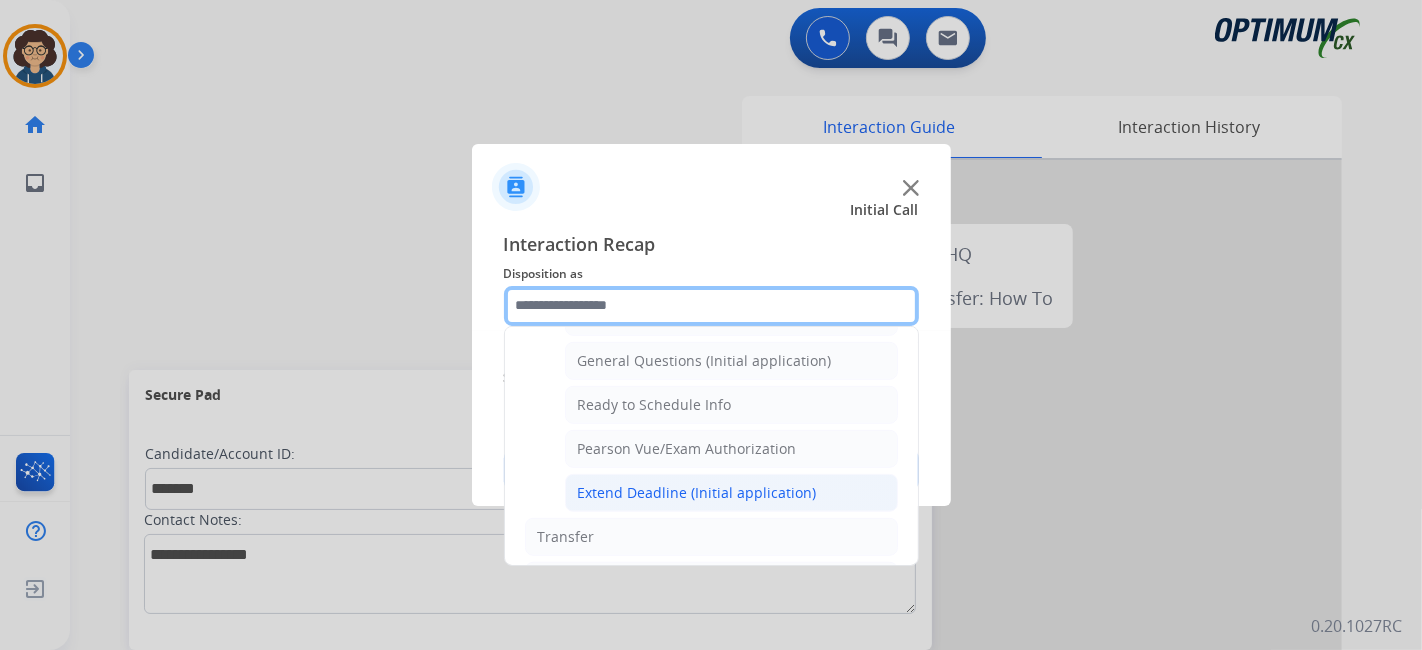 scroll, scrollTop: 1194, scrollLeft: 0, axis: vertical 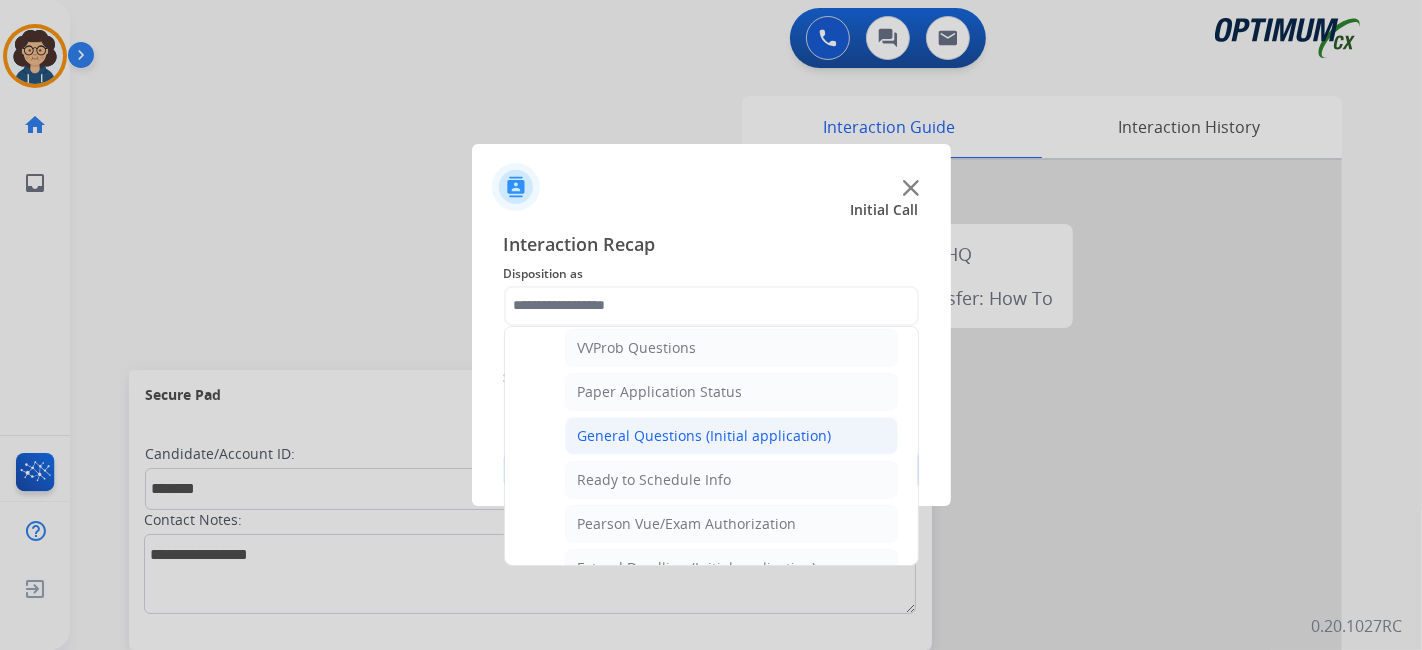 click on "General Questions (Initial application)" 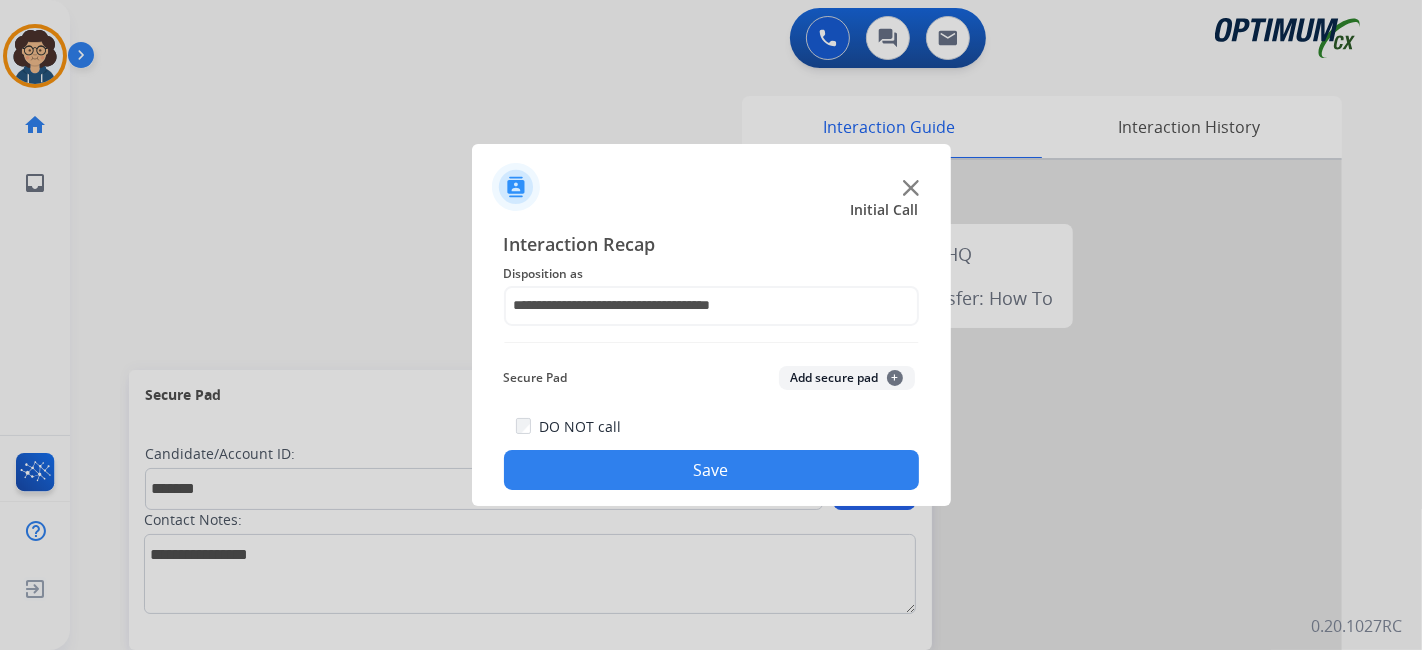 drag, startPoint x: 816, startPoint y: 380, endPoint x: 733, endPoint y: 487, distance: 135.41788 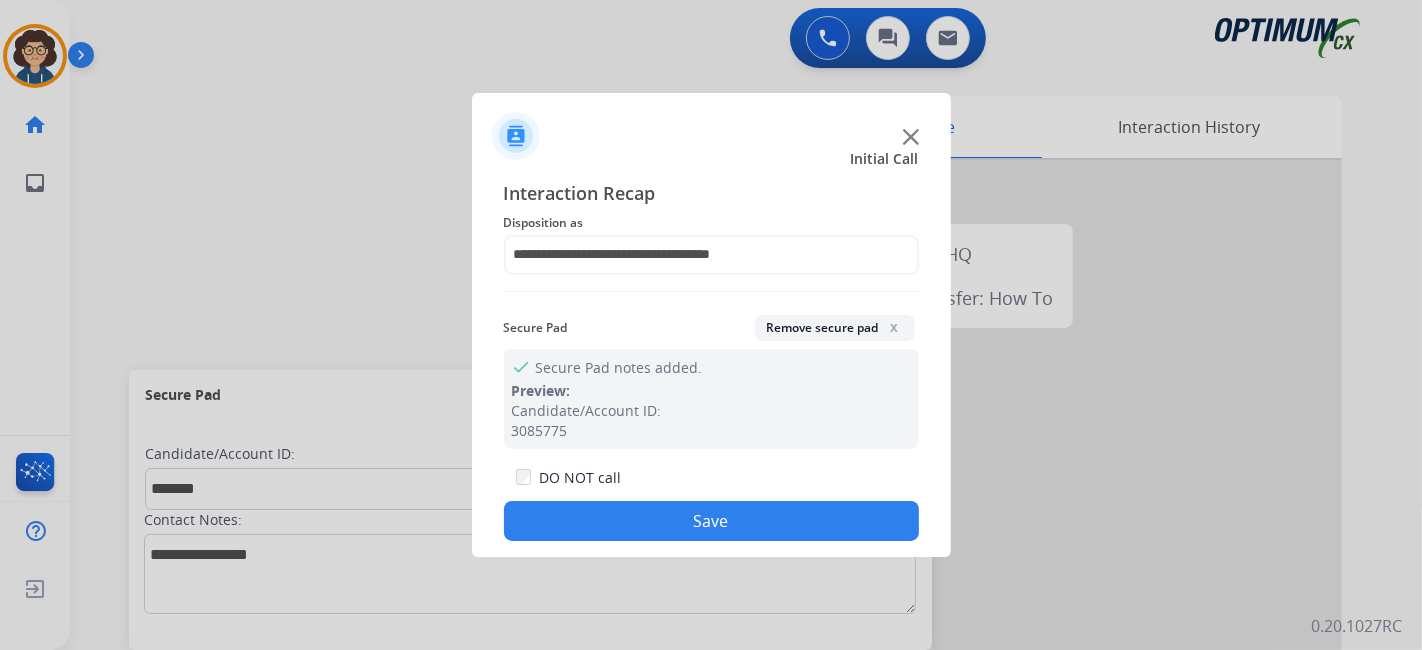 click on "Save" 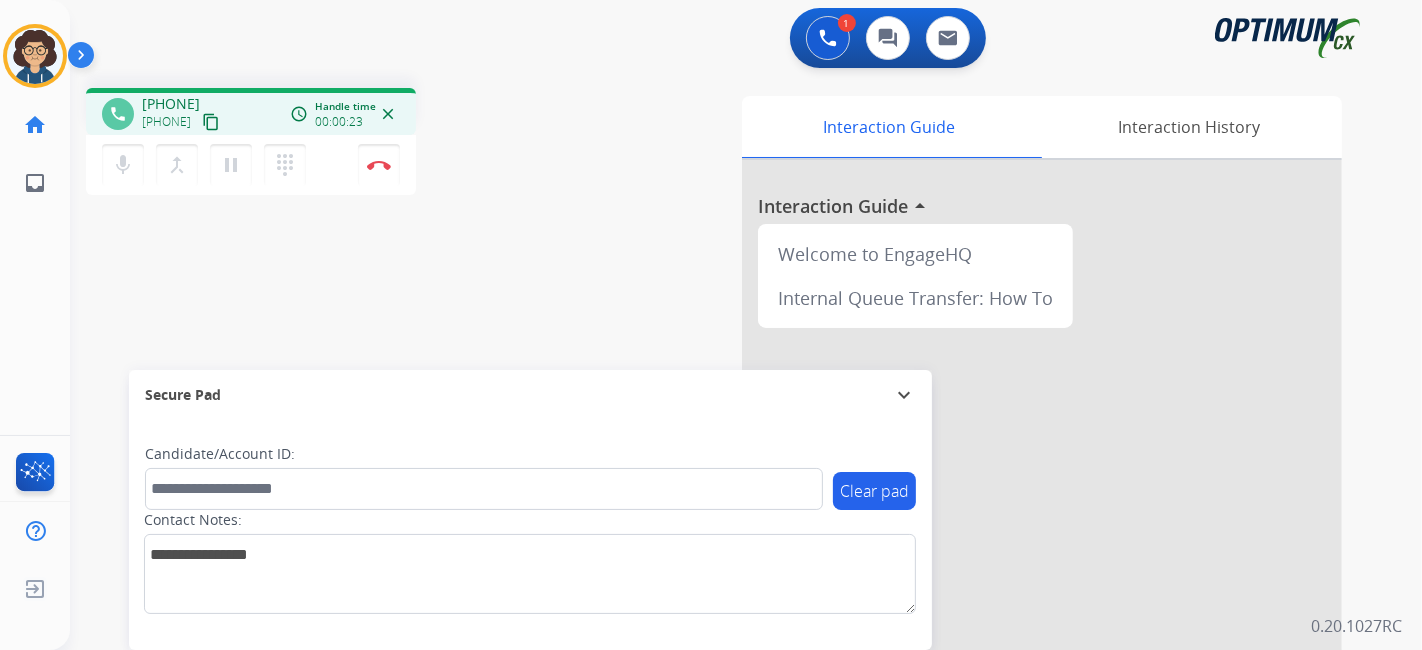 drag, startPoint x: 251, startPoint y: 114, endPoint x: 351, endPoint y: 4, distance: 148.66069 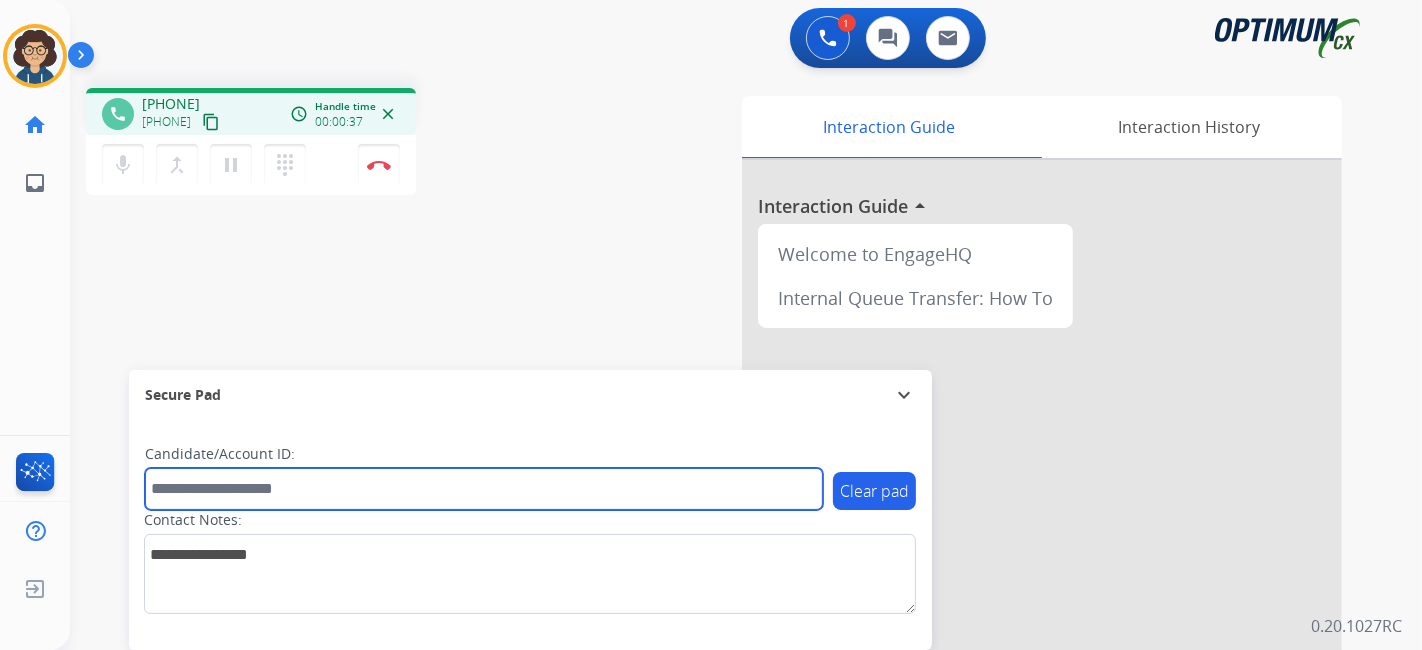 click at bounding box center (484, 489) 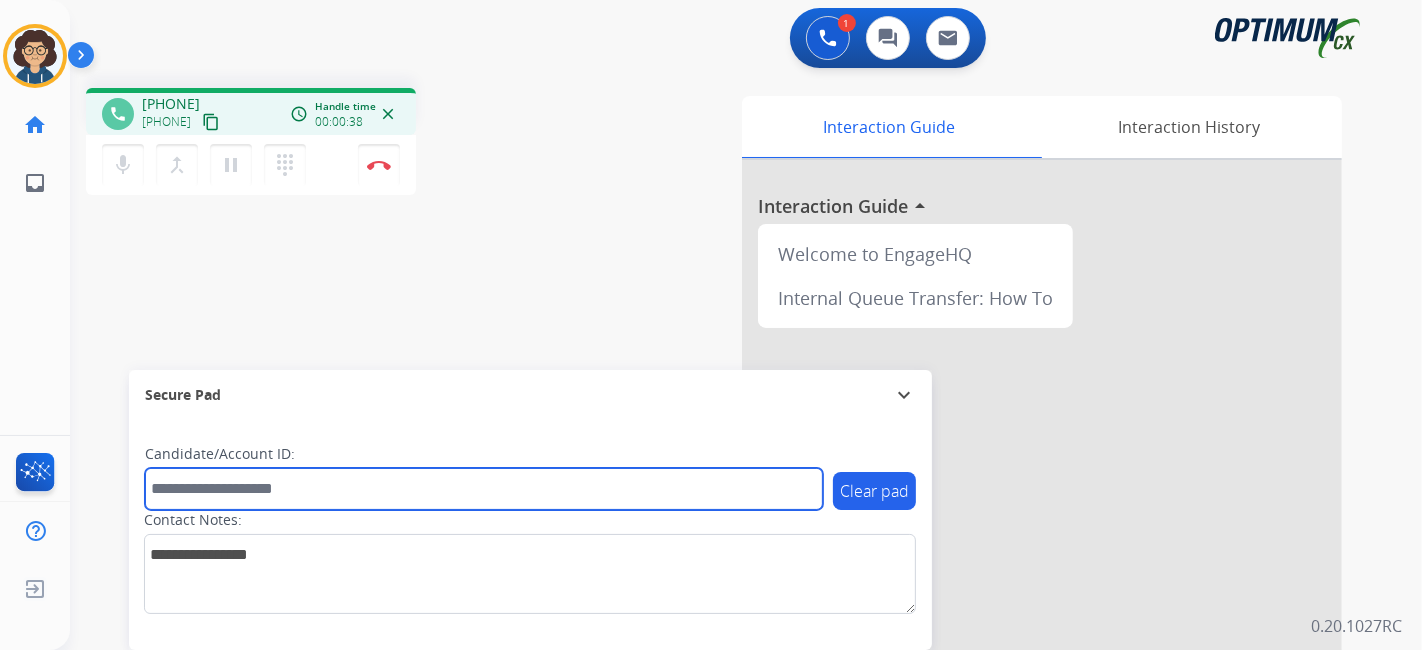 paste on "*******" 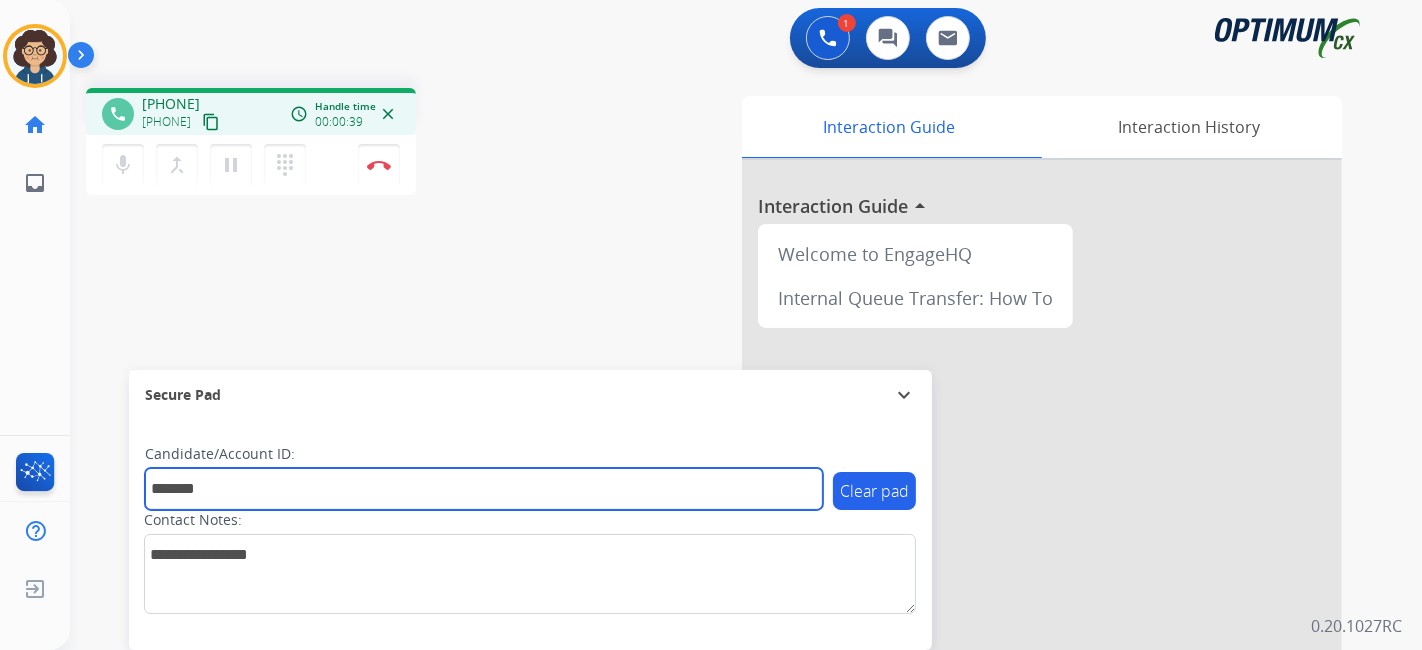 type on "*******" 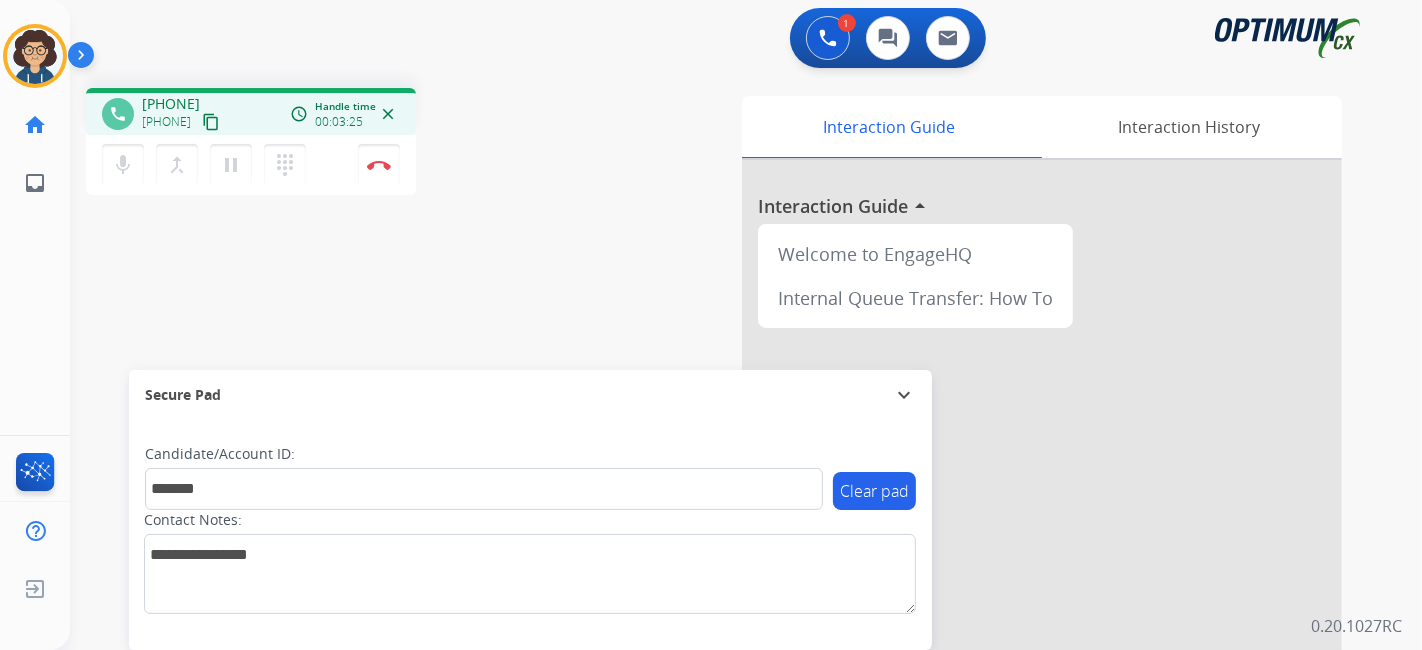 click on "phone [PHONE] [PHONE] content_copy access_time Call metrics Queue   00:08 Hold   00:00 Talk   03:26 Total   03:33 Handle time 00:03:25 close mic Mute merge_type Bridge pause Hold dialpad Dialpad Disconnect swap_horiz Break voice bridge close_fullscreen Connect 3-Way Call merge_type Separate 3-Way Call  Interaction Guide   Interaction History  Interaction Guide arrow_drop_up  Welcome to EngageHQ   Internal Queue Transfer: How To  Secure Pad expand_more Clear pad Candidate/Account ID: ******* Contact Notes:" at bounding box center [722, 489] 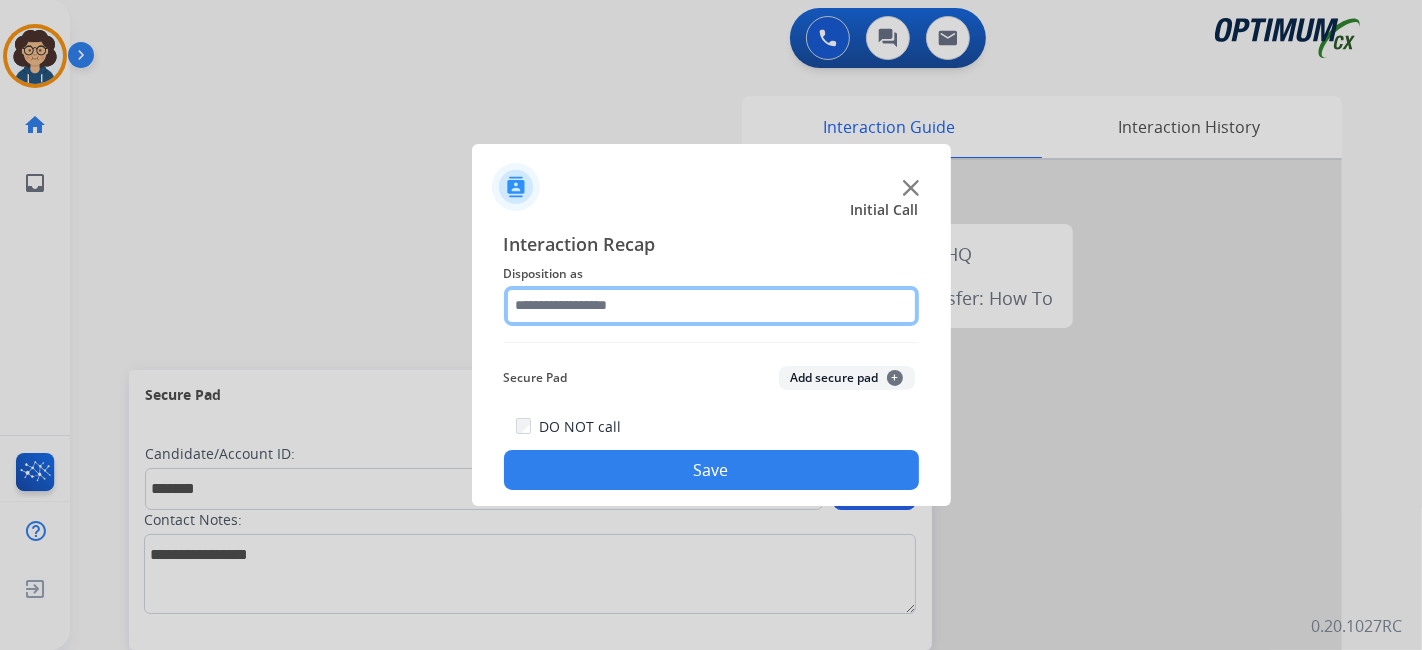 click 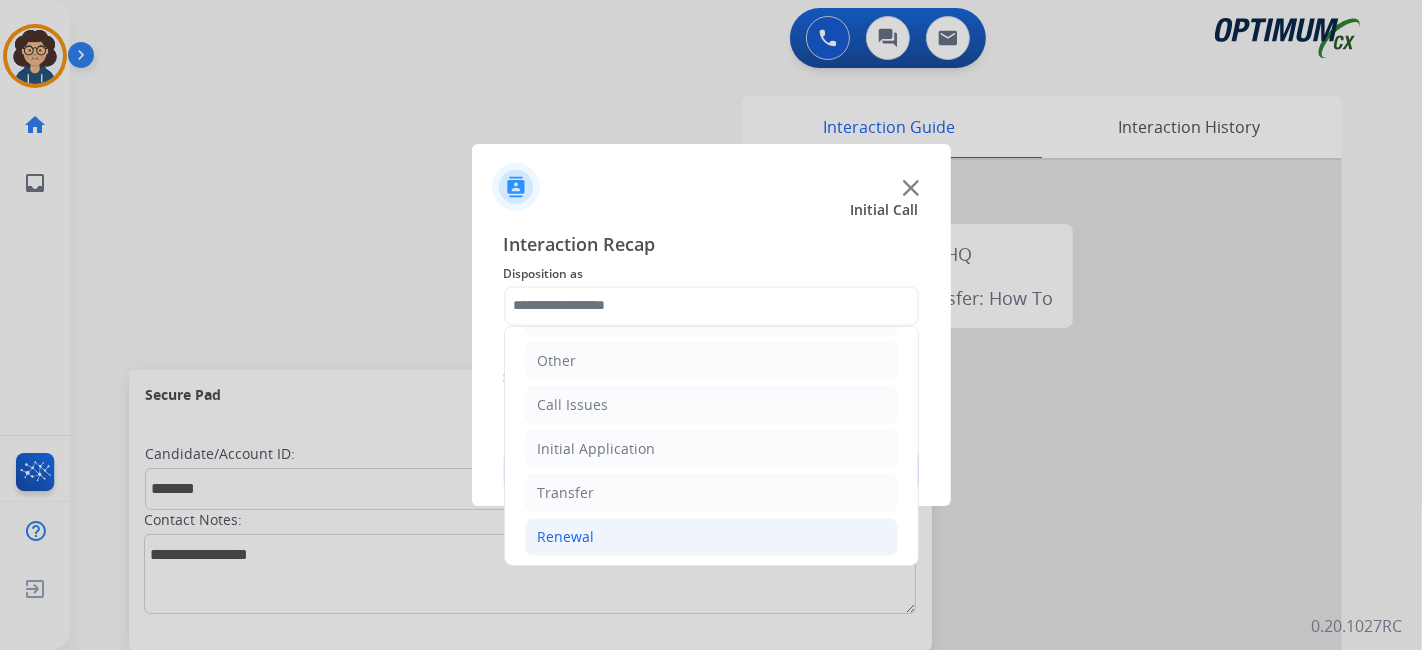 click on "Renewal" 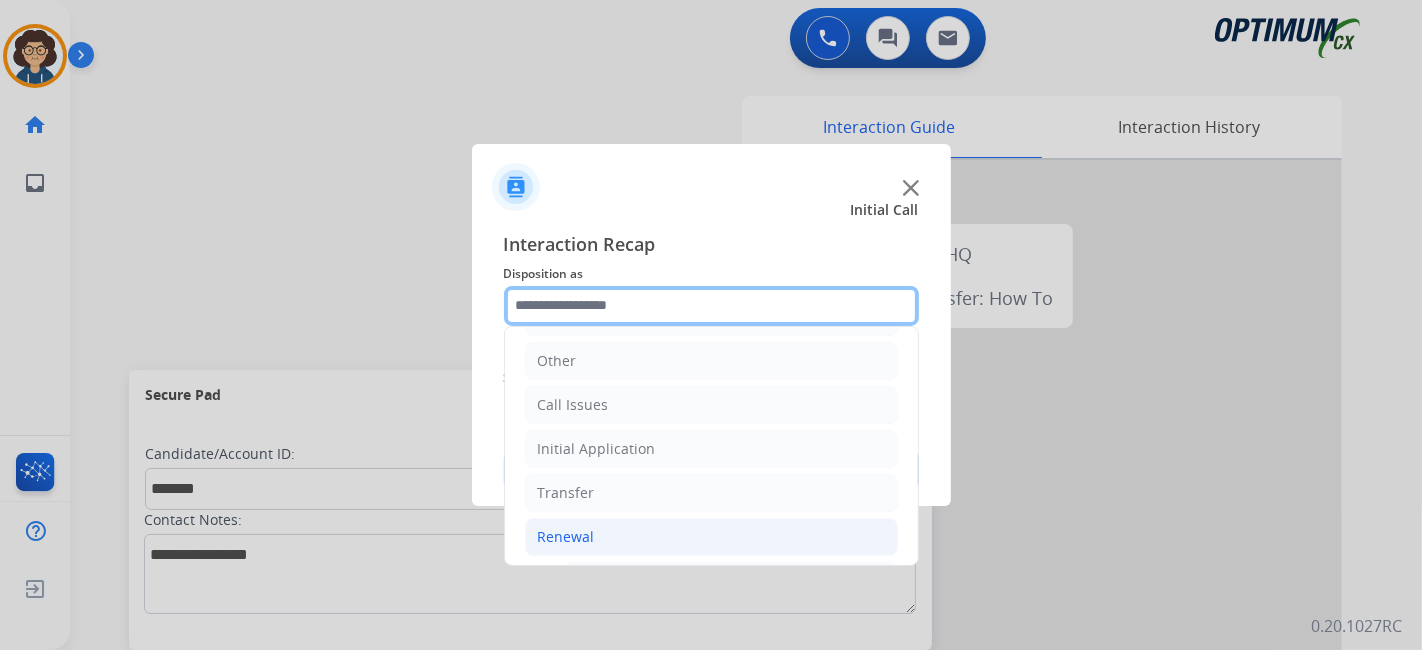 scroll, scrollTop: 686, scrollLeft: 0, axis: vertical 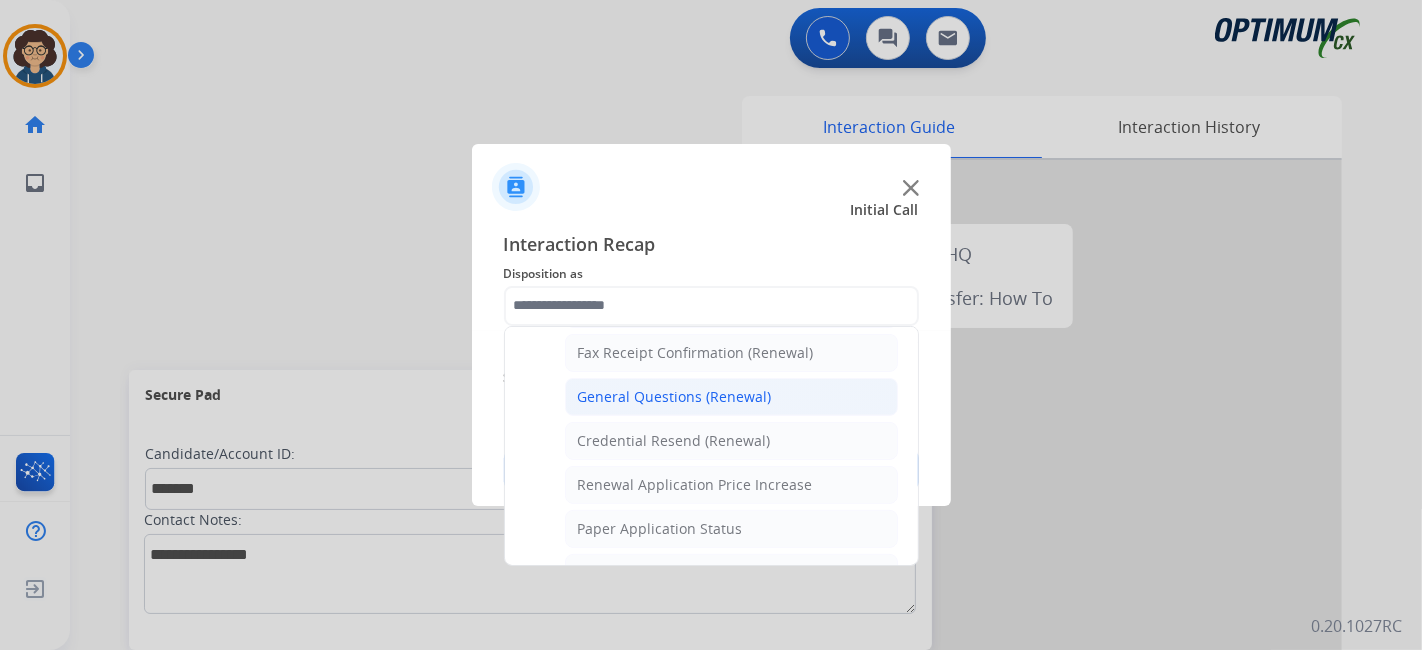 click on "General Questions (Renewal)" 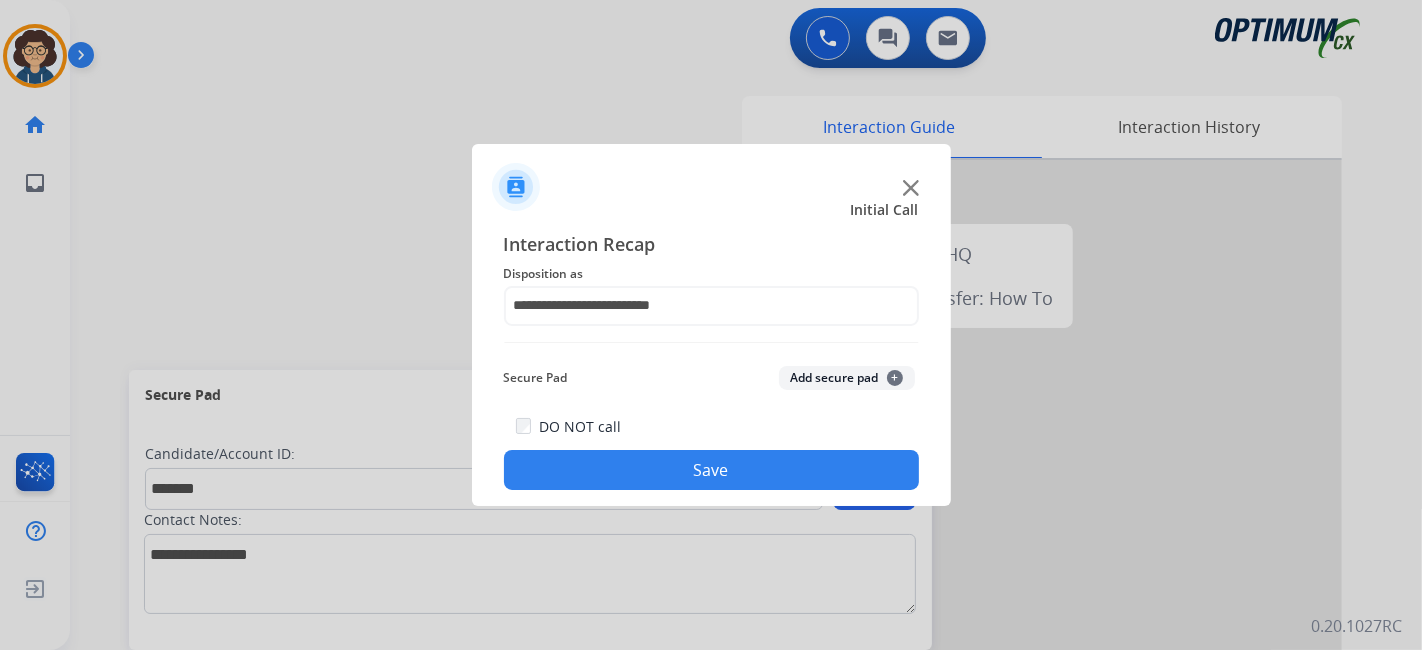 click on "Add secure pad  +" 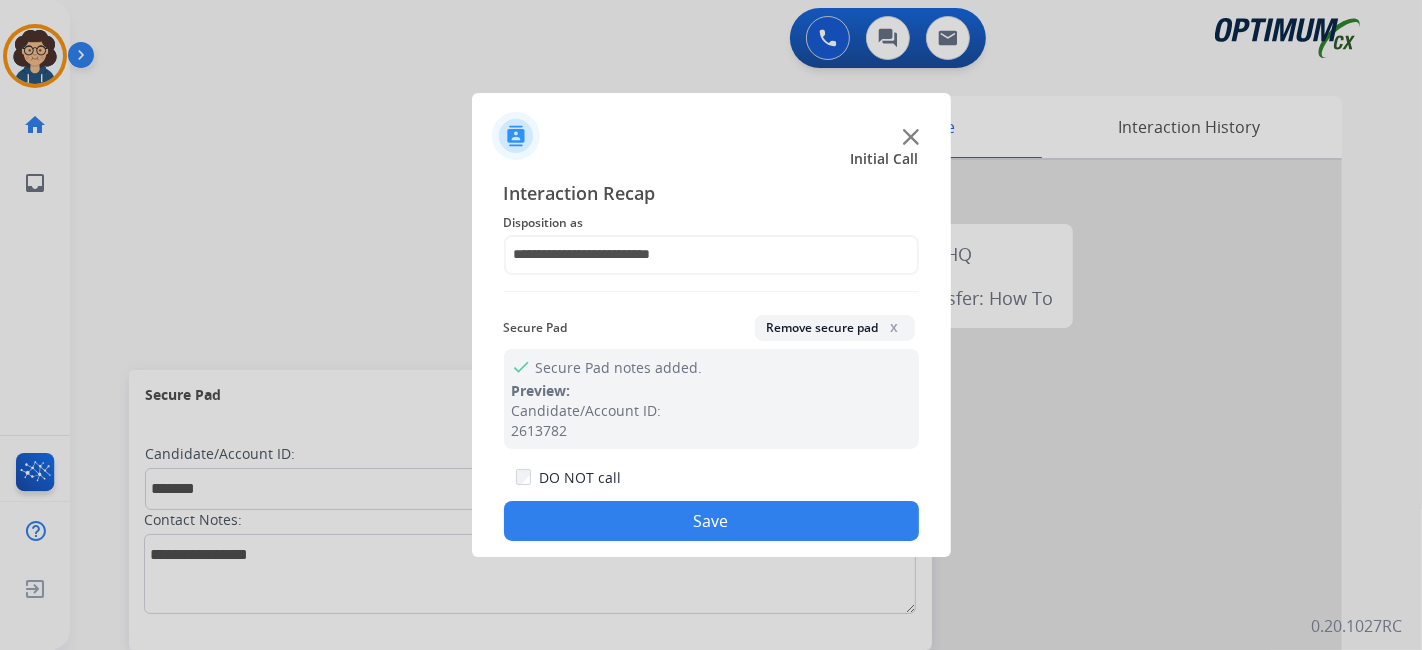 drag, startPoint x: 729, startPoint y: 551, endPoint x: 725, endPoint y: 537, distance: 14.56022 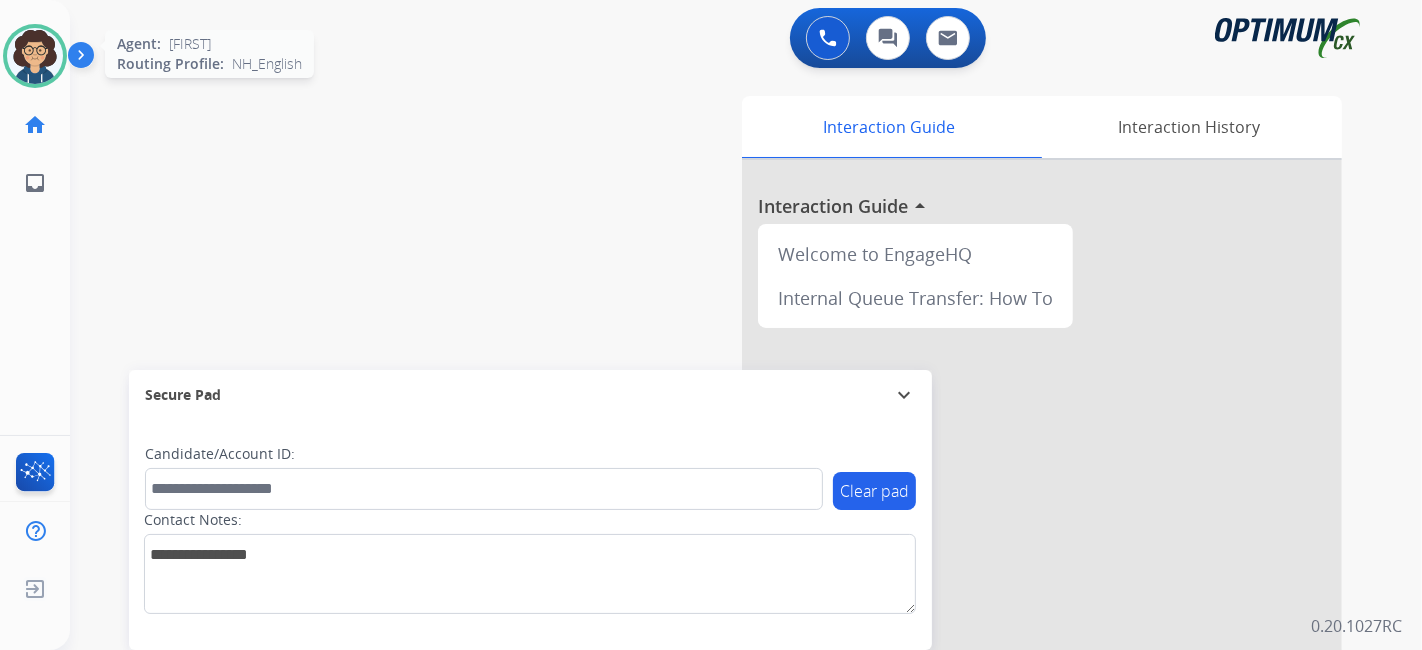 click at bounding box center [35, 56] 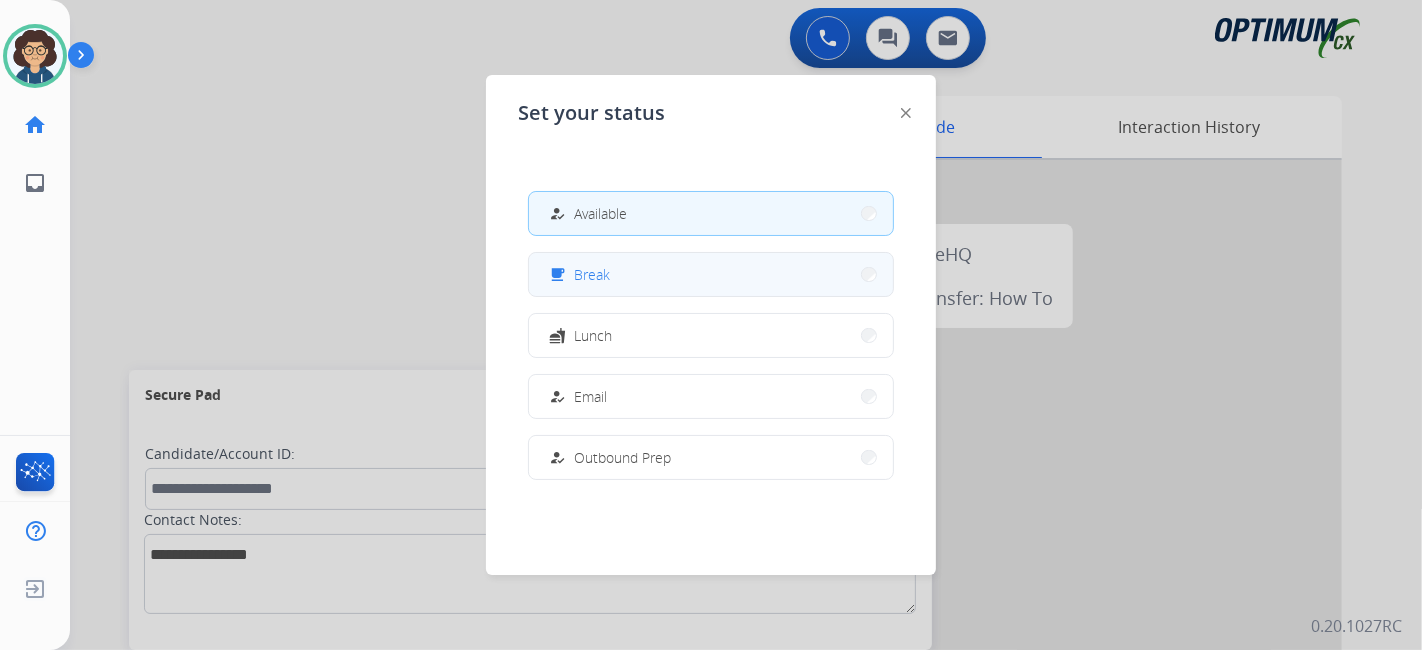 click on "free_breakfast Break" at bounding box center (711, 274) 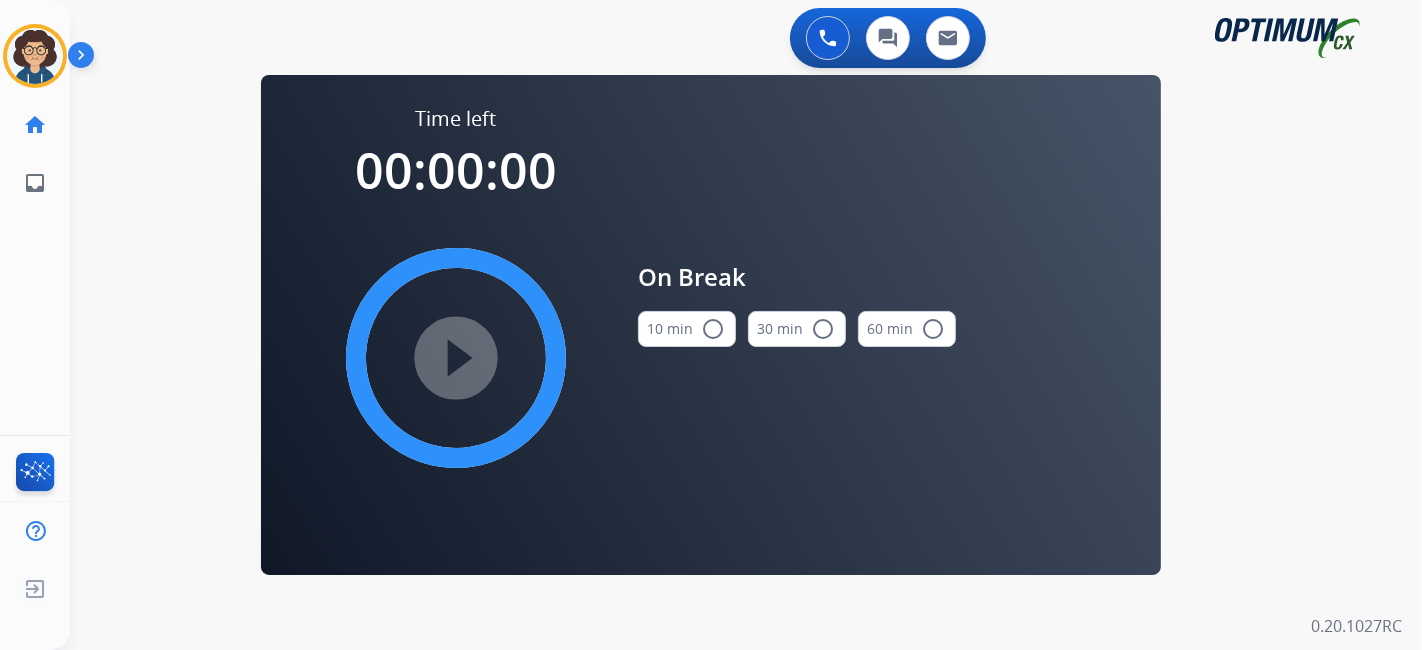 click on "10 min  radio_button_unchecked" at bounding box center [687, 329] 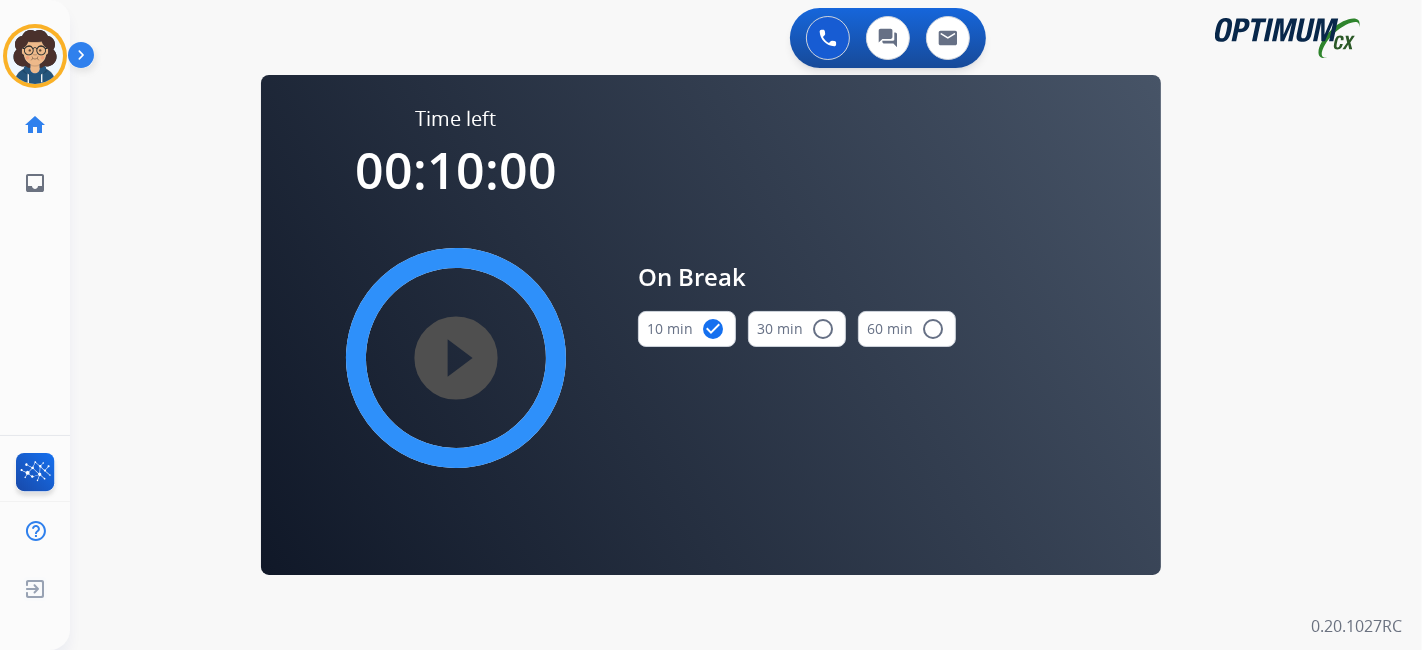 click on "play_circle_filled" at bounding box center [456, 358] 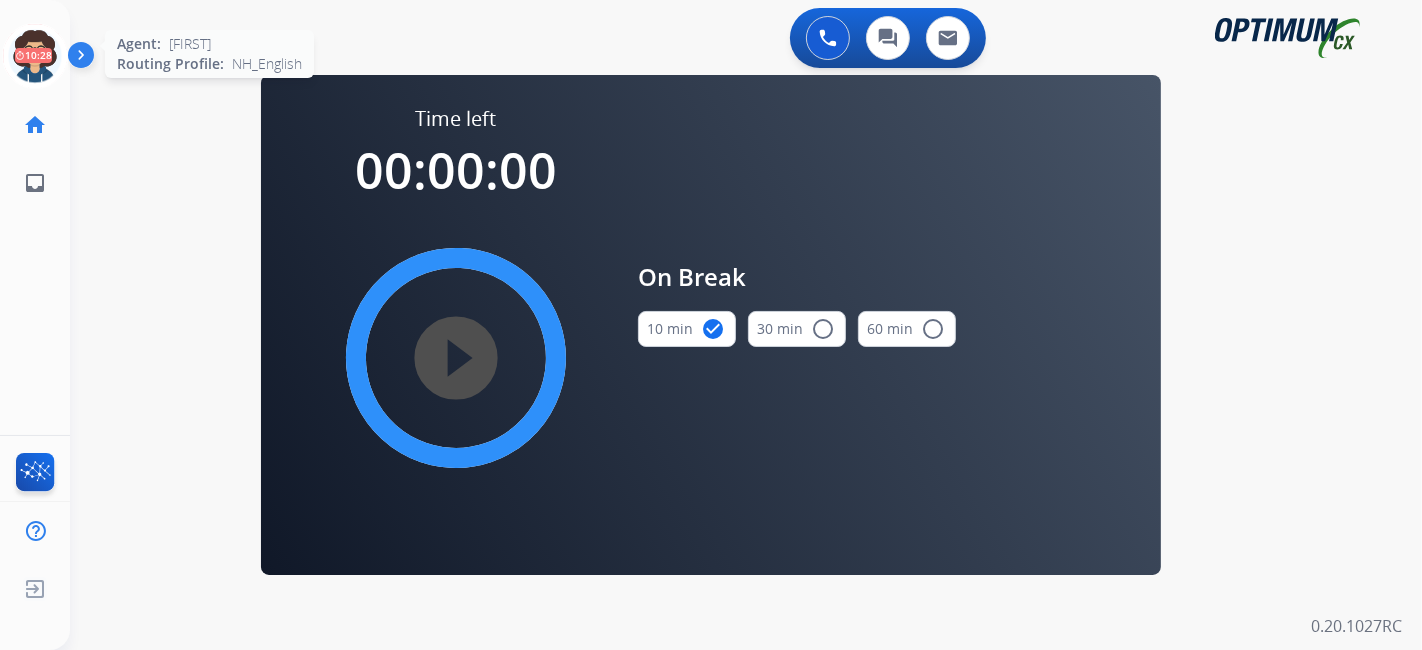 click 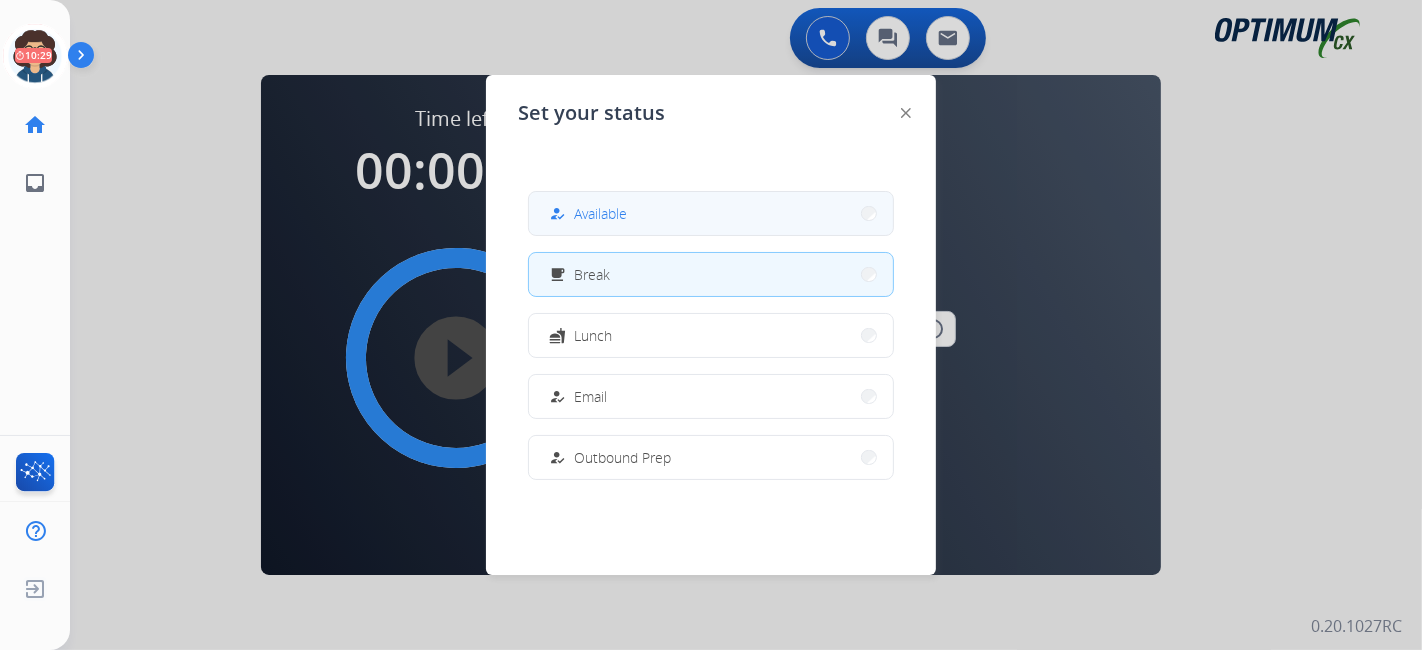 click on "how_to_reg Available" at bounding box center (711, 213) 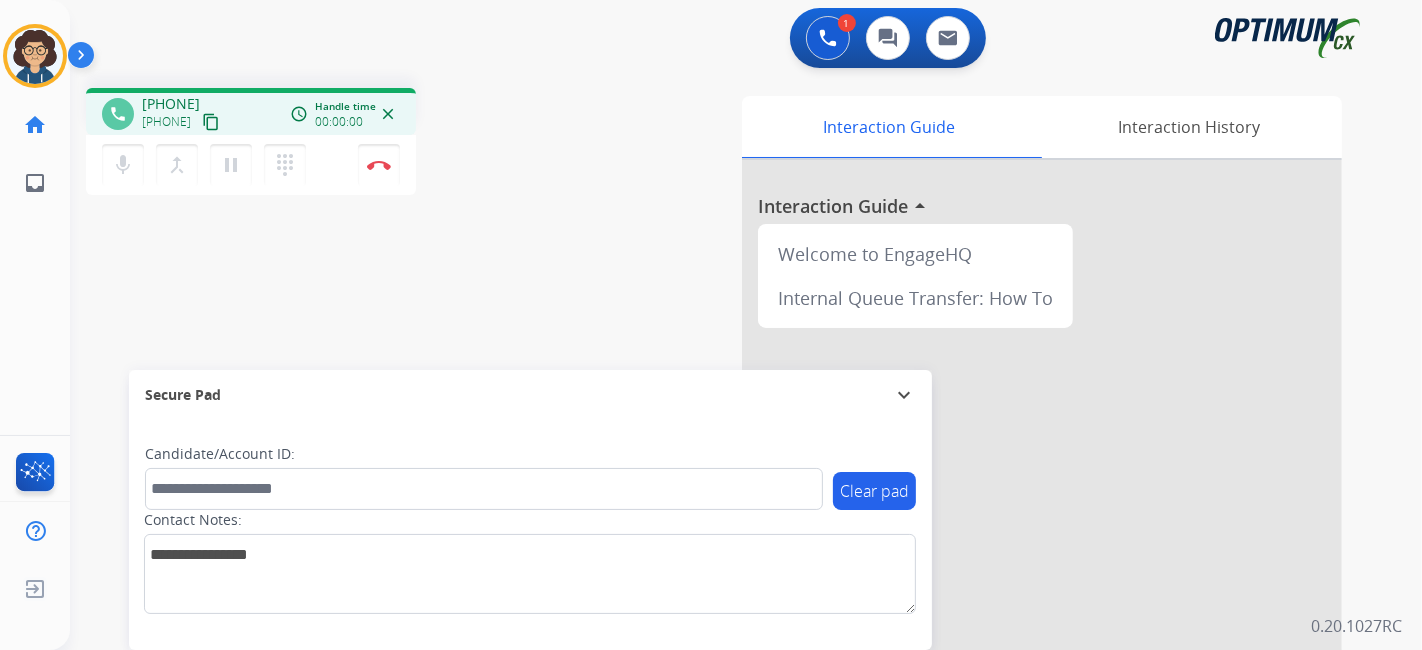 click on "content_copy" at bounding box center [211, 122] 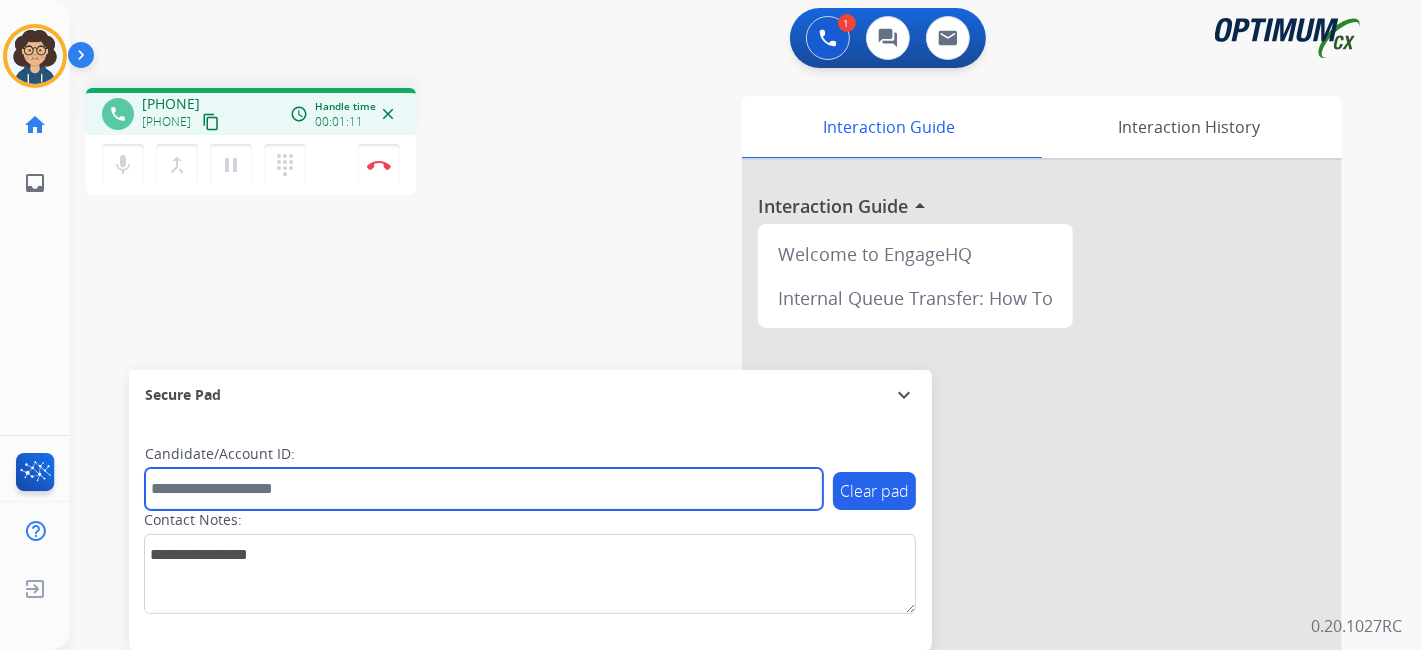 click at bounding box center [484, 489] 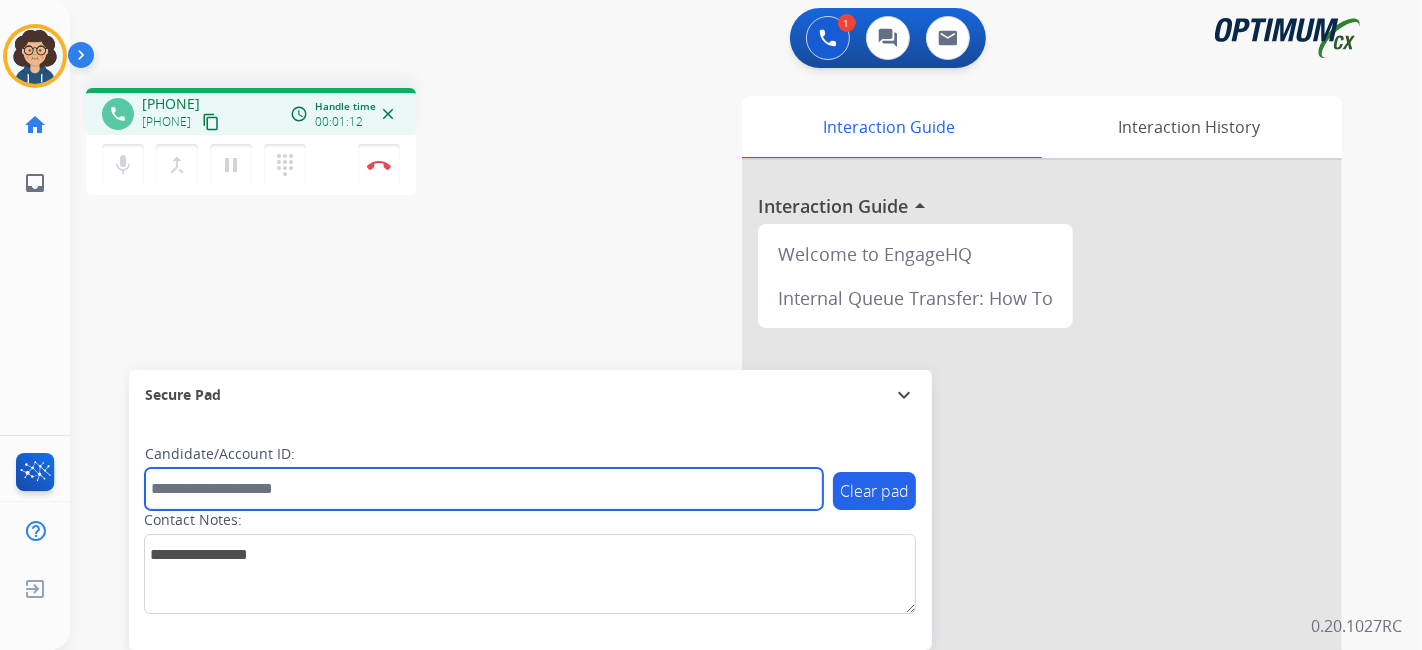paste on "*******" 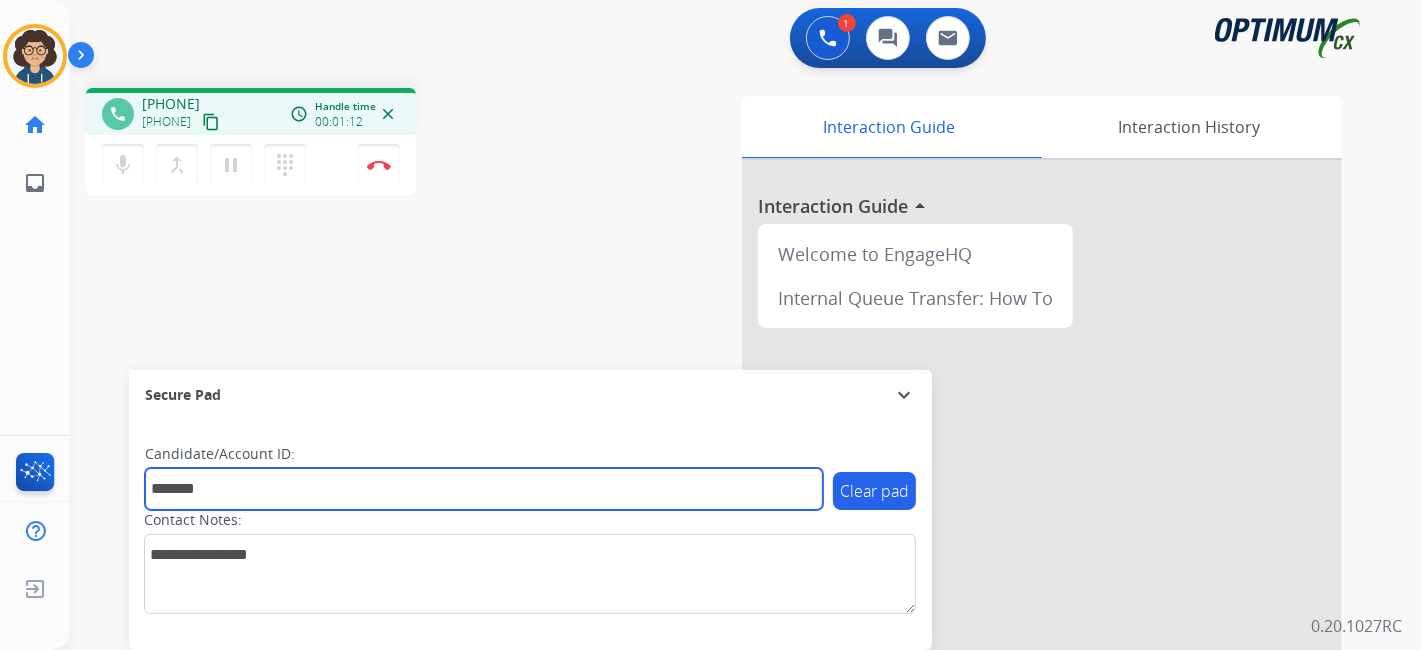 type on "*******" 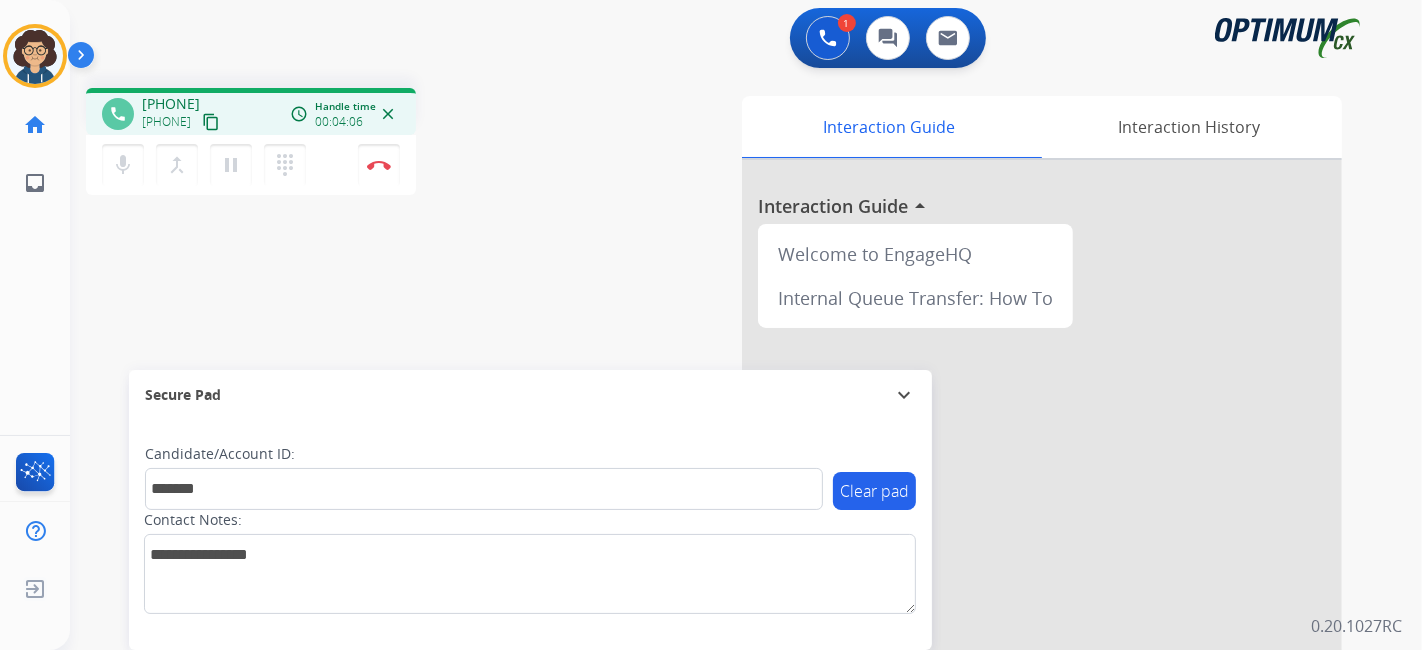 click on "phone [PHONE] [PHONE] content_copy access_time Call metrics Queue   00:10 Hold   00:00 Talk   04:07 Total   04:16 Handle time 00:04:06 close mic Mute merge_type Bridge pause Hold dialpad Dialpad Disconnect swap_horiz Break voice bridge close_fullscreen Connect 3-Way Call merge_type Separate 3-Way Call  Interaction Guide   Interaction History  Interaction Guide arrow_drop_up  Welcome to EngageHQ   Internal Queue Transfer: How To  Secure Pad expand_more Clear pad Candidate/Account ID: ******* Contact Notes:" at bounding box center (722, 489) 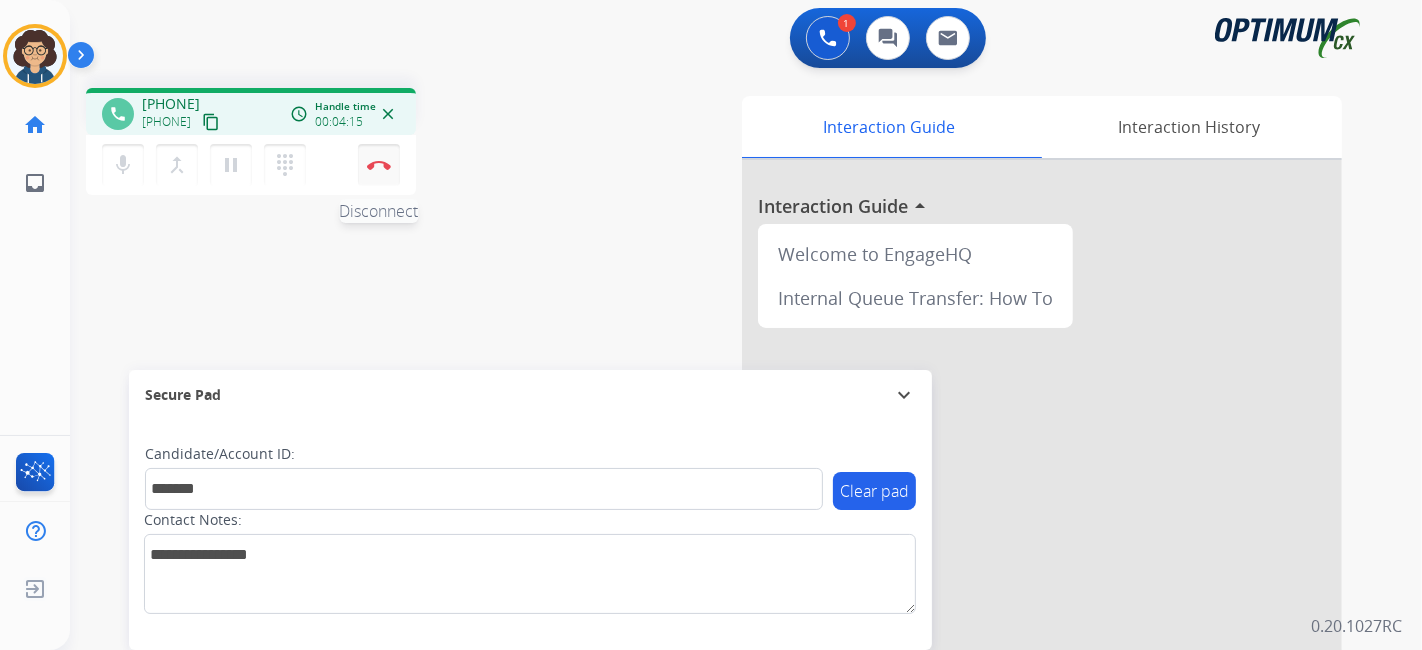 click on "Disconnect" at bounding box center [379, 165] 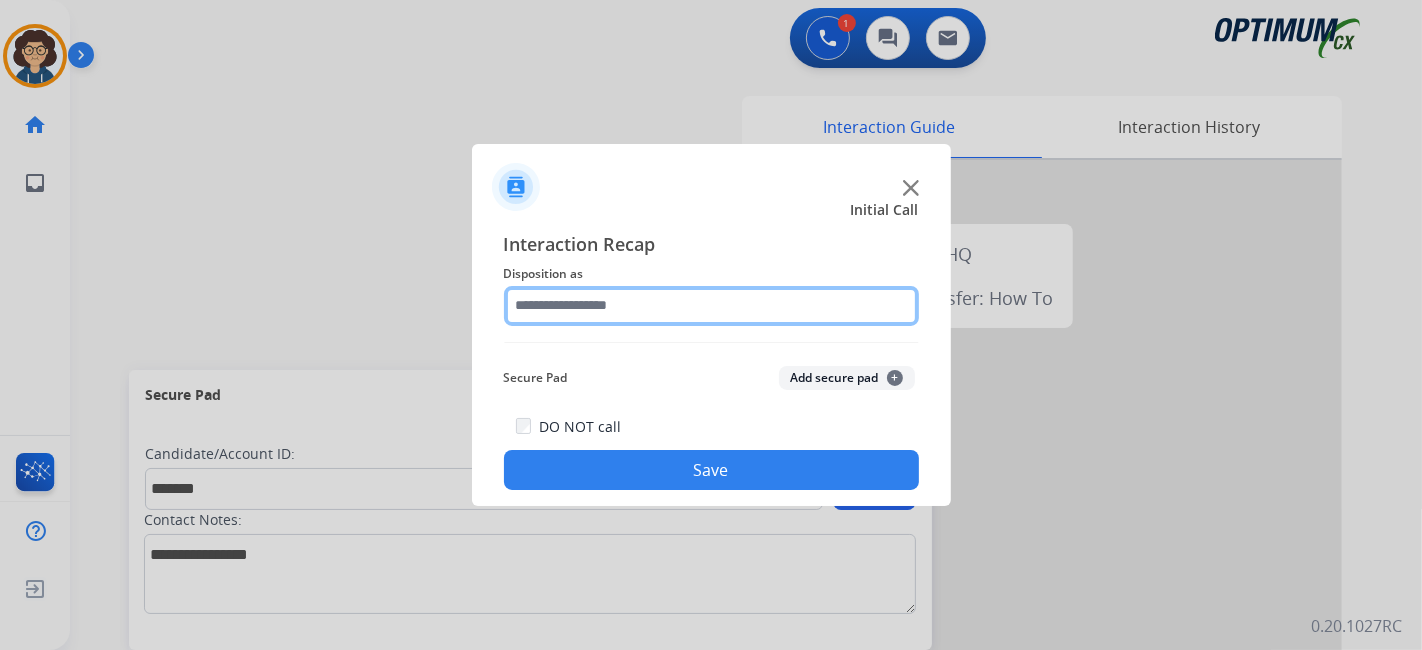 click 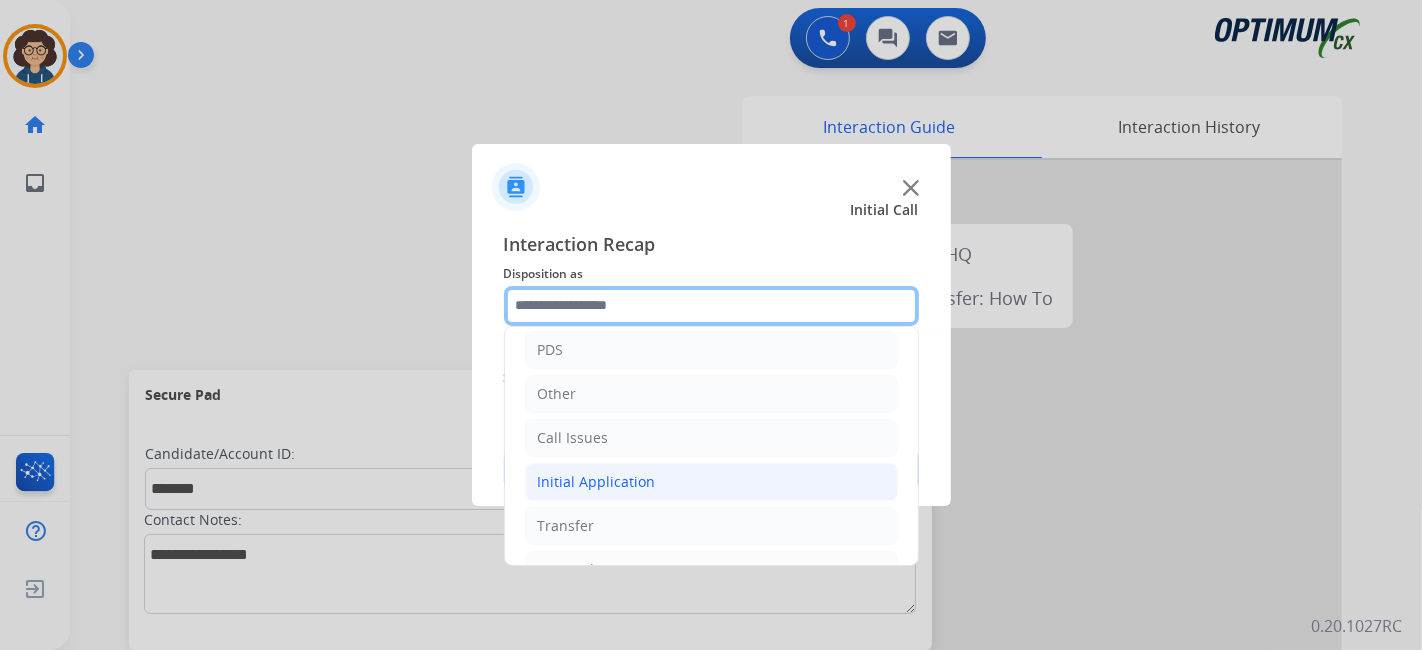 scroll, scrollTop: 131, scrollLeft: 0, axis: vertical 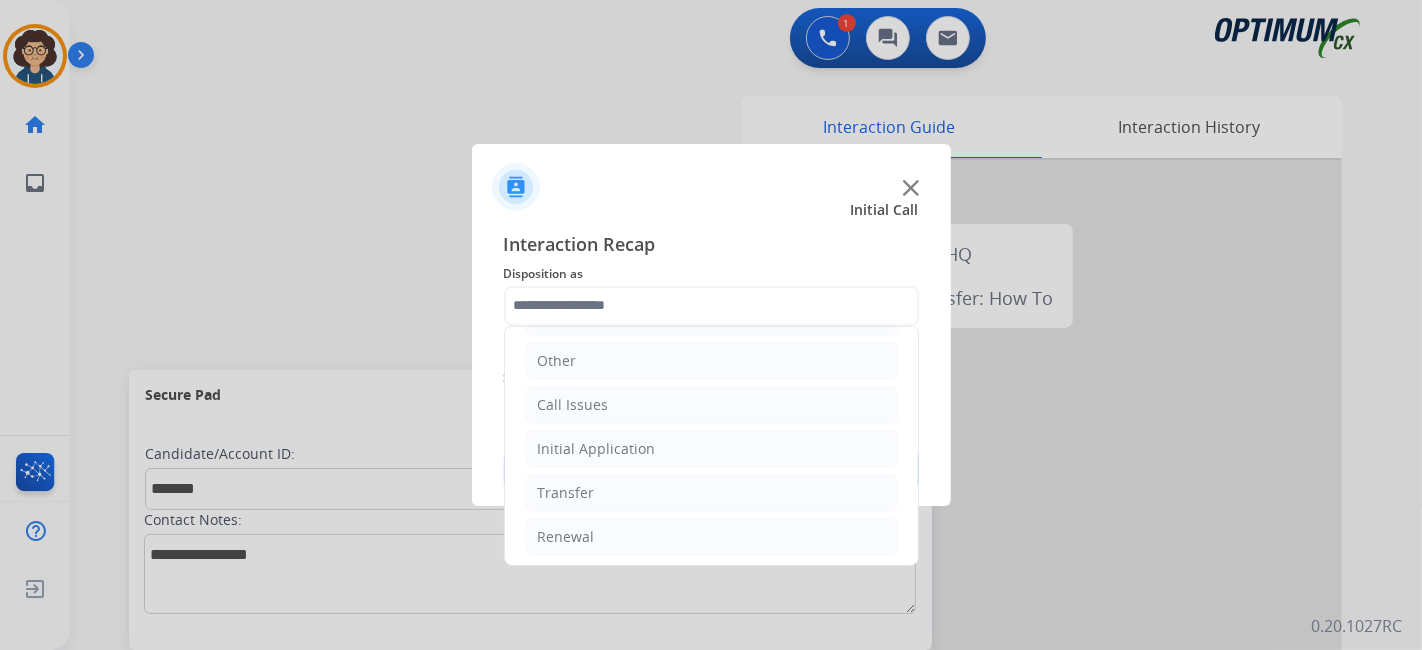 drag, startPoint x: 680, startPoint y: 453, endPoint x: 894, endPoint y: 430, distance: 215.23244 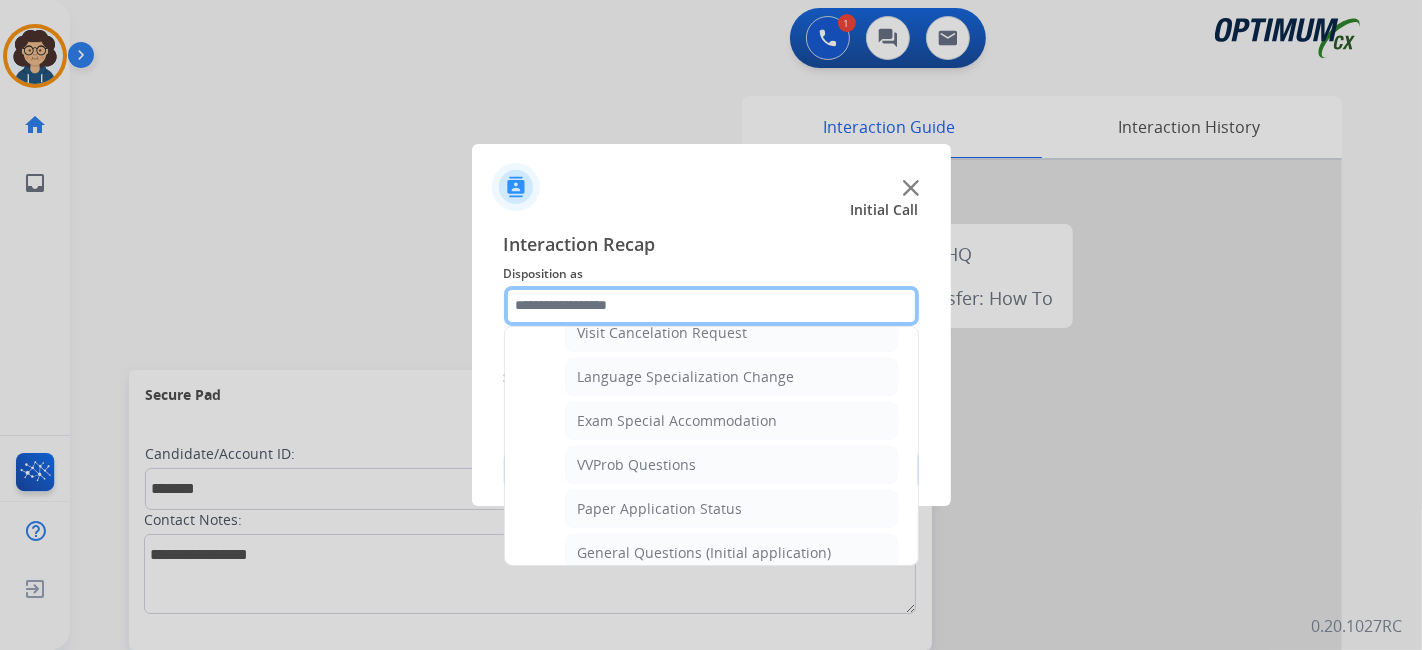 scroll, scrollTop: 989, scrollLeft: 0, axis: vertical 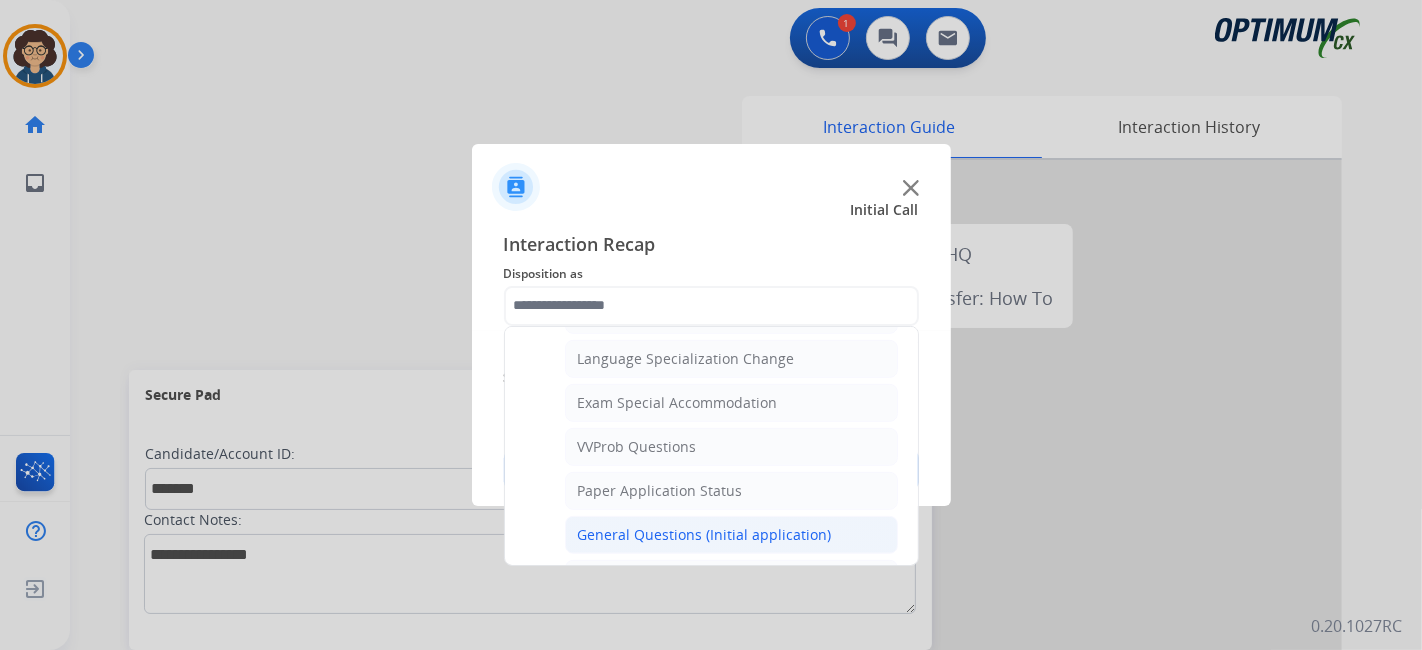 click on "General Questions (Initial application)" 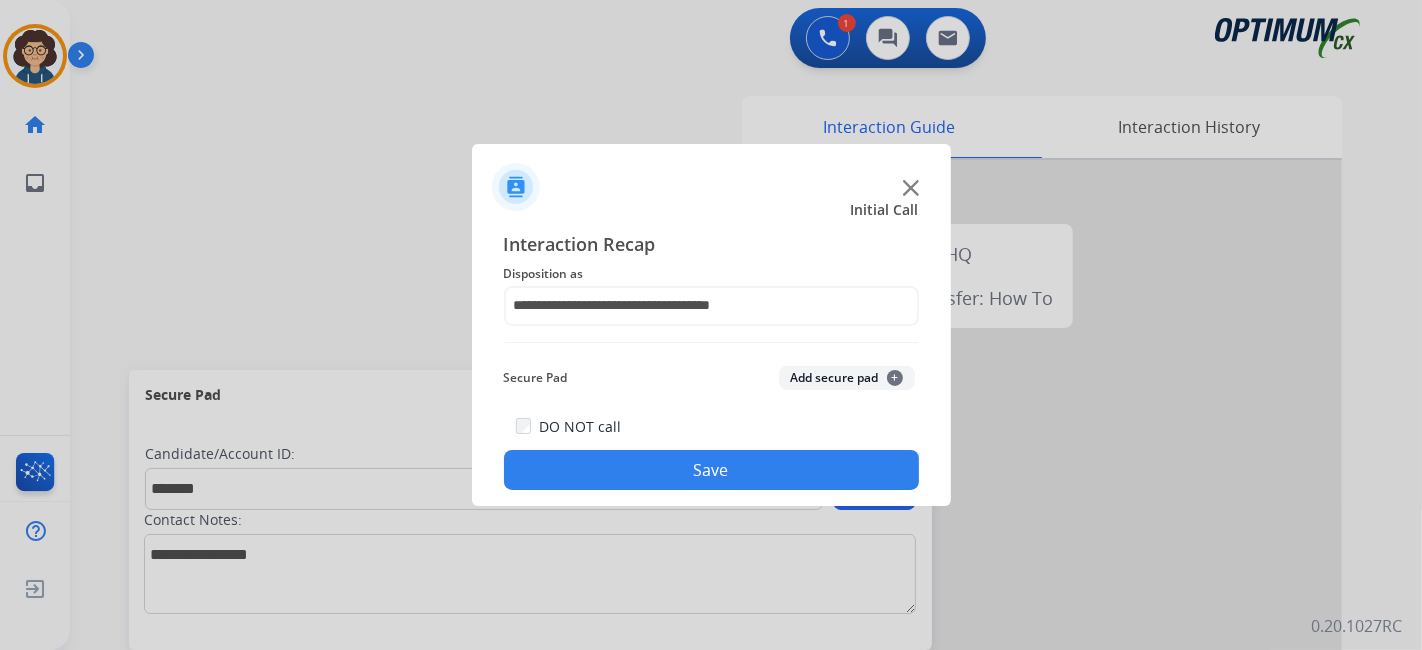 click on "Add secure pad  +" 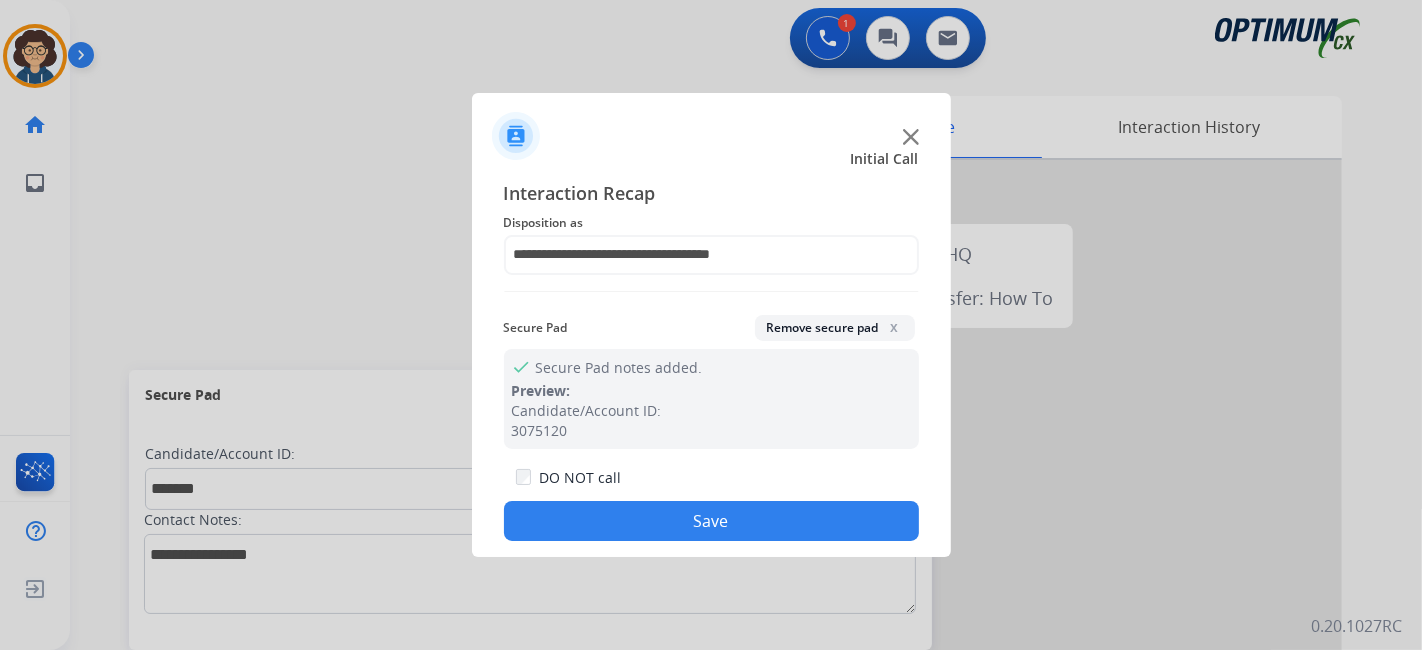click on "Save" 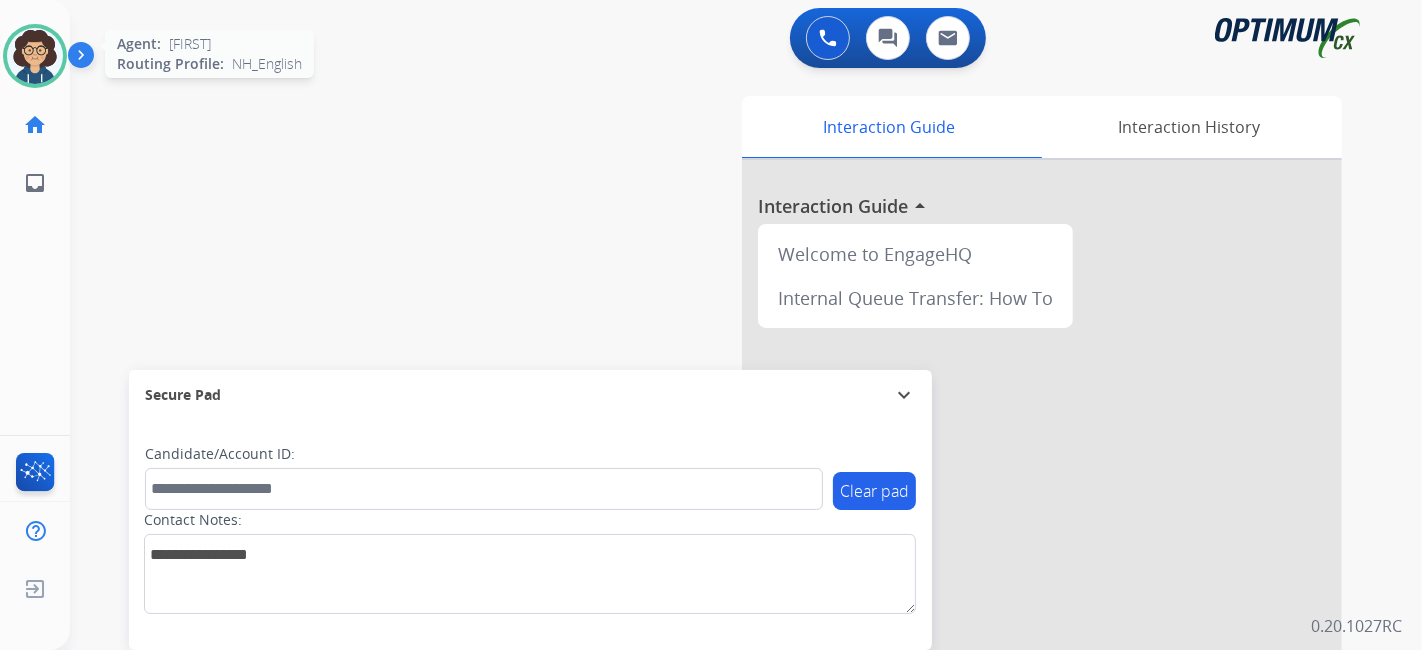 click at bounding box center [35, 56] 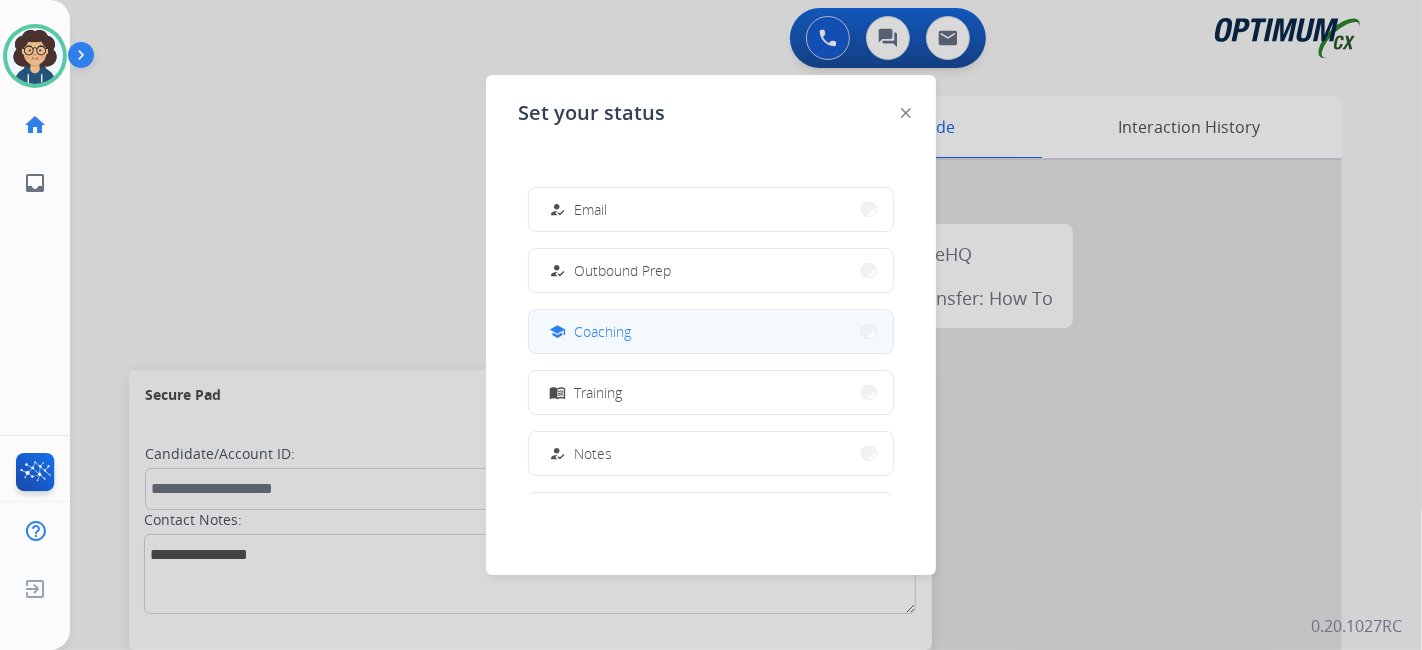 scroll, scrollTop: 189, scrollLeft: 0, axis: vertical 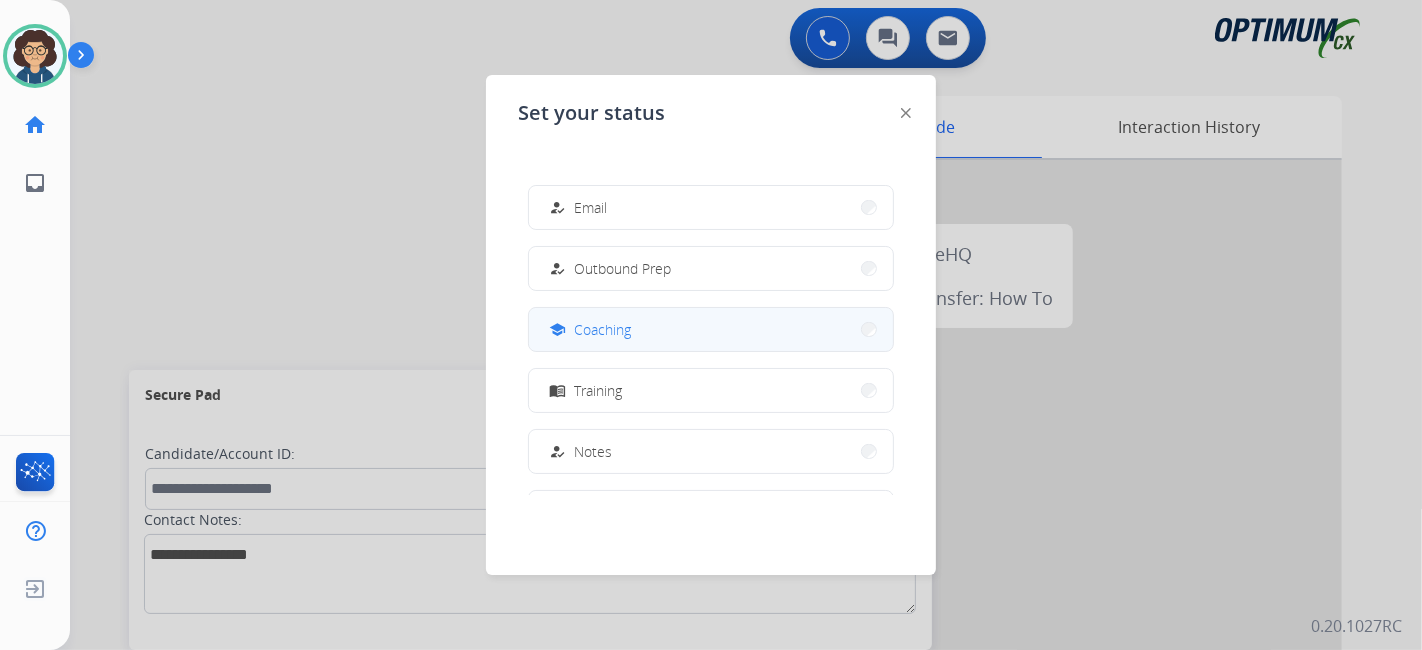 click on "school Coaching" at bounding box center [711, 329] 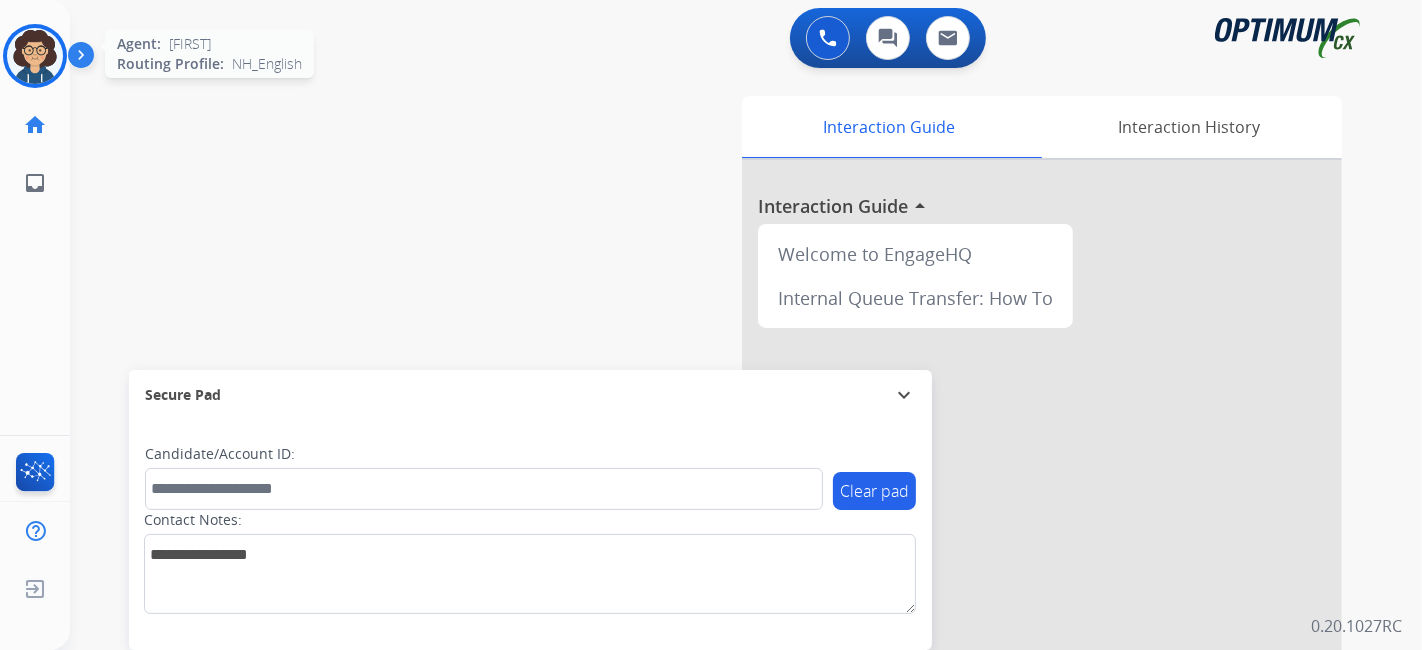 click at bounding box center (35, 56) 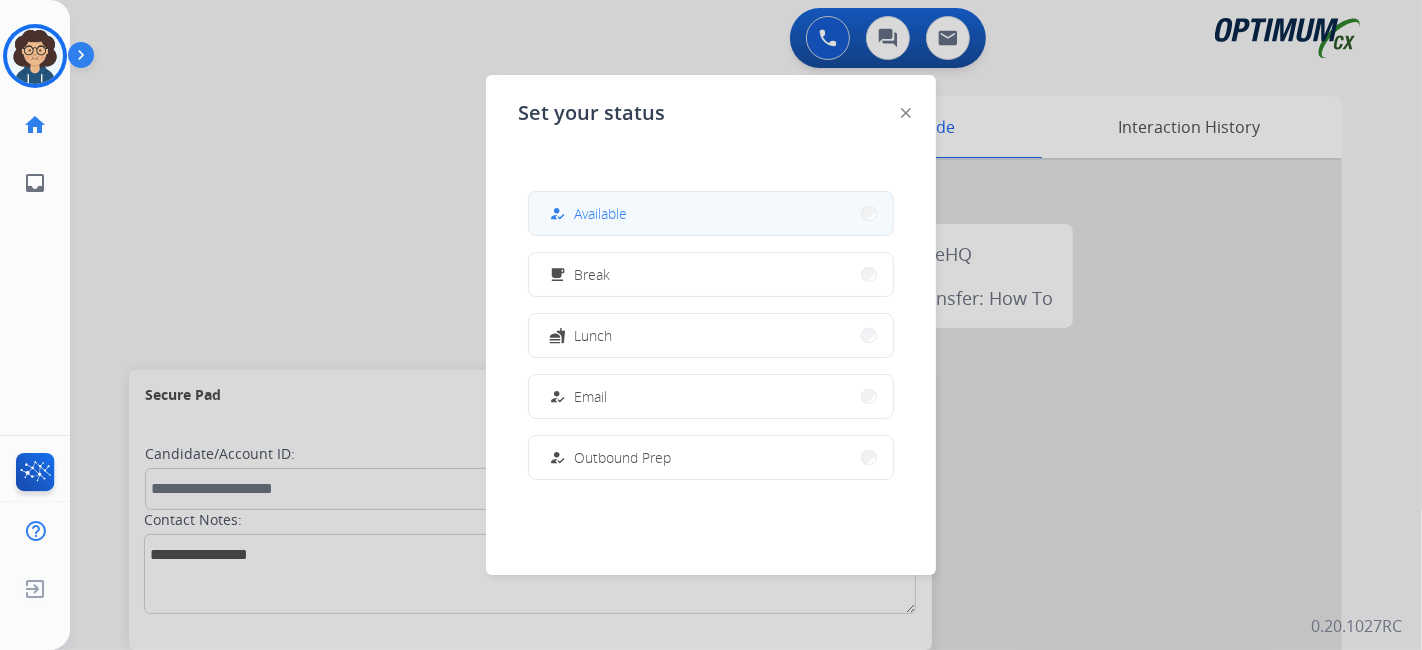 click on "how_to_reg Available" at bounding box center (711, 213) 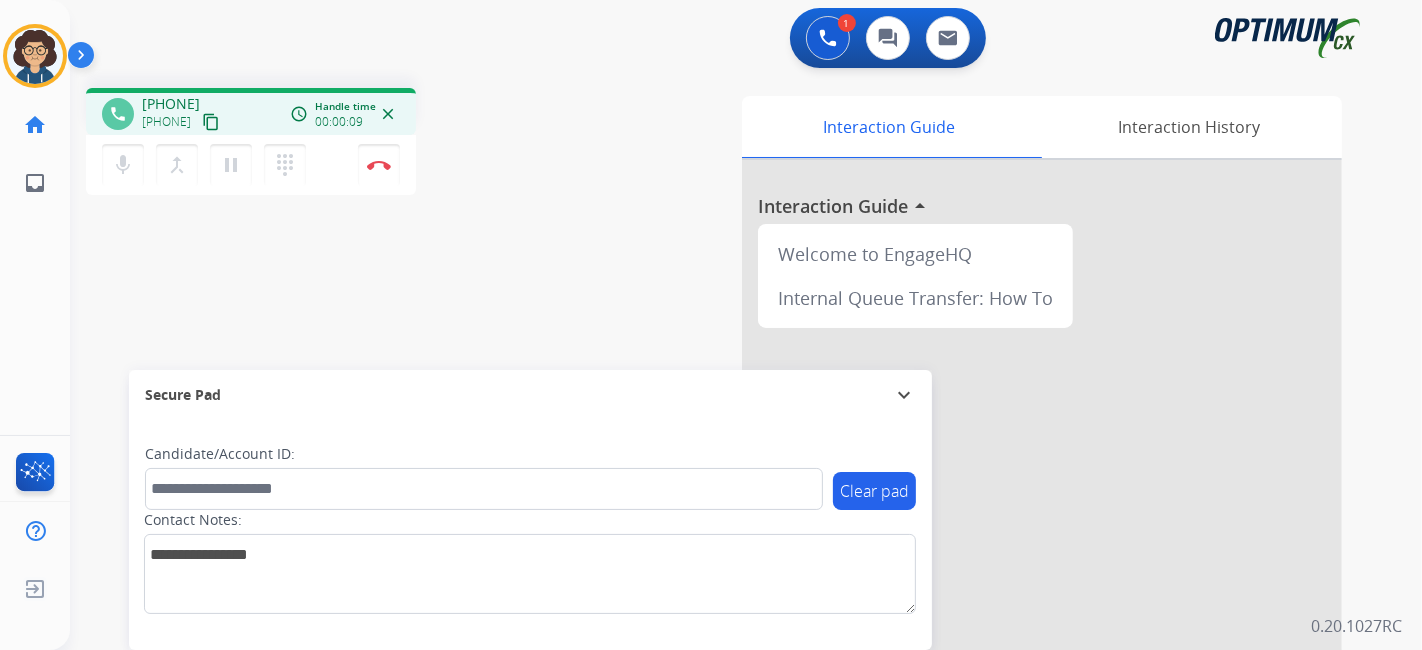 click on "content_copy" at bounding box center [211, 122] 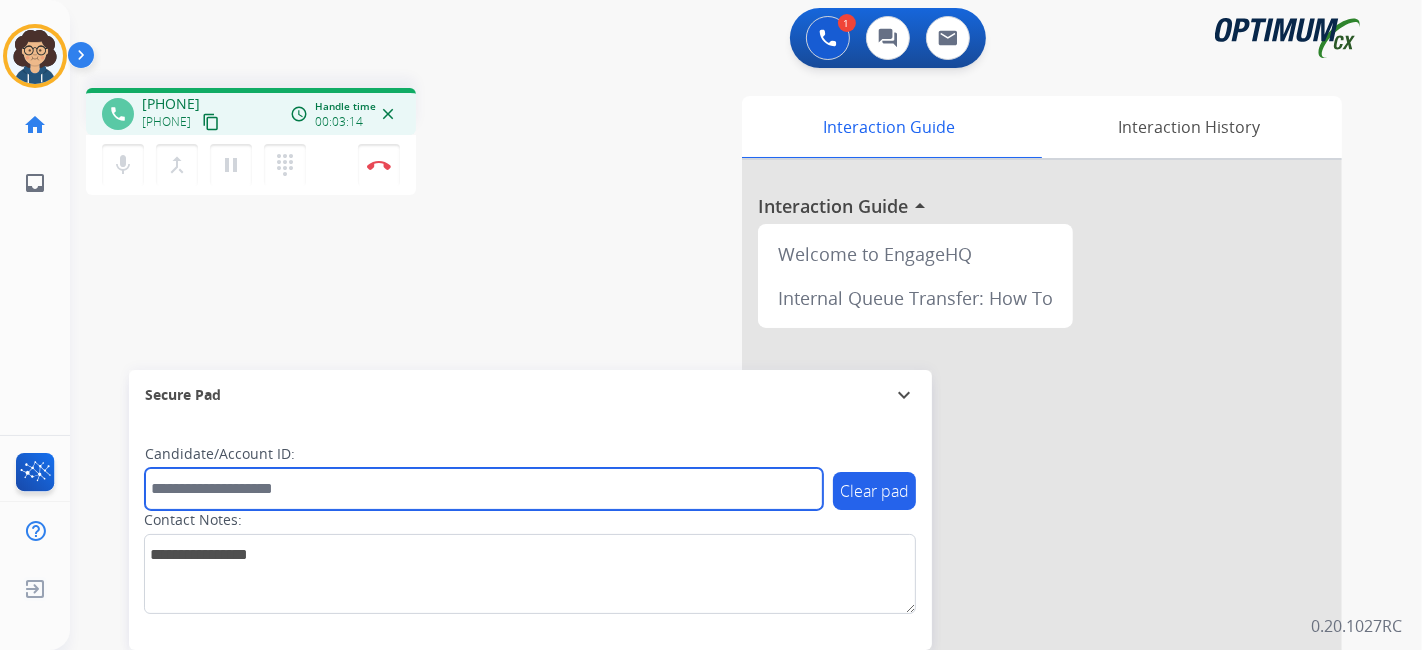 click at bounding box center (484, 489) 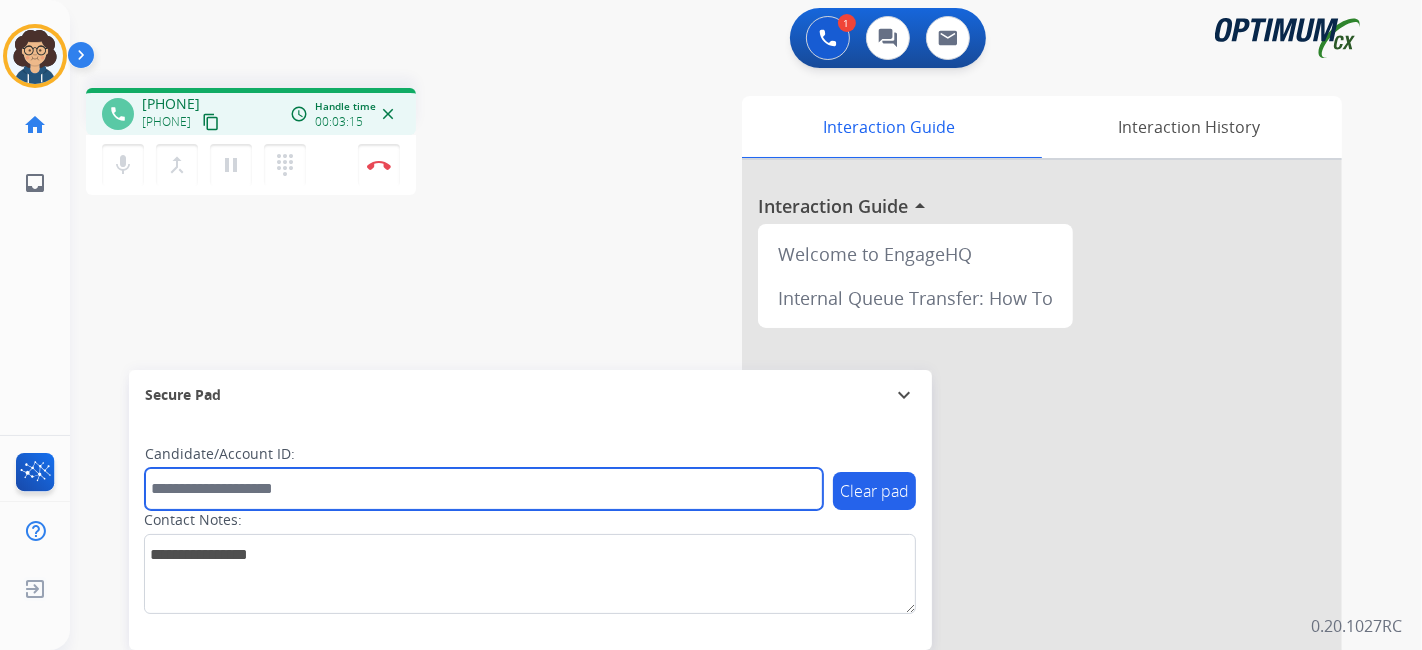 paste on "*******" 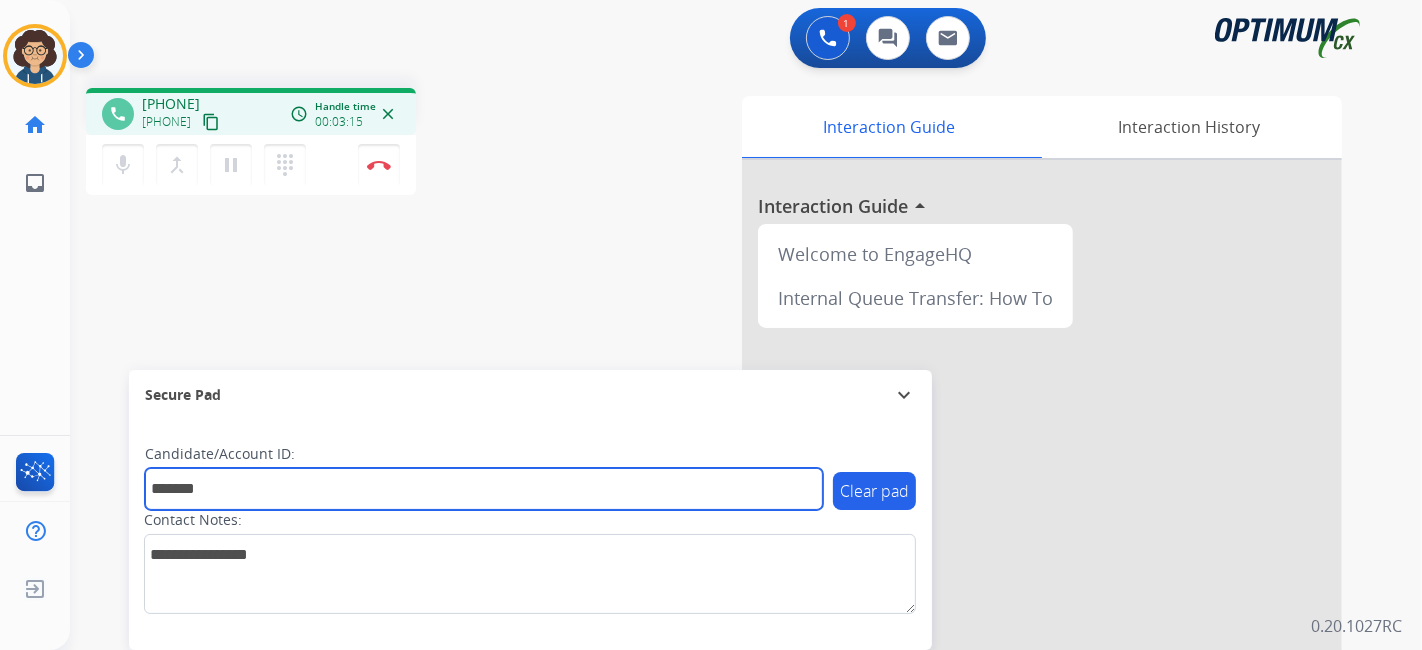 type on "*******" 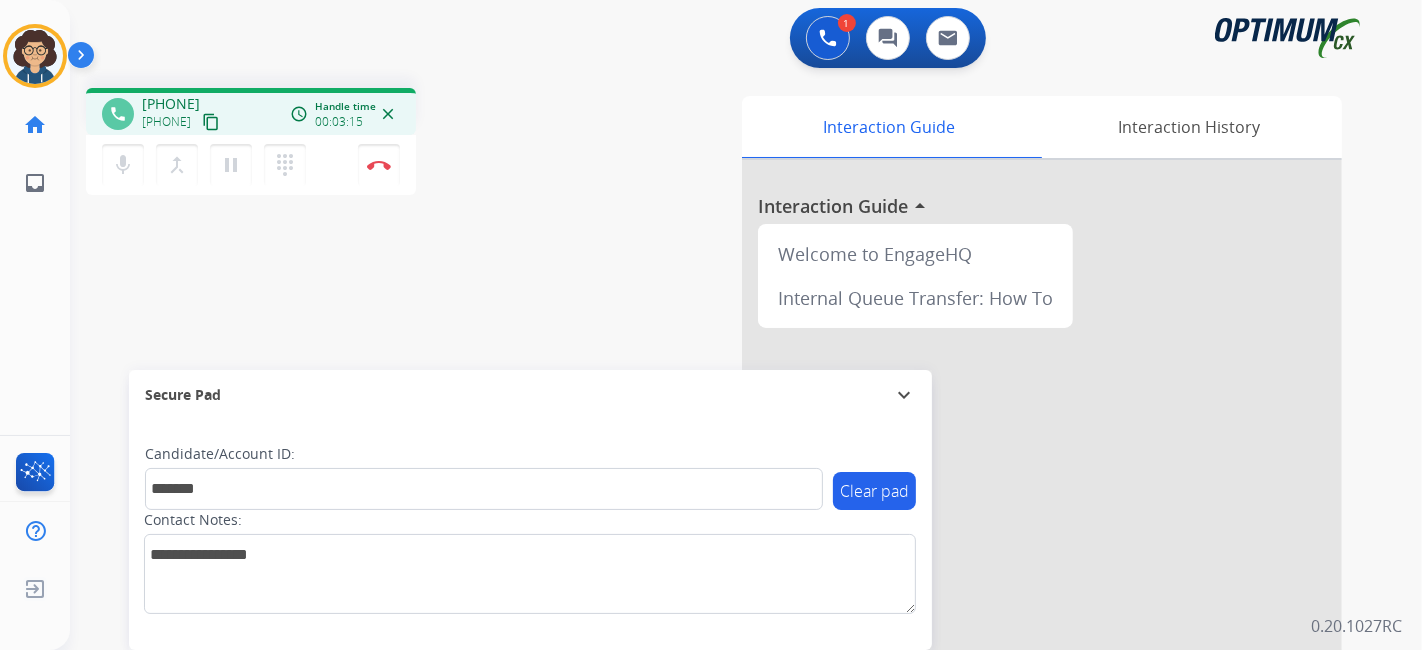 click on "phone [PHONE] [PHONE] content_copy access_time Call metrics Queue   00:08 Hold   00:00 Talk   03:09 Total   03:16 Handle time 00:03:15 close mic Mute merge_type Bridge pause Hold dialpad Dialpad Disconnect swap_horiz Break voice bridge close_fullscreen Connect 3-Way Call merge_type Separate 3-Way Call  Interaction Guide   Interaction History  Interaction Guide arrow_drop_up  Welcome to EngageHQ   Internal Queue Transfer: How To  Secure Pad expand_more Clear pad Candidate/Account ID: ******* Contact Notes:" at bounding box center [722, 489] 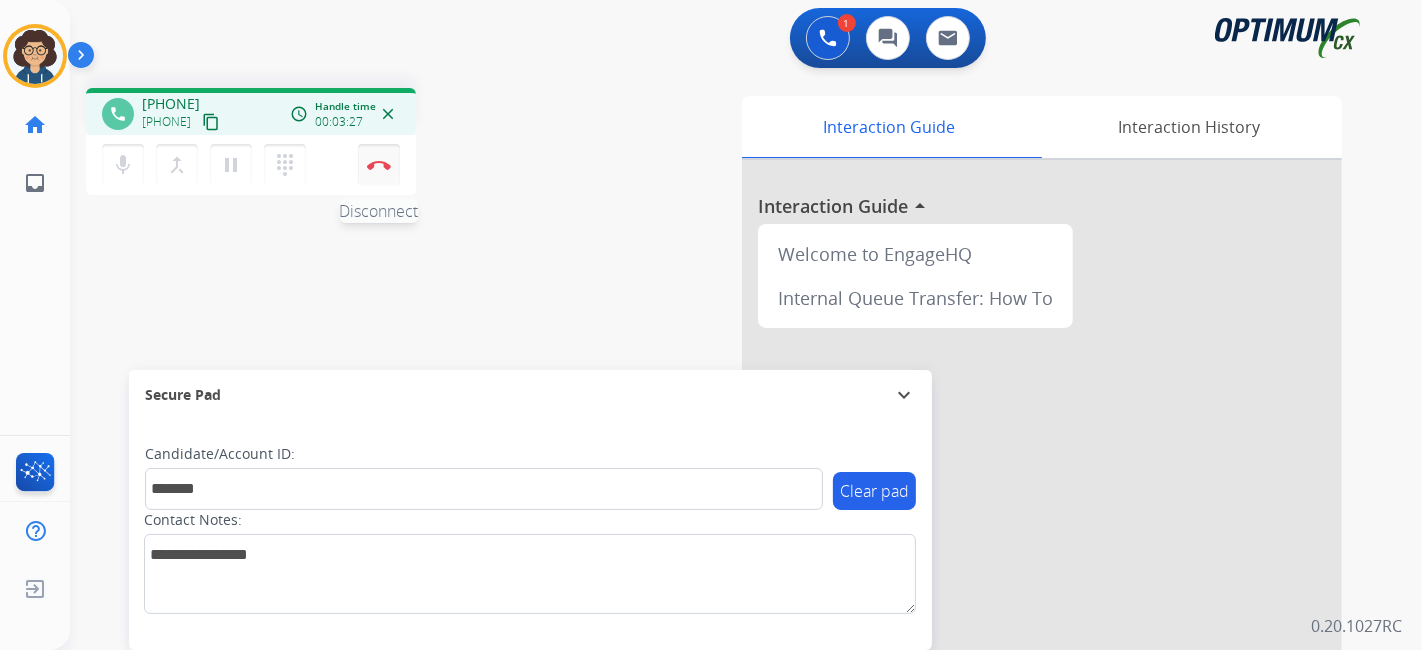 click at bounding box center (379, 165) 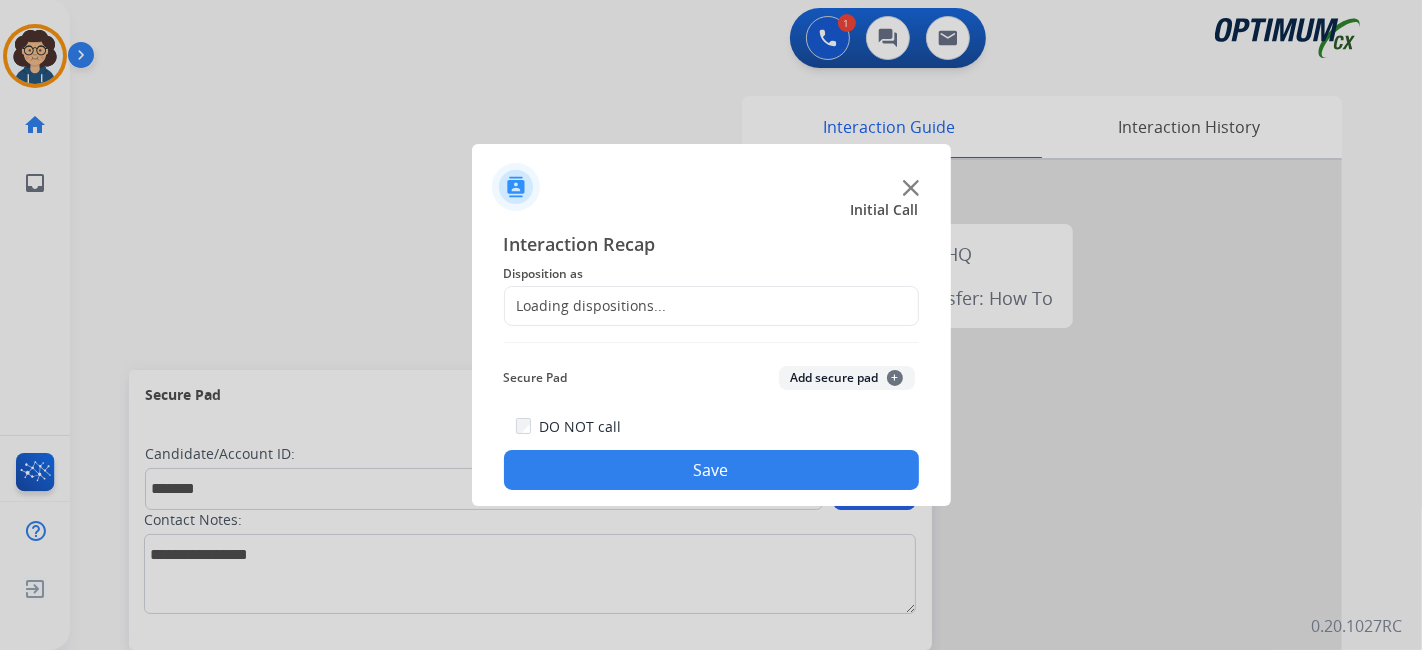 click on "Loading dispositions..." 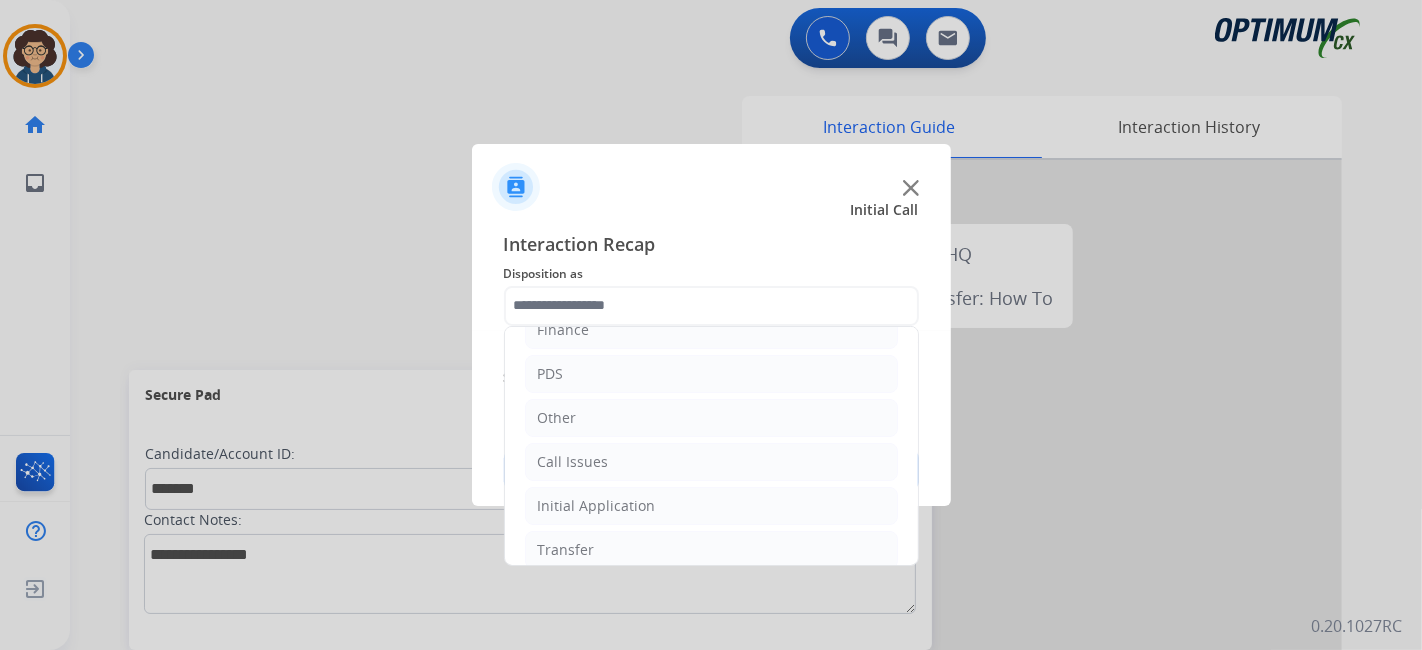 scroll, scrollTop: 0, scrollLeft: 0, axis: both 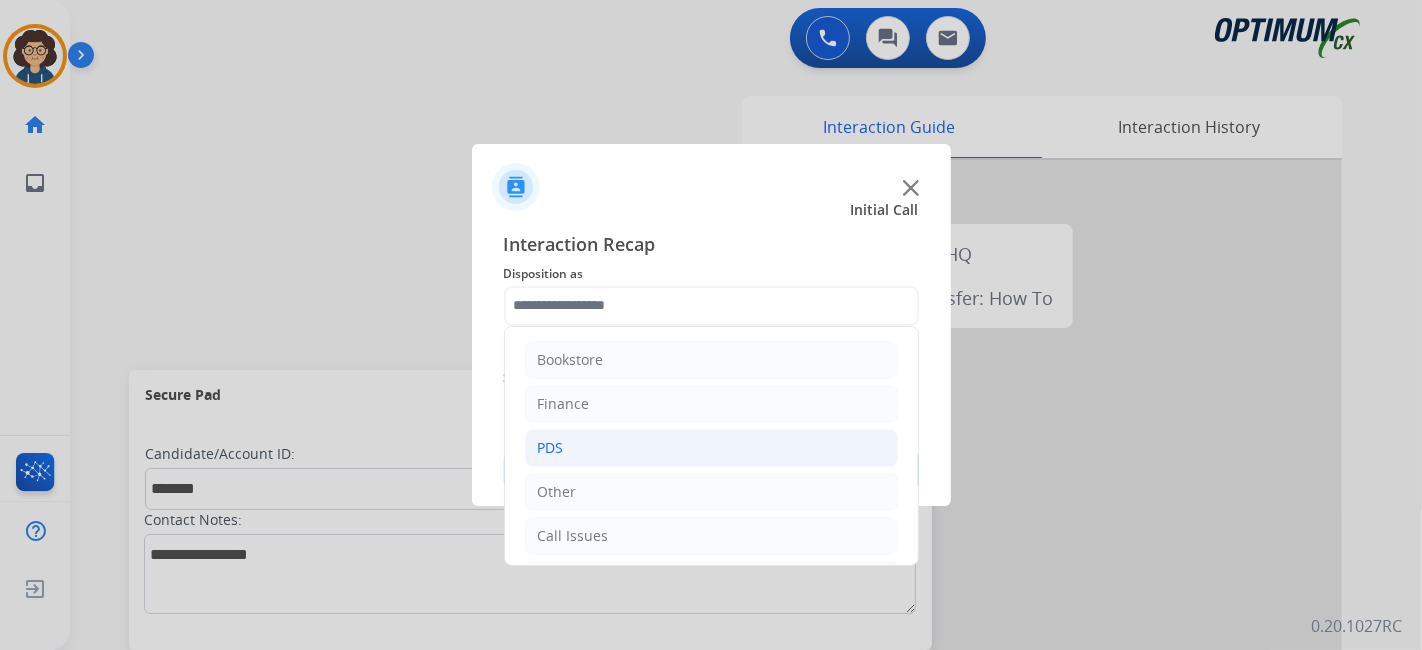 click on "PDS" 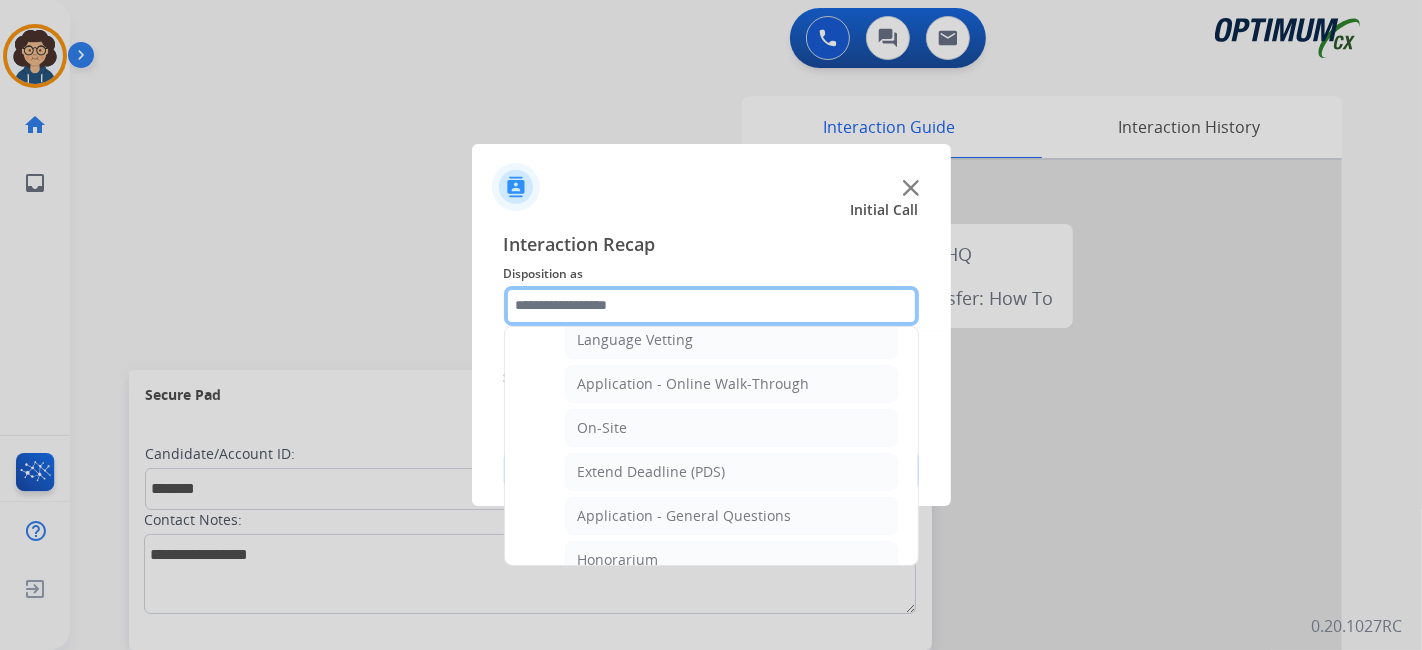 scroll, scrollTop: 516, scrollLeft: 0, axis: vertical 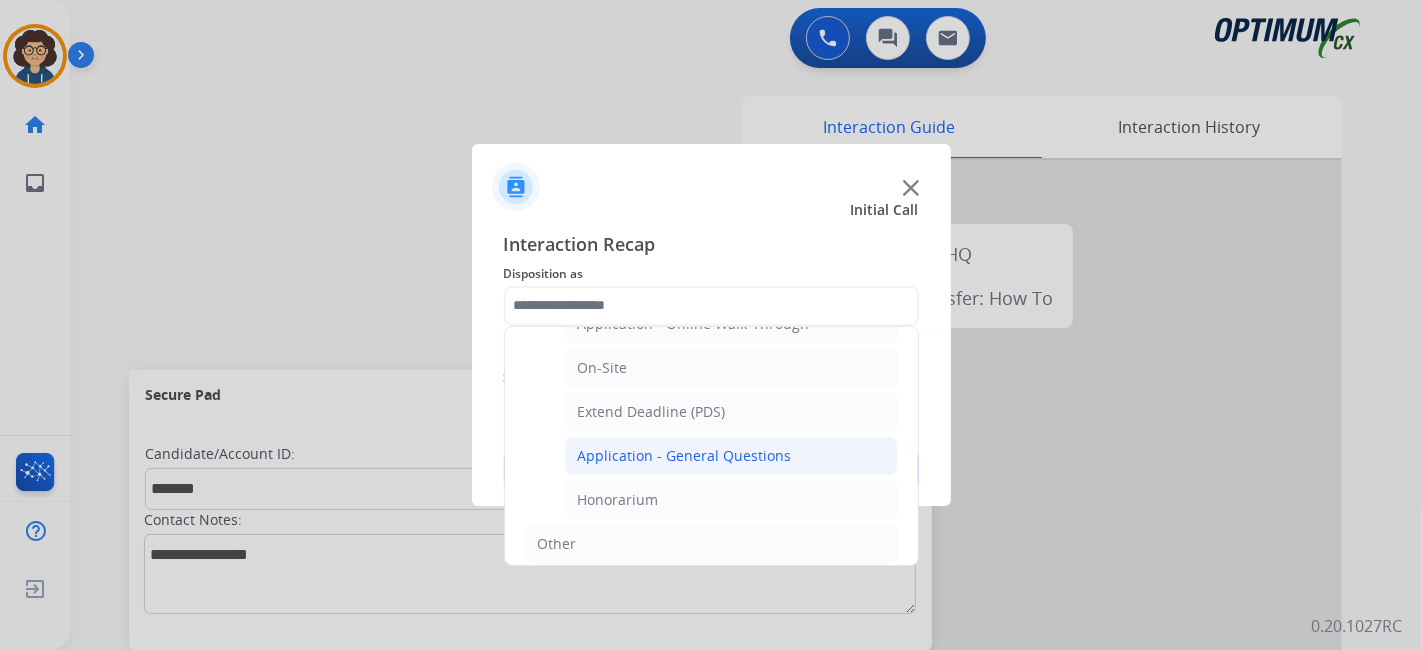 click on "Application - General Questions" 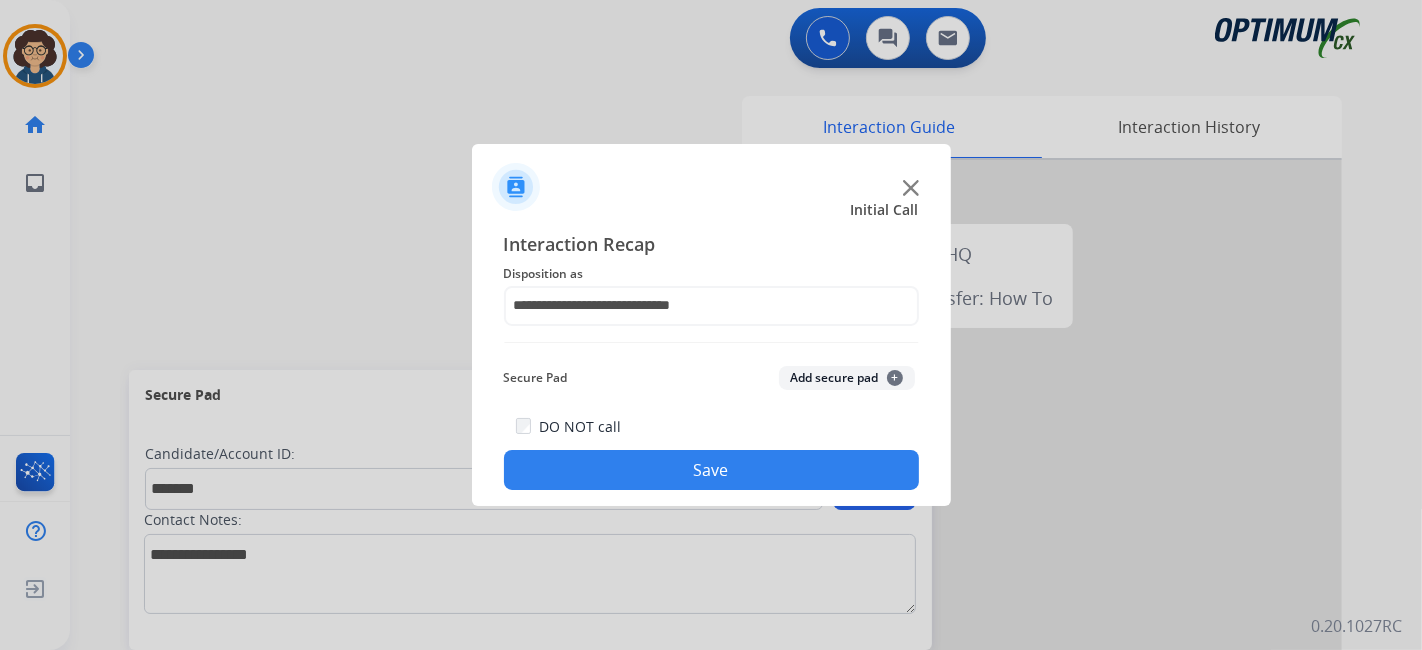click on "Add secure pad  +" 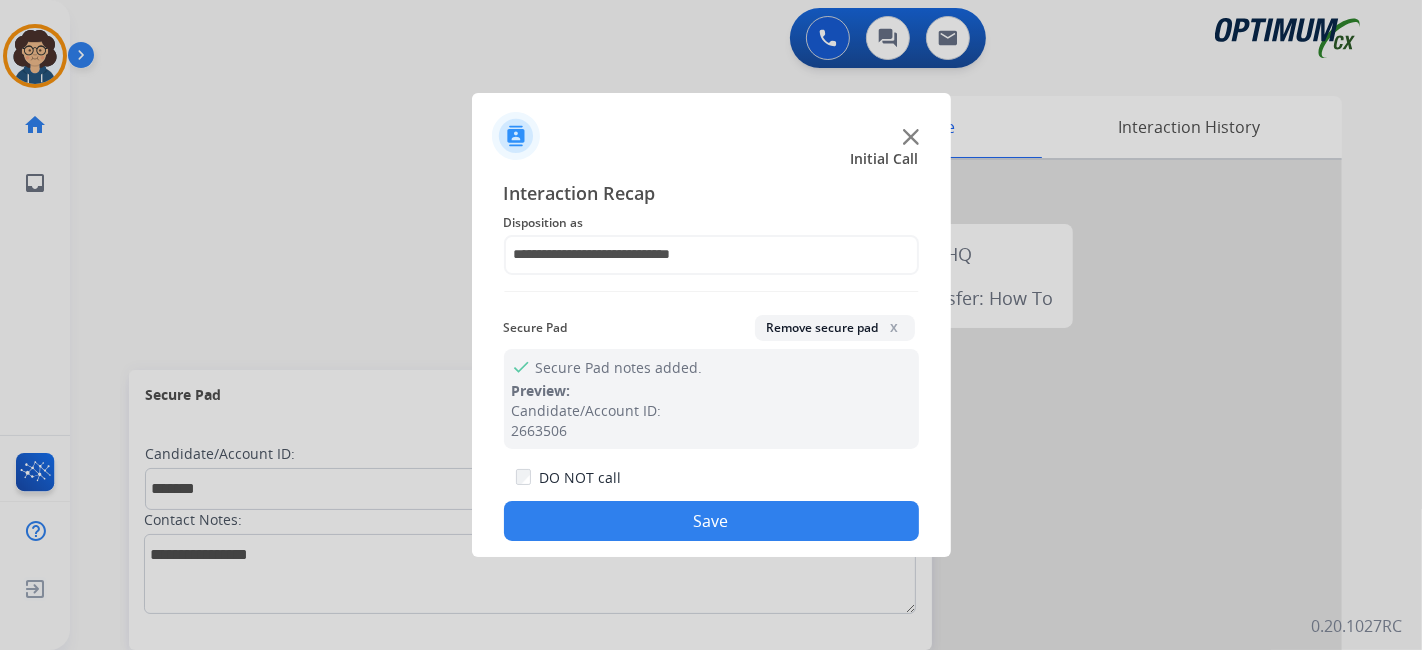 drag, startPoint x: 764, startPoint y: 536, endPoint x: 645, endPoint y: 195, distance: 361.16754 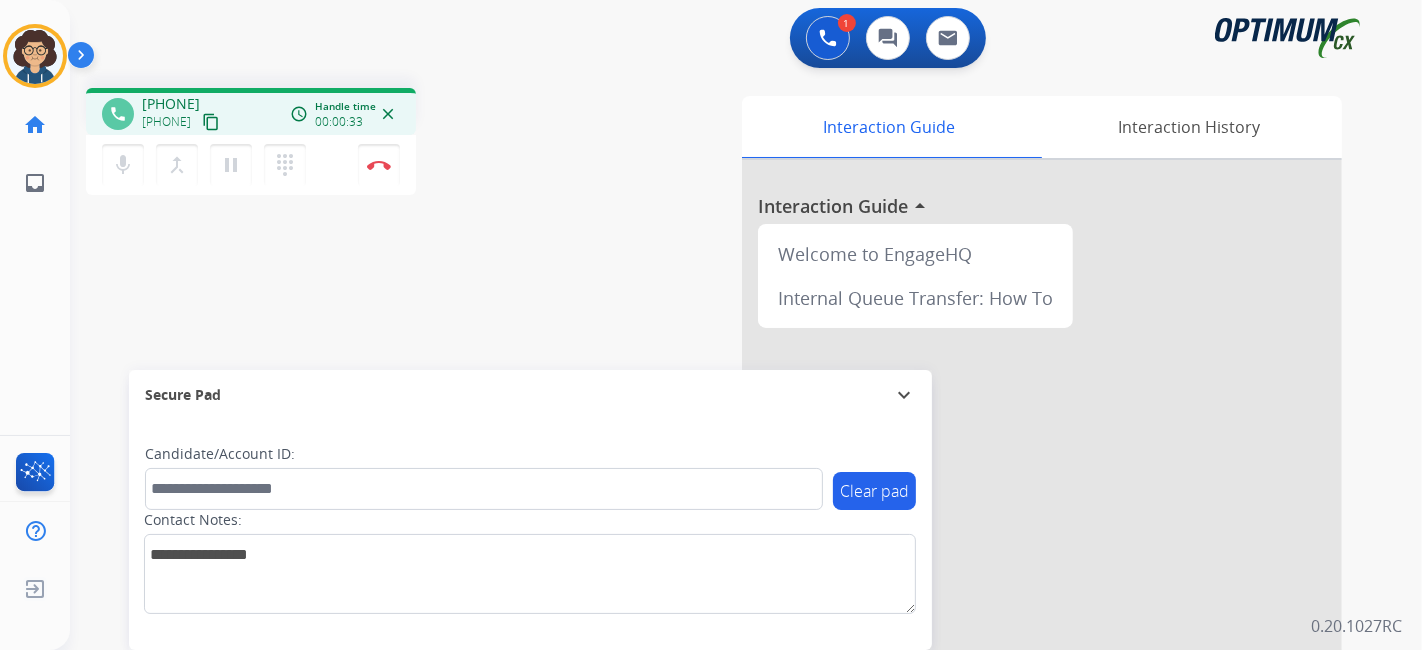 click on "content_copy" at bounding box center [211, 122] 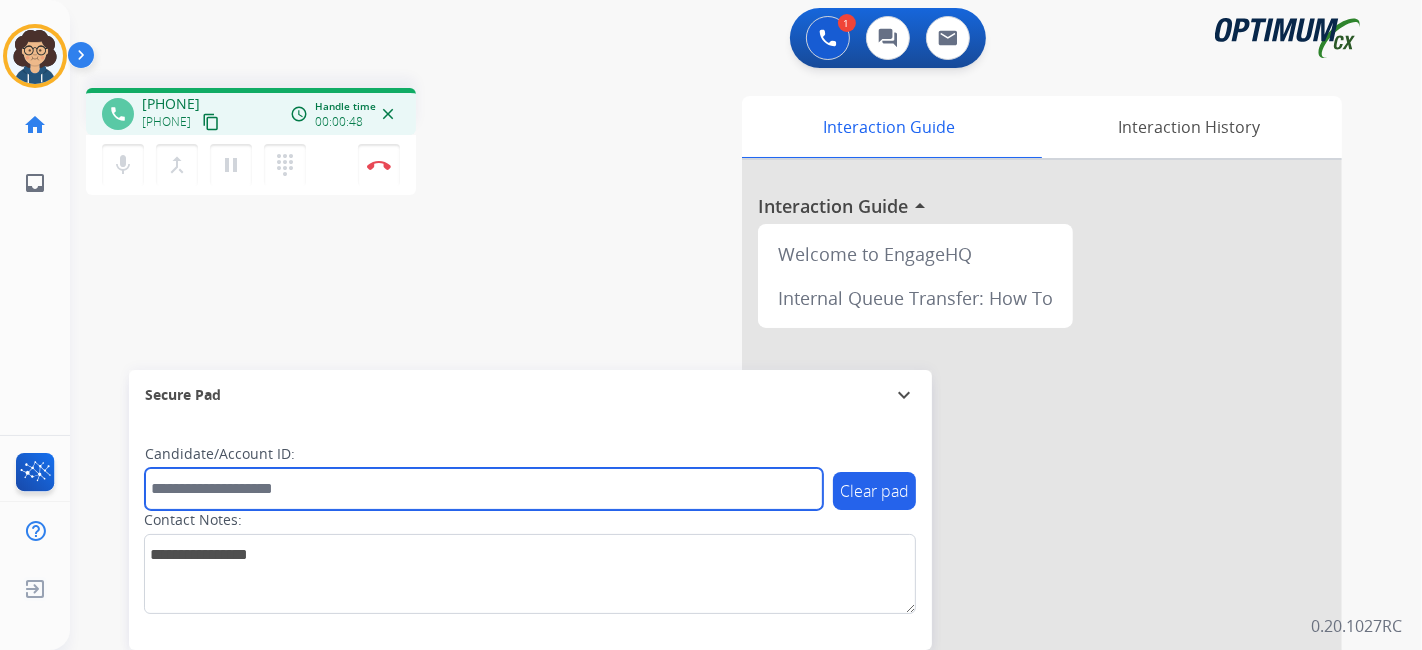 click at bounding box center [484, 489] 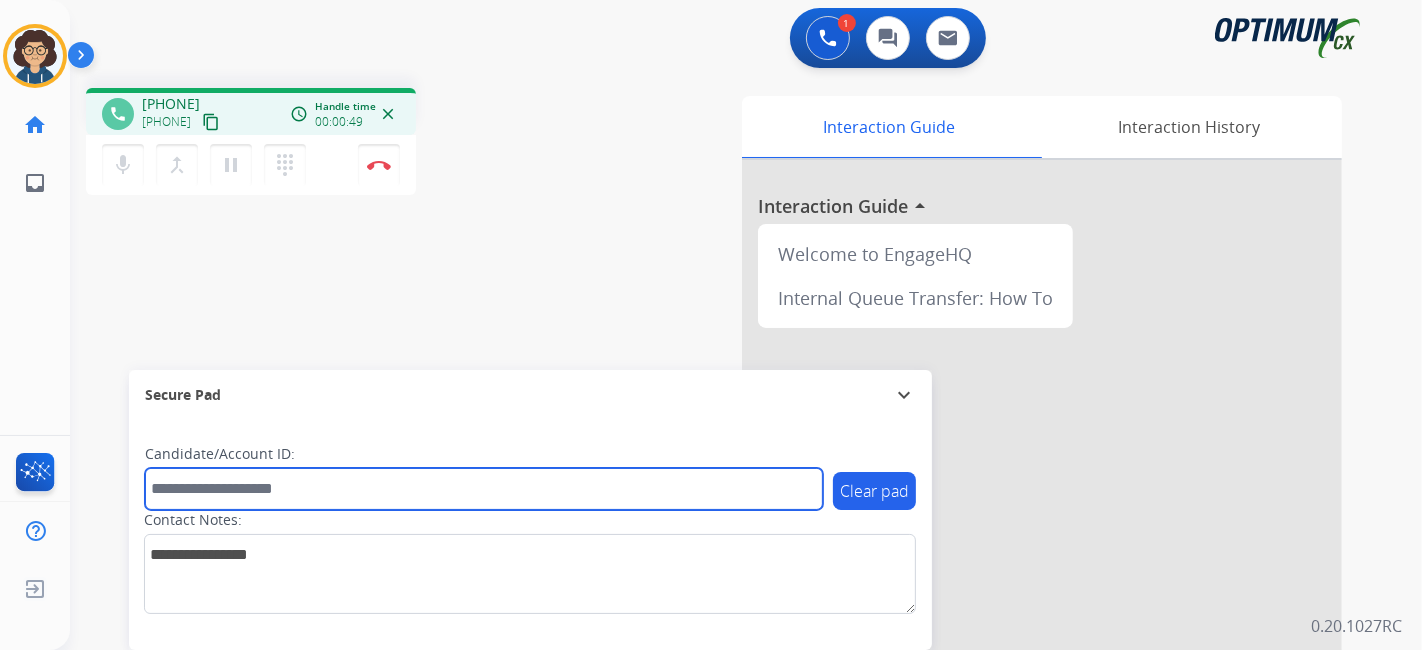 paste on "*******" 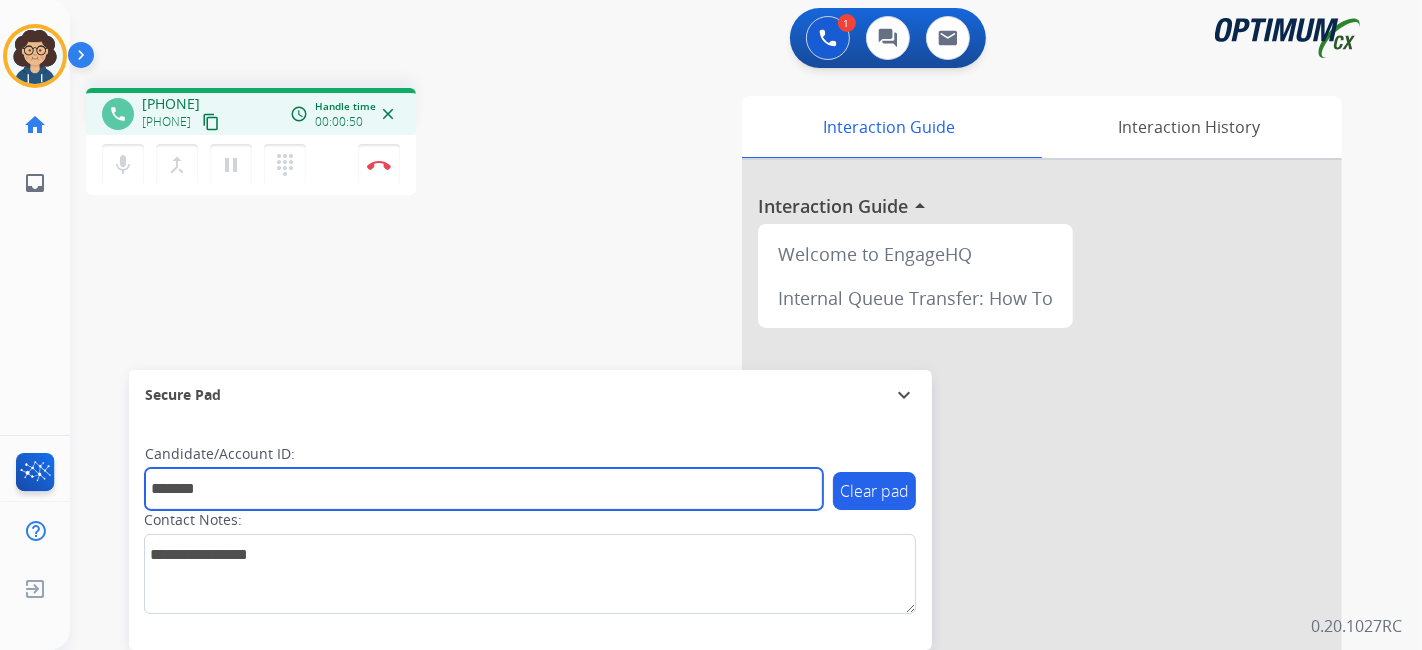 type on "*******" 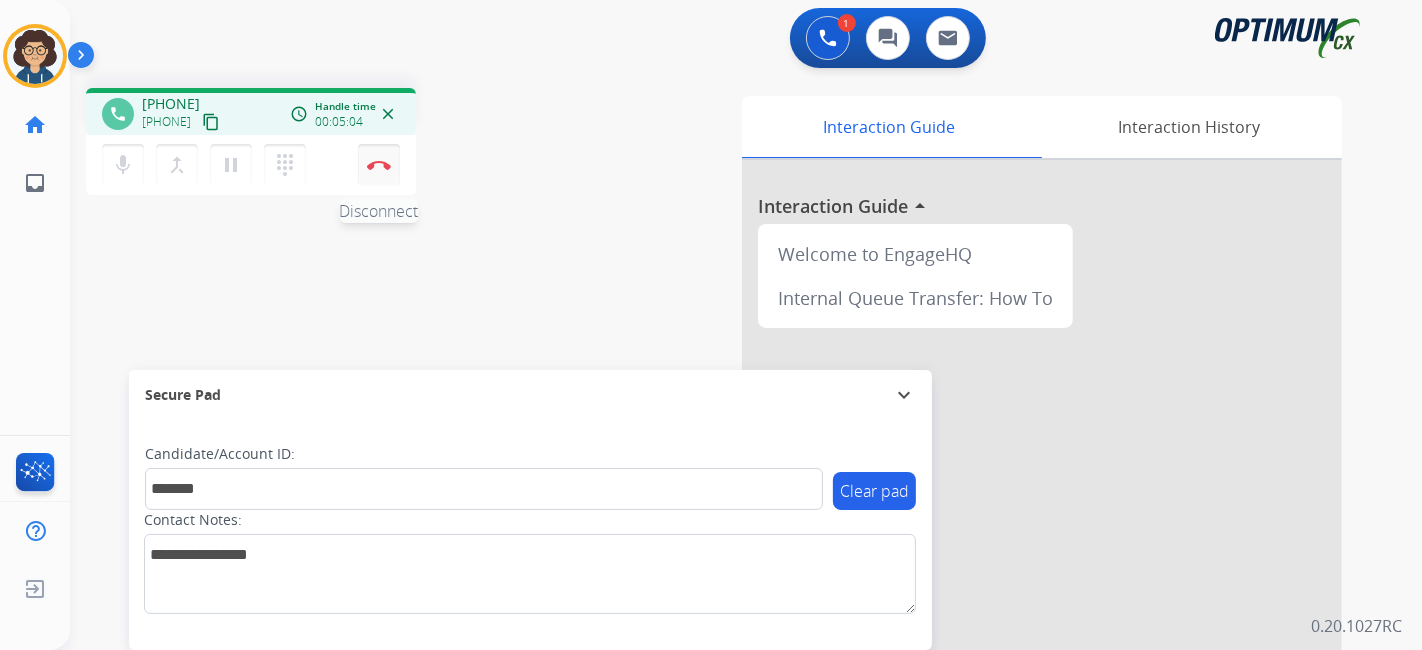 click at bounding box center (379, 165) 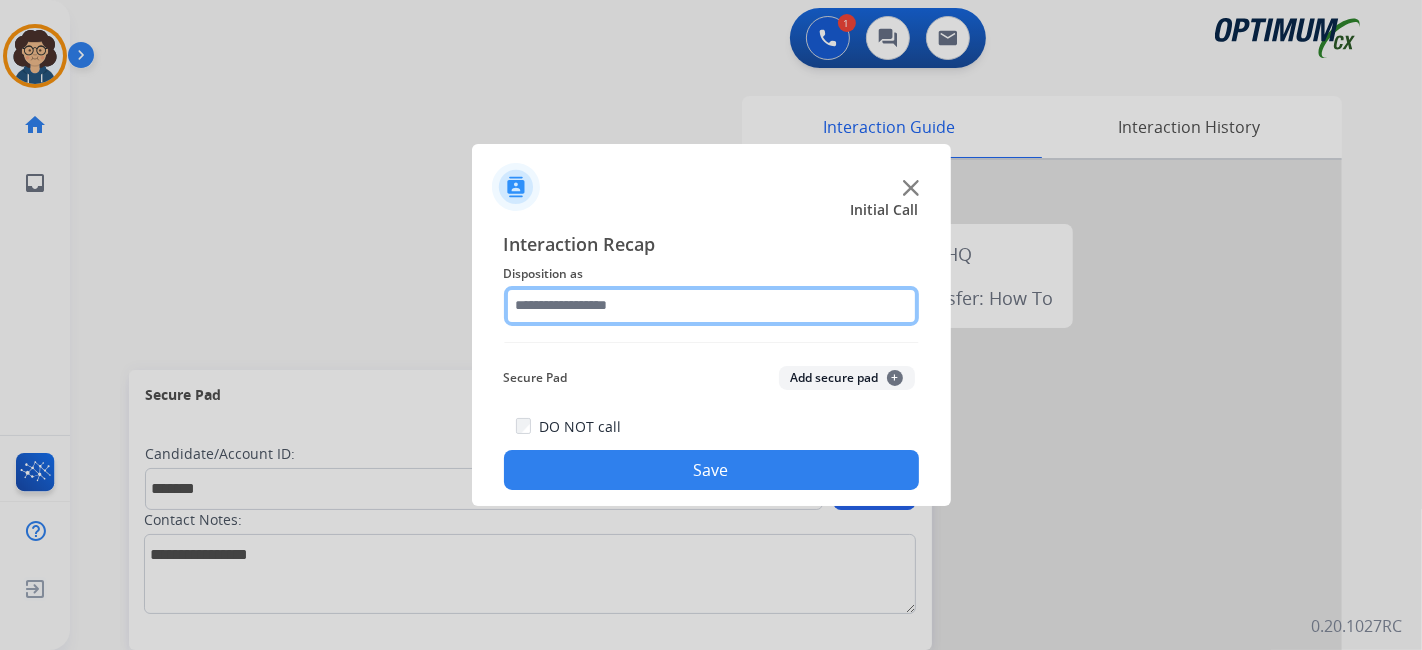 click 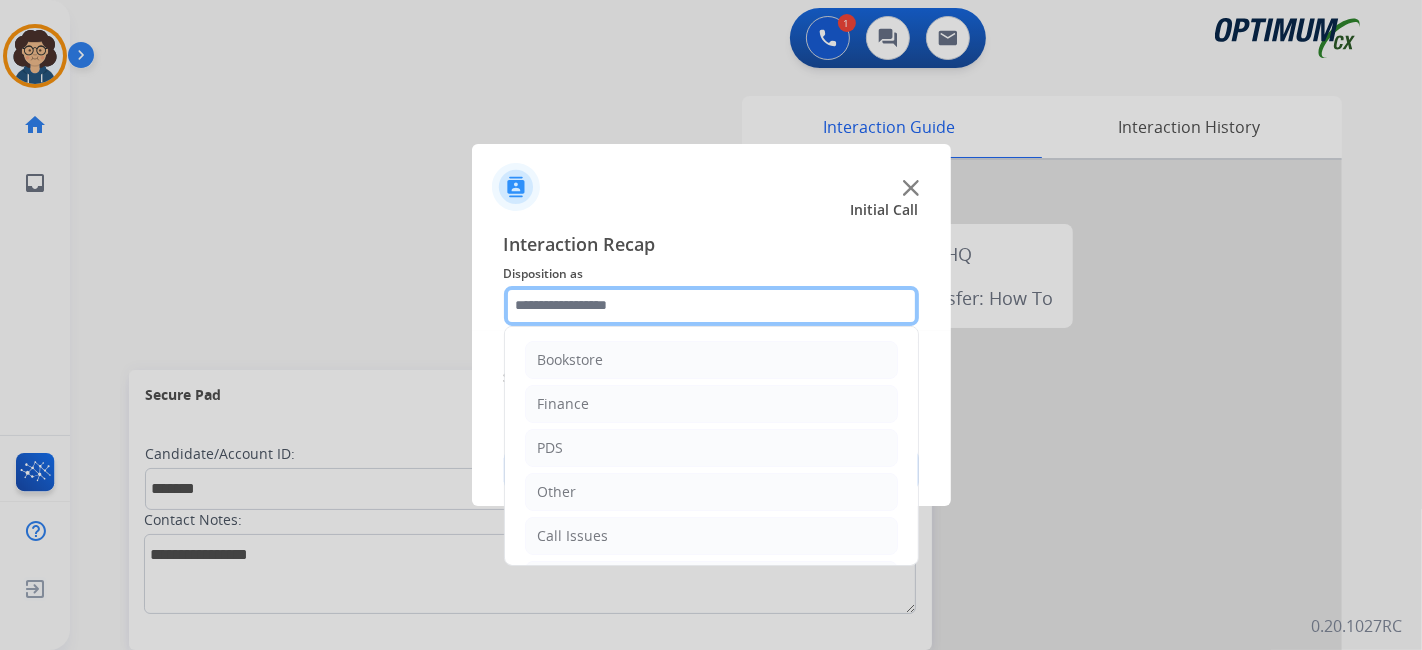 scroll, scrollTop: 131, scrollLeft: 0, axis: vertical 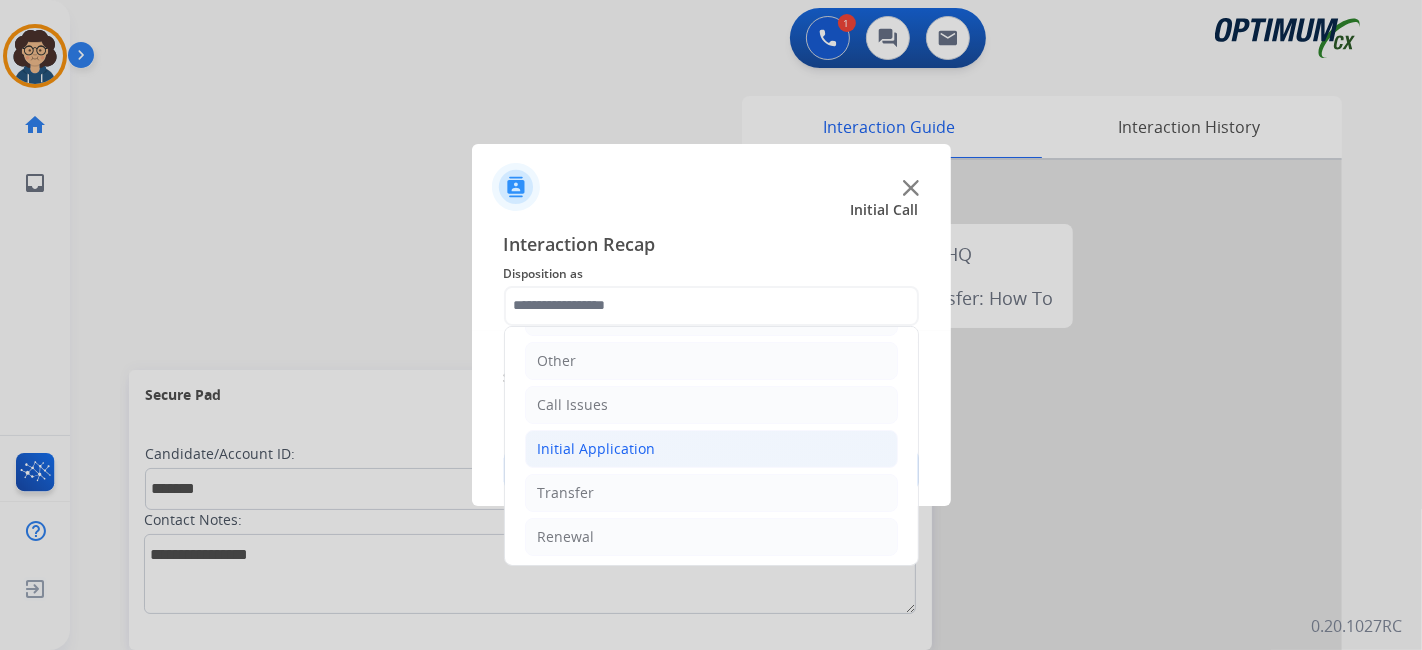 click on "Initial Application" 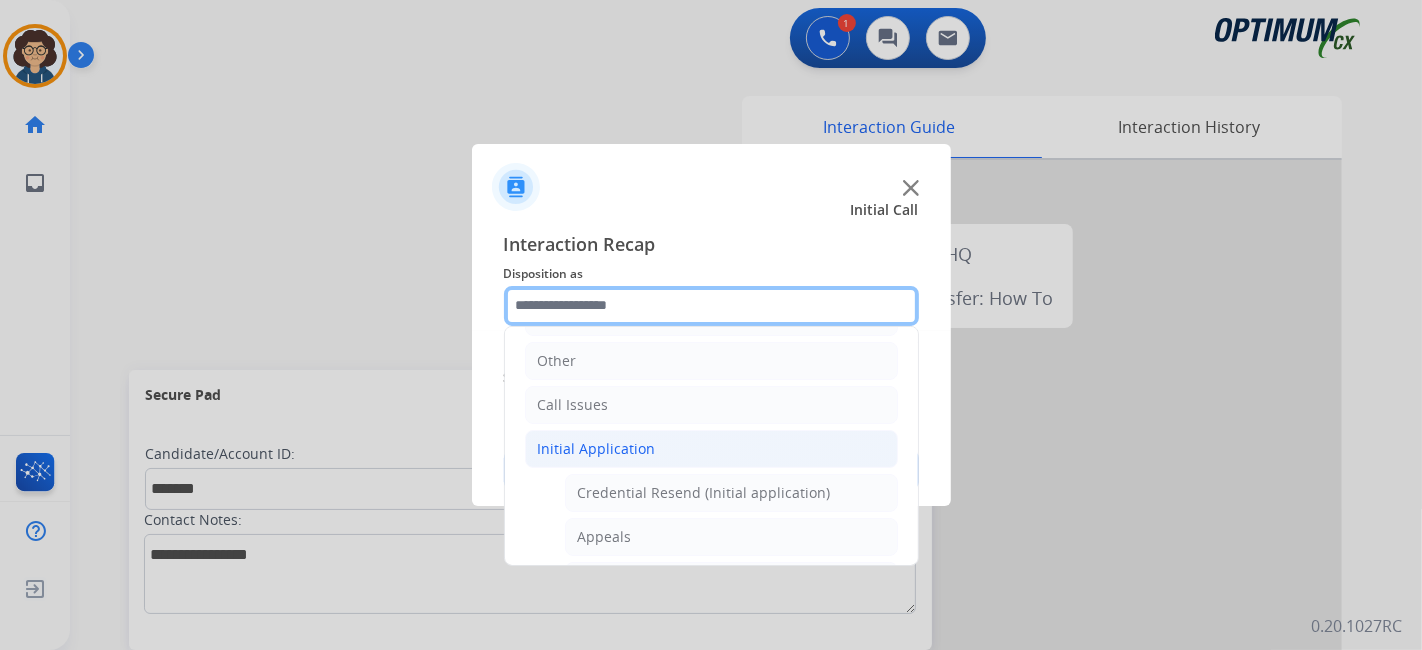 scroll, scrollTop: 686, scrollLeft: 0, axis: vertical 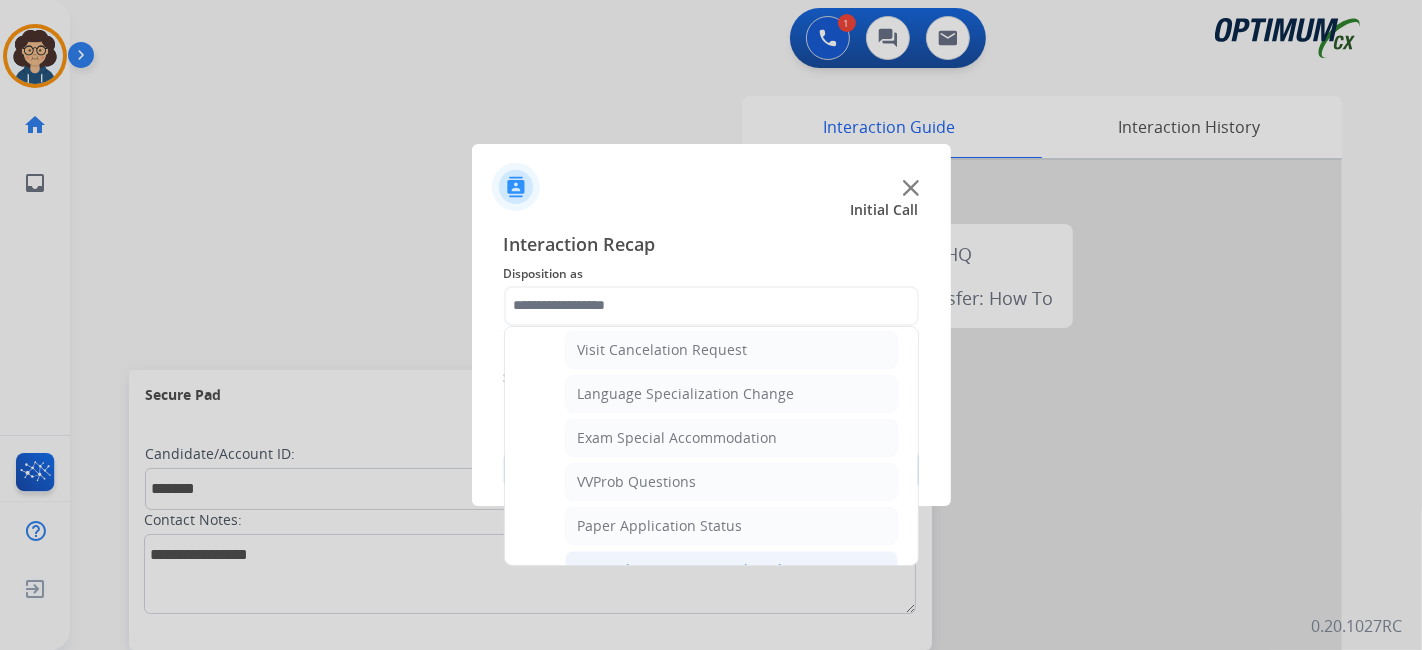 click on "General Questions (Initial application)" 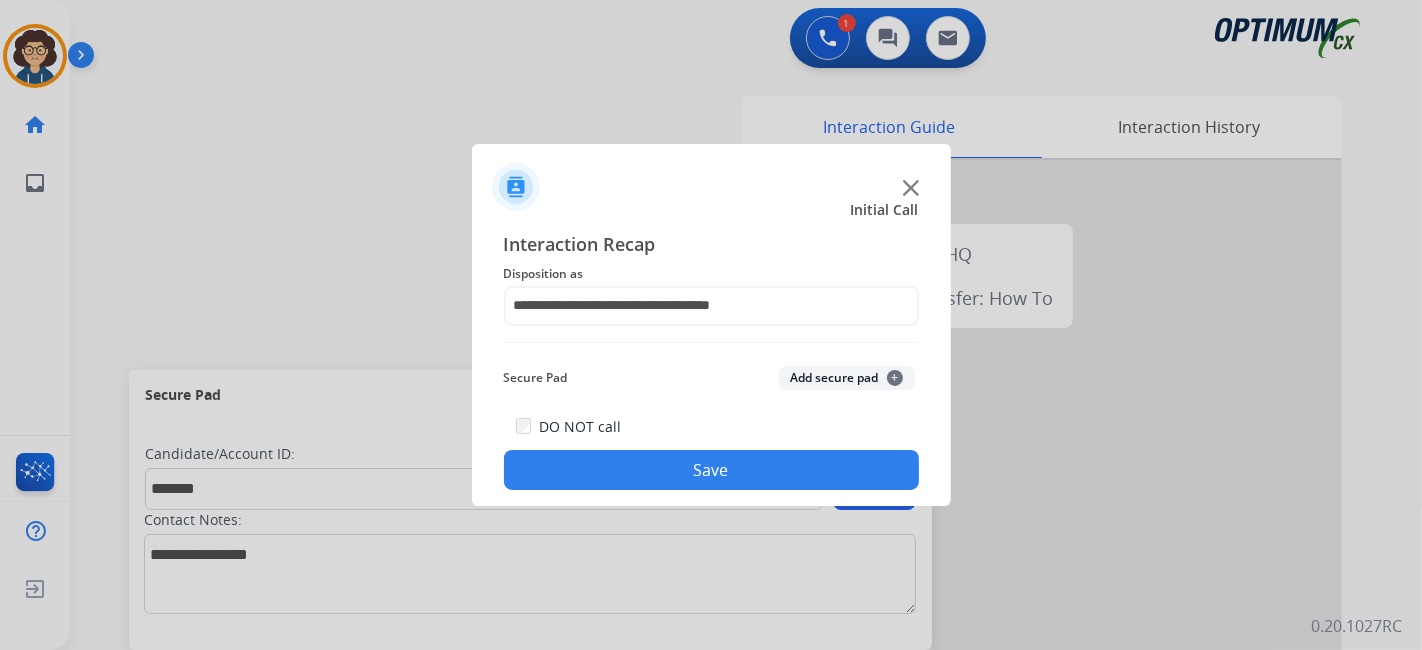 click on "Add secure pad  +" 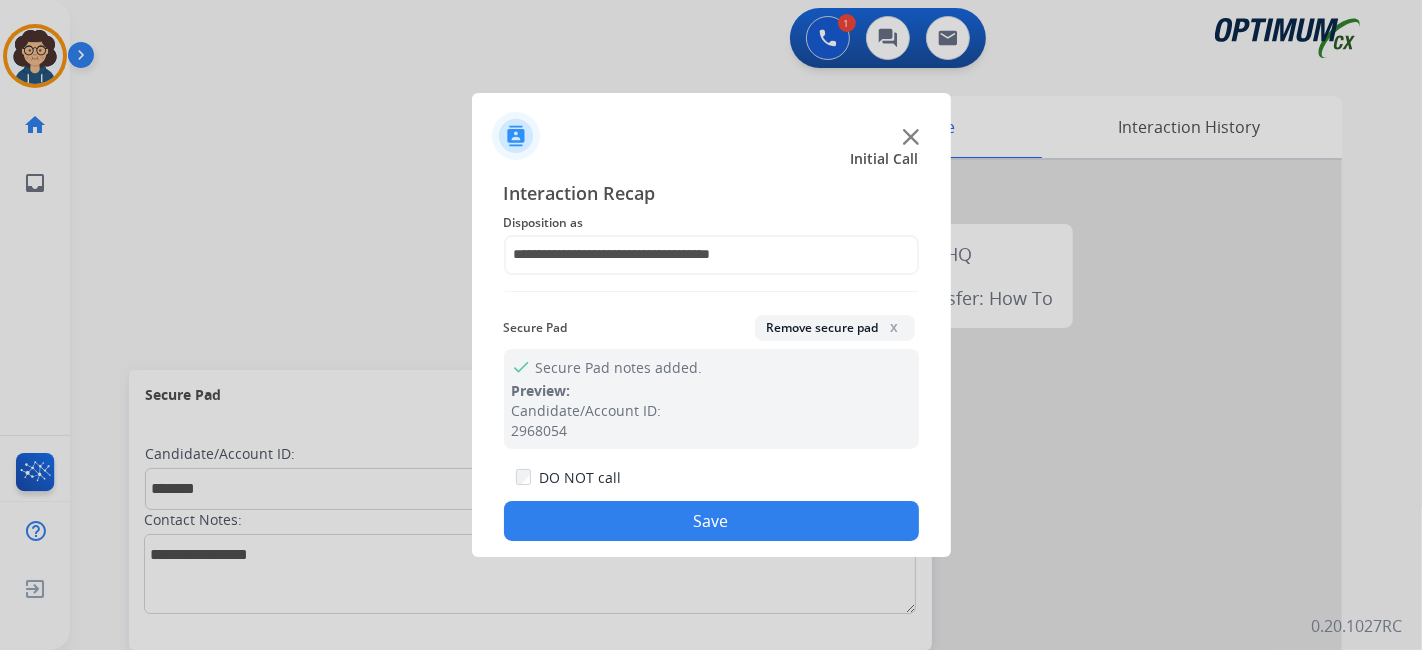 click on "Save" 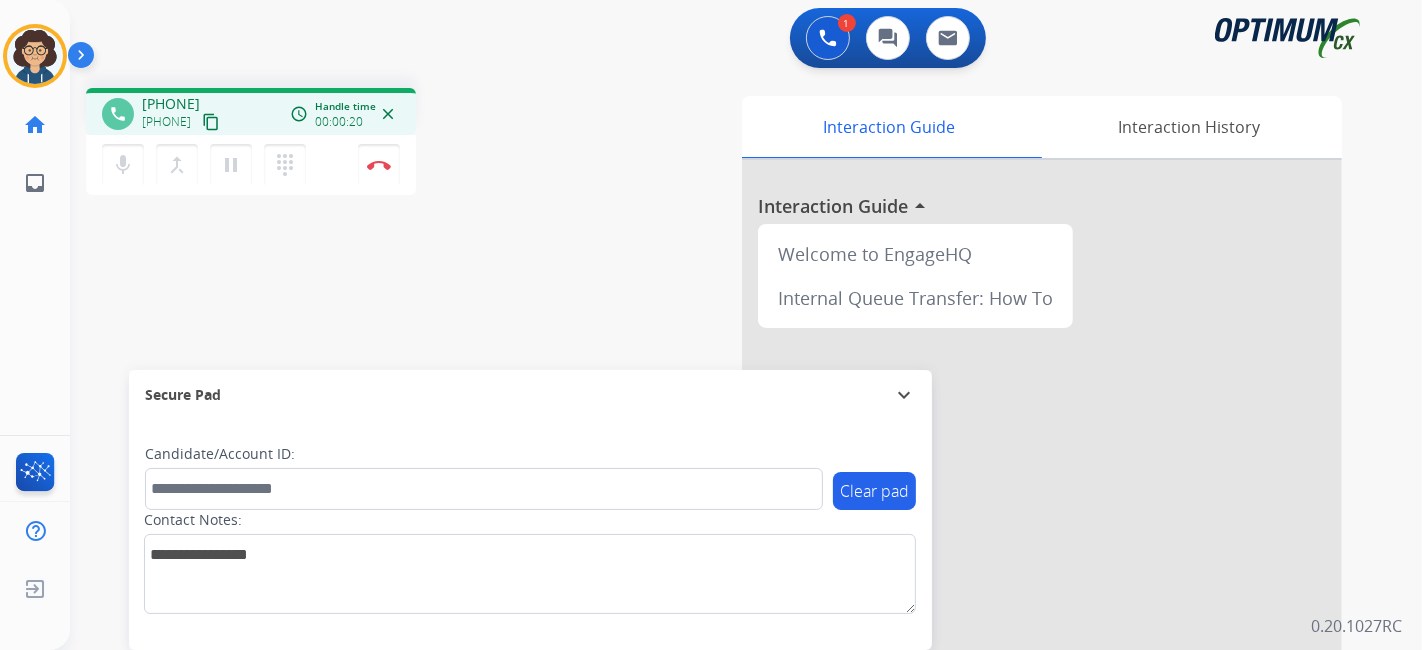 click on "content_copy" at bounding box center (211, 122) 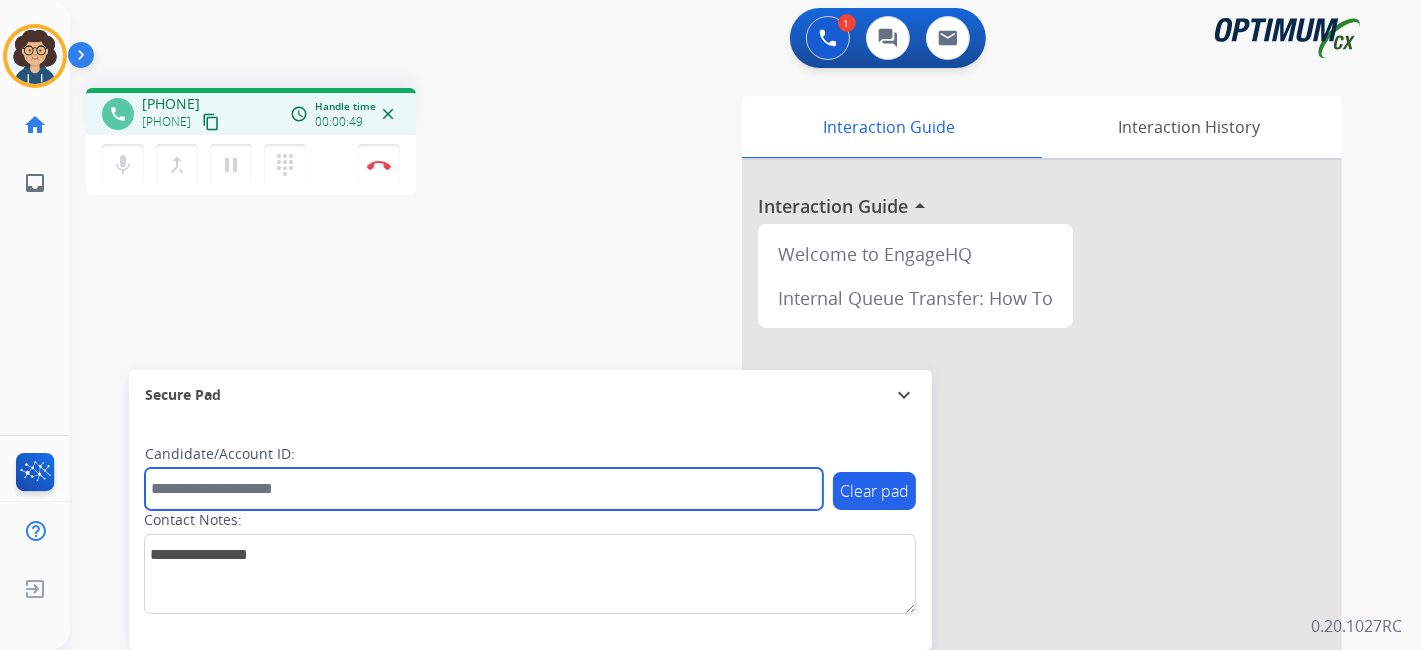 click at bounding box center (484, 489) 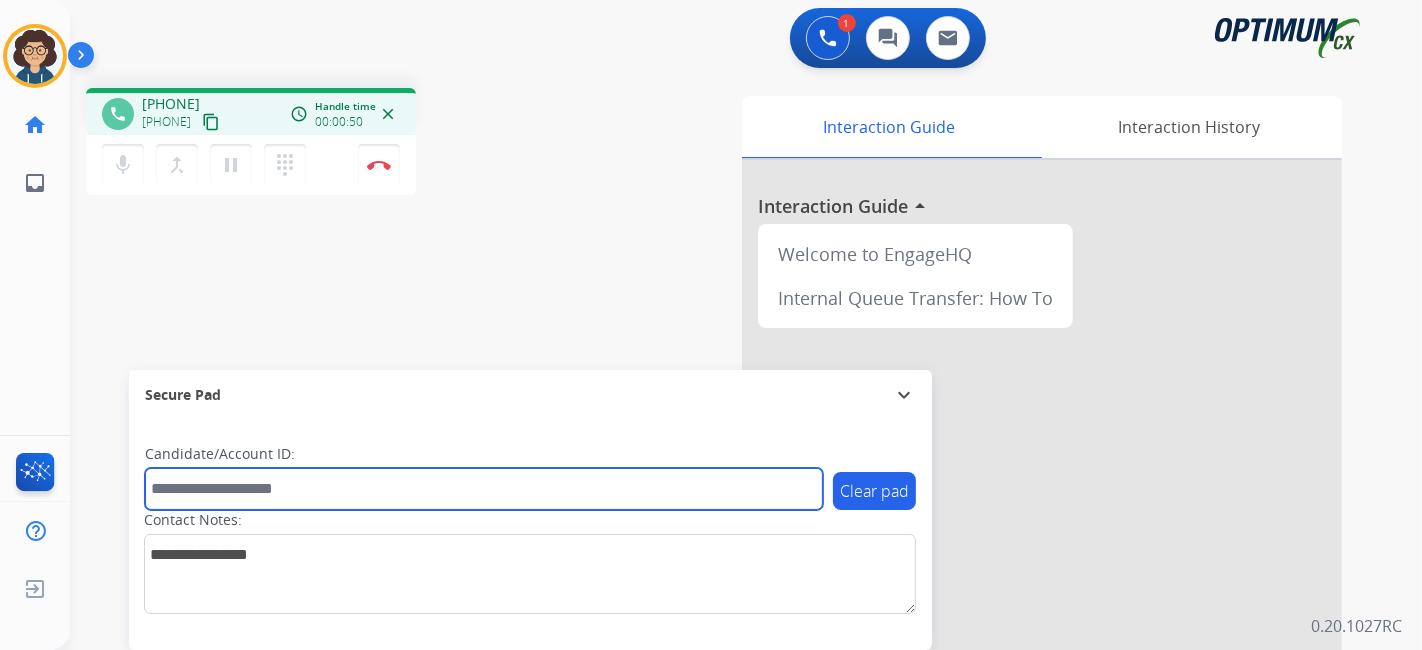 paste on "*******" 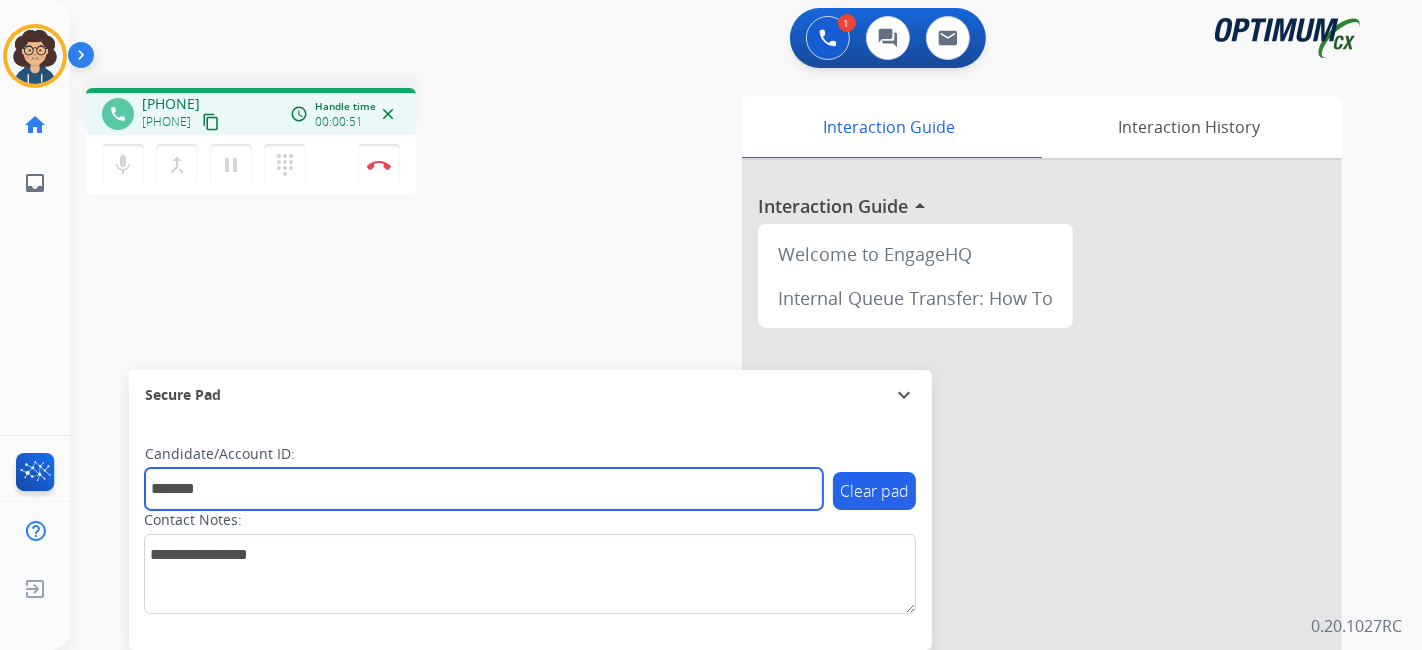 type on "*******" 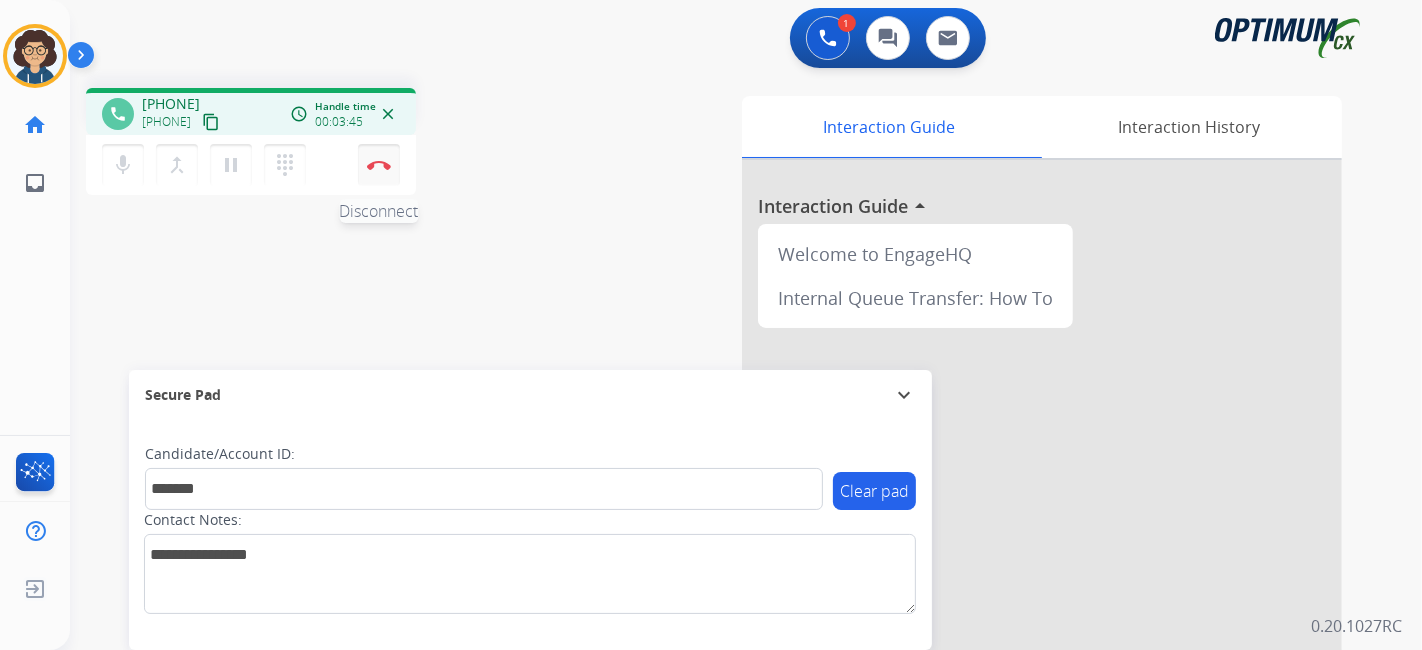 click on "Disconnect" at bounding box center (379, 165) 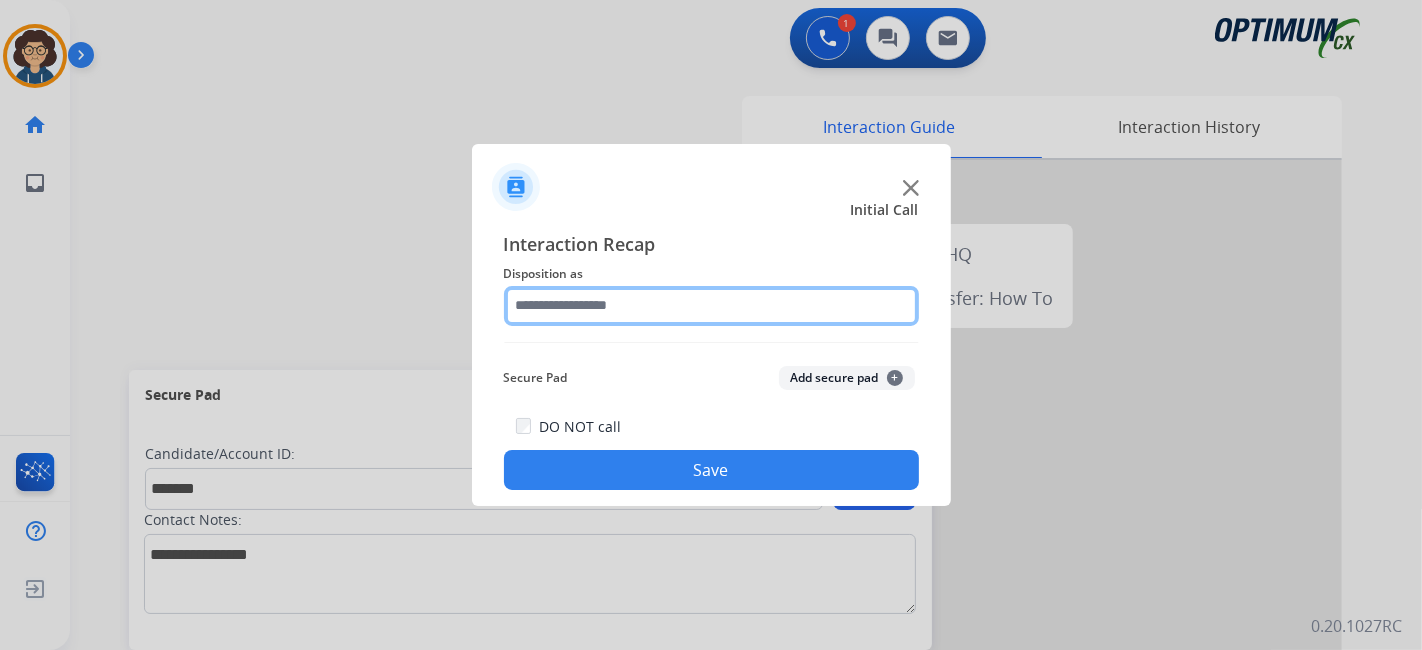 click 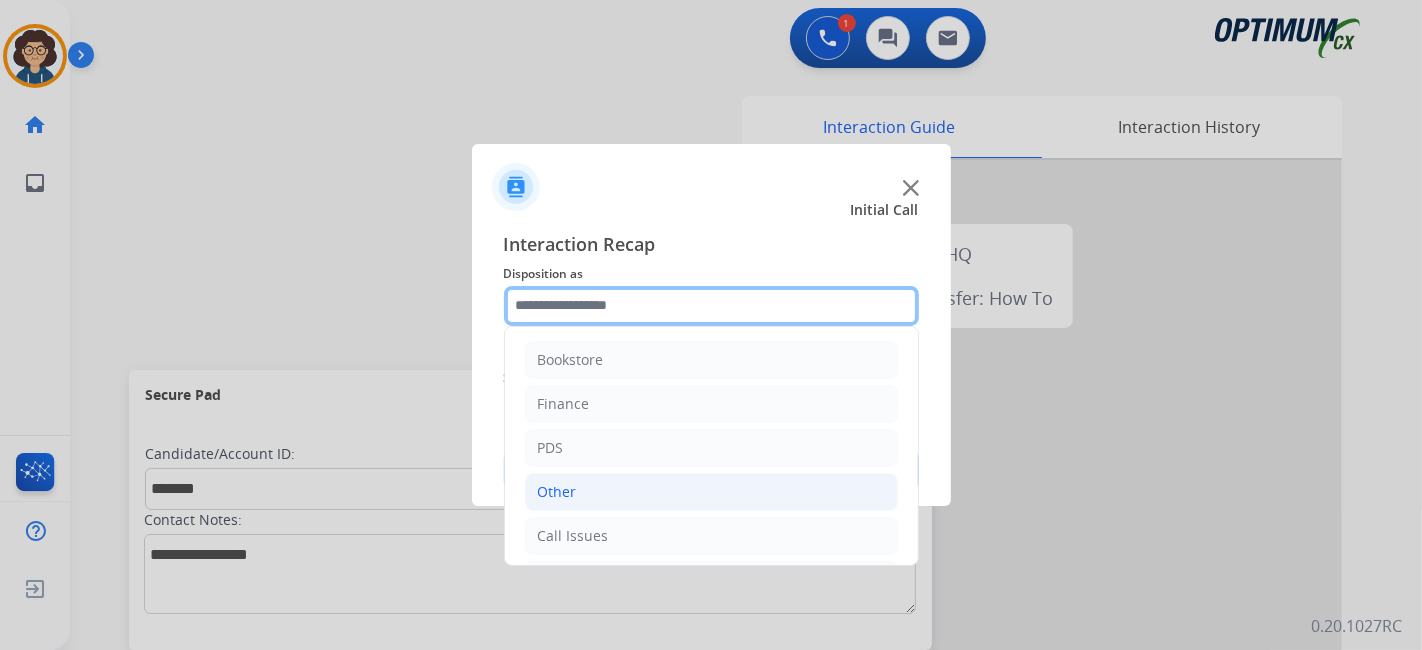 scroll, scrollTop: 131, scrollLeft: 0, axis: vertical 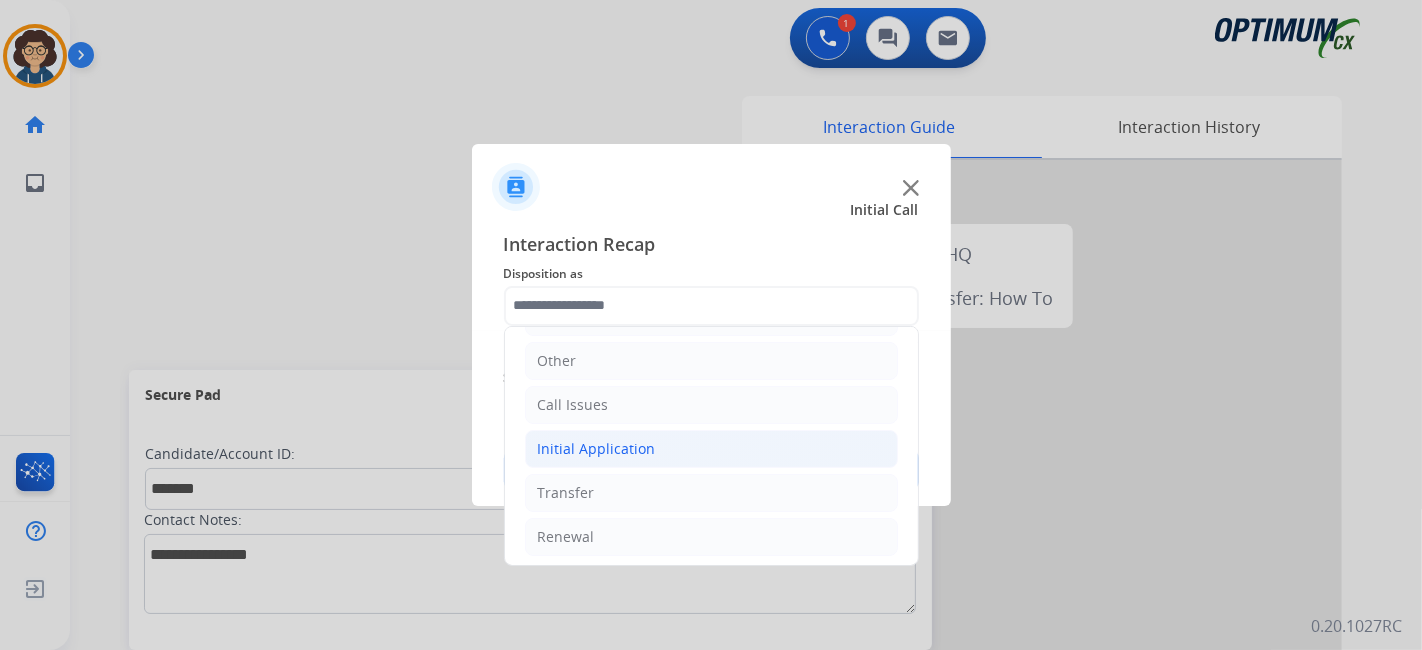 click on "Initial Application" 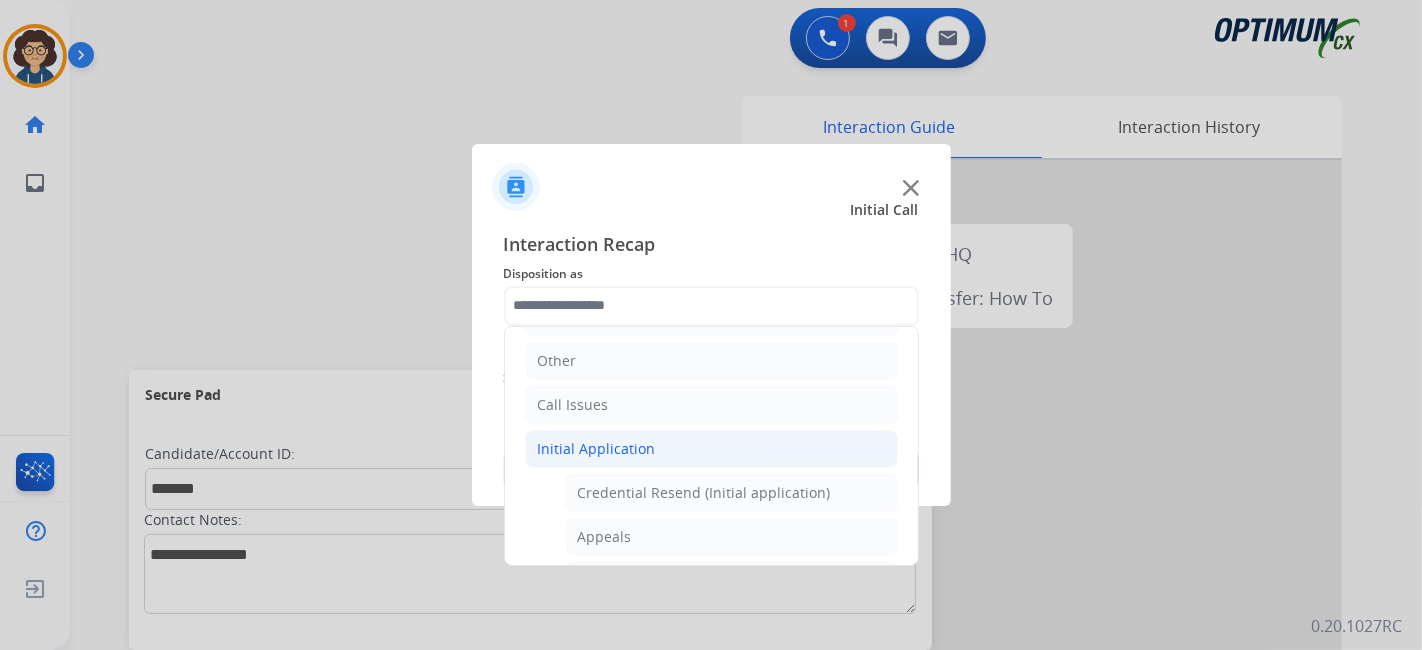 click on "Bookstore   Finance   PDS   Other   Call Issues   Initial Application   Credential Resend (Initial application)   Appeals   Stuck in Staff Review   Paper Exam Status   Online Walk-Through (Initial application)   Names Change Questions/Assistance (Initial application)   Endorsement Number Not Working   No Show VV   Fax Receipt Confirmation (Initial application)   Initial Application Price Increase   Search Request   V3 Request   Credential Type Change   Admin Change Notice - Temporary   No Show Exam   Visit Cancelation Request   Language Specialization Change   Exam Special Accommodation   VVProb Questions   Paper Application Status   General Questions (Initial application)   Ready to Schedule Info   Pearson Vue/Exam Authorization   Extend Deadline (Initial application)   Transfer   Renewal" 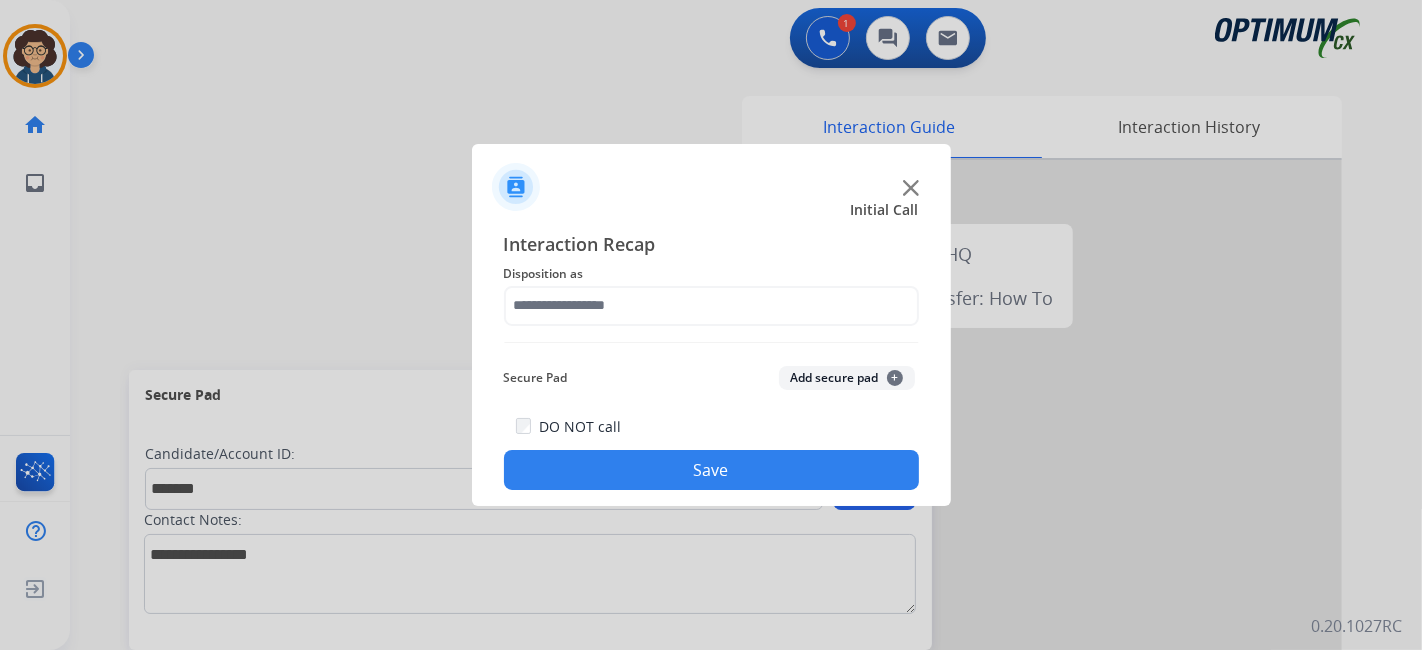 drag, startPoint x: 912, startPoint y: 361, endPoint x: 922, endPoint y: 441, distance: 80.622574 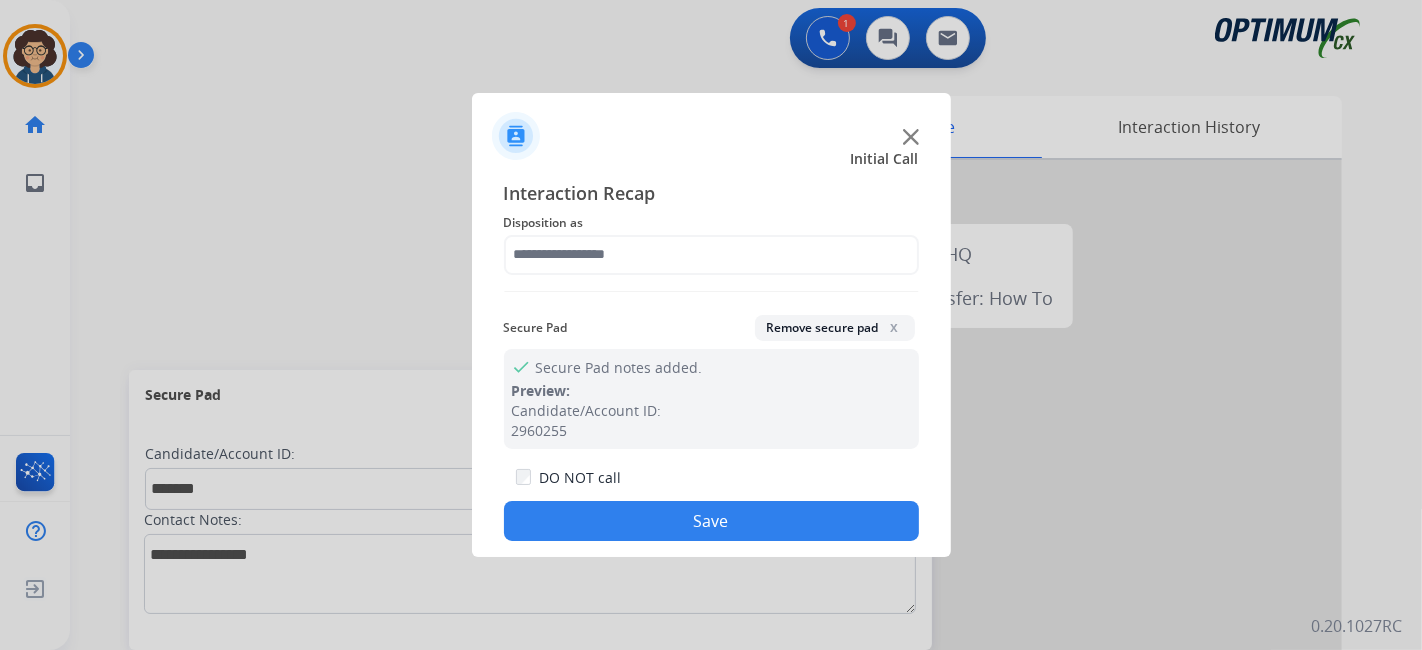click on "Interaction Recap Disposition as    Secure Pad  Remove secure pad  x check Secure Pad notes added. Preview: Candidate/Account ID: [ACCOUNT_ID]  DO NOT call  Save" 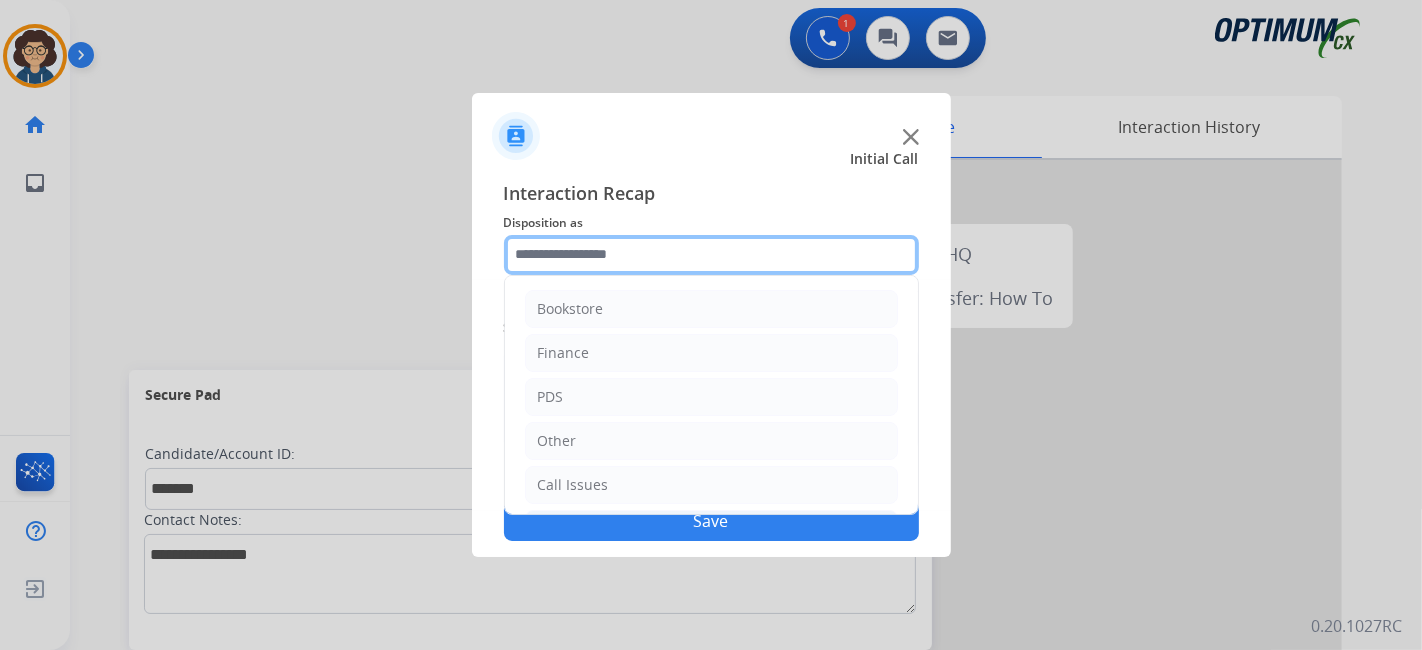 click 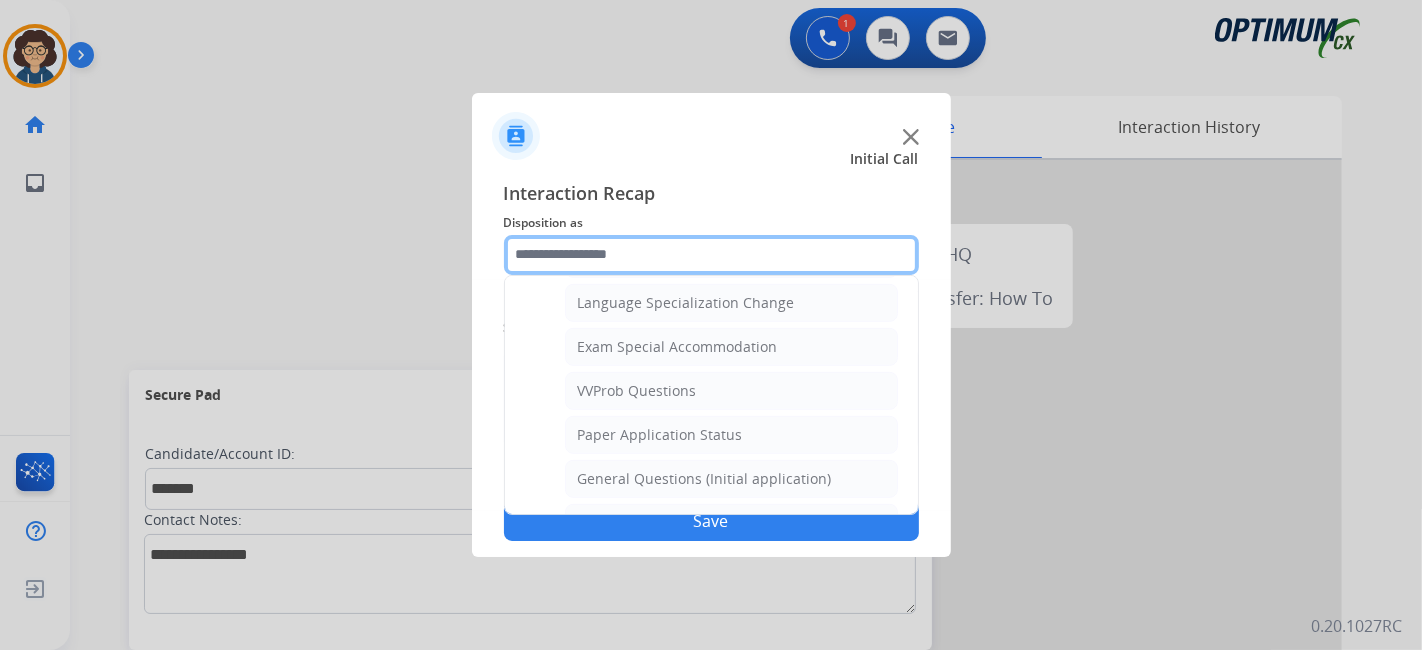 scroll, scrollTop: 1061, scrollLeft: 0, axis: vertical 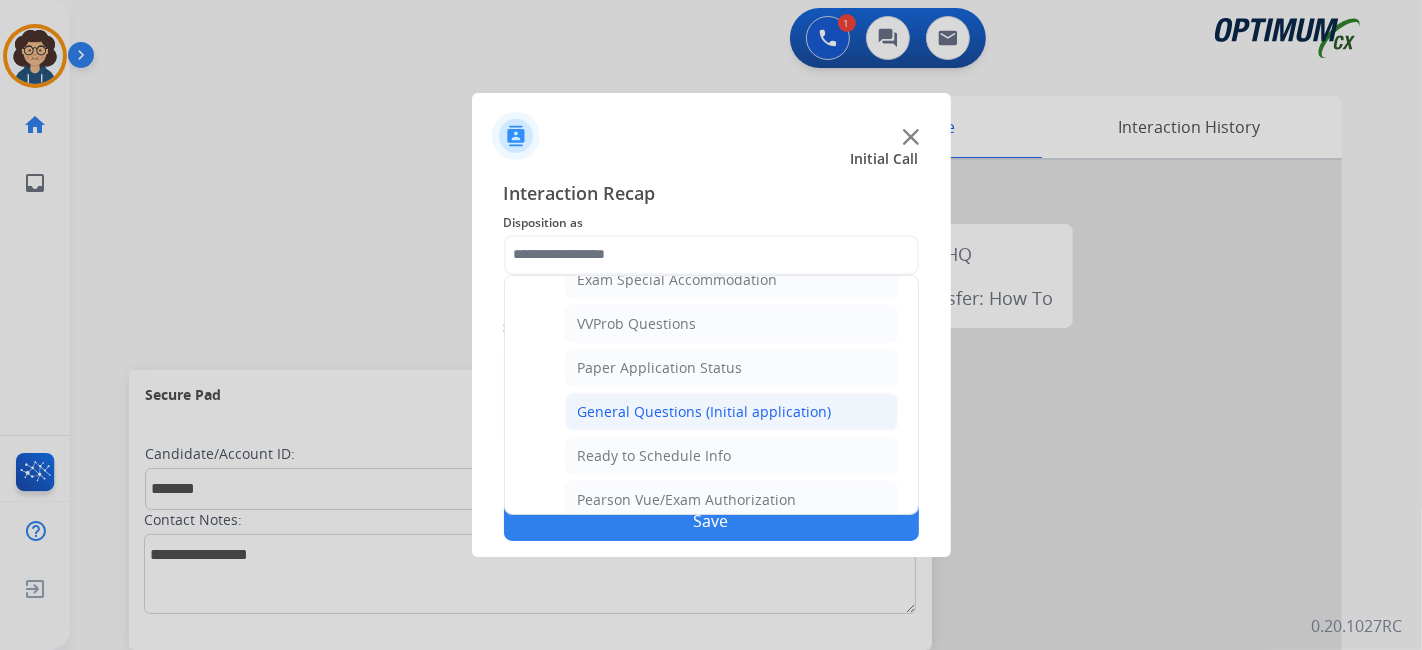 click on "General Questions (Initial application)" 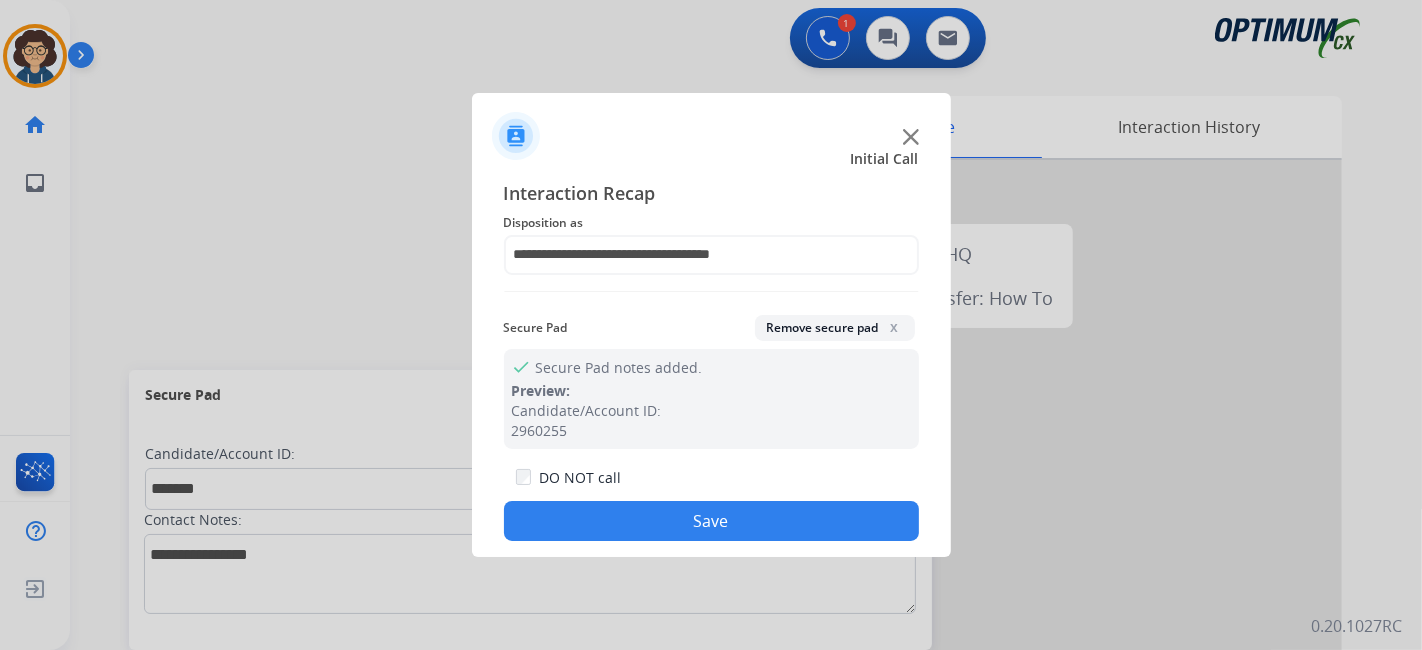 click on "Save" 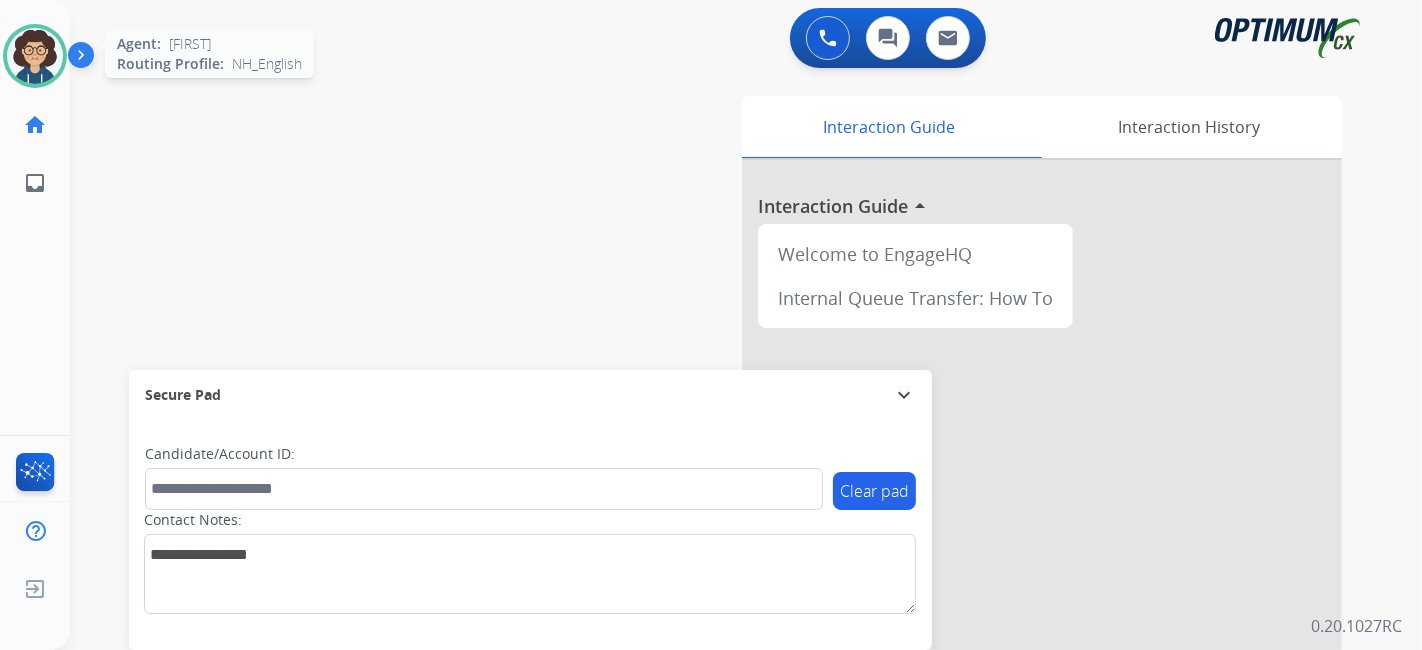 click at bounding box center [35, 56] 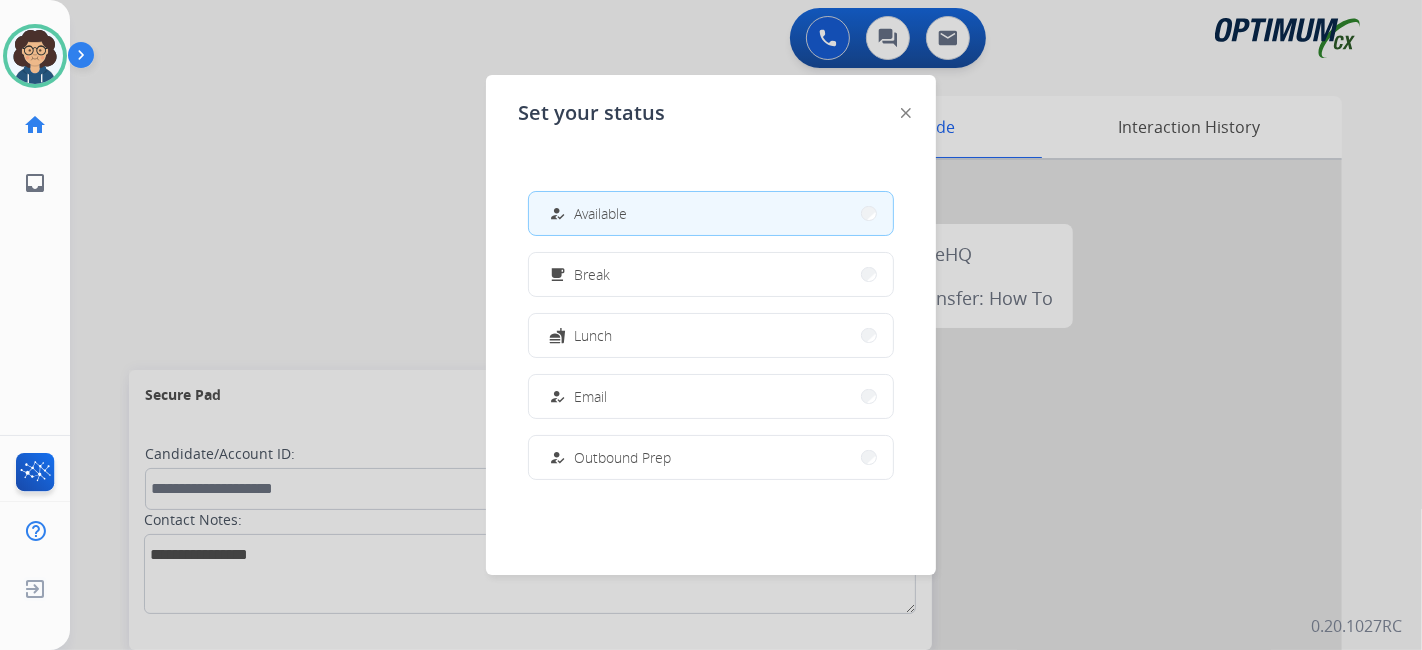scroll, scrollTop: 498, scrollLeft: 0, axis: vertical 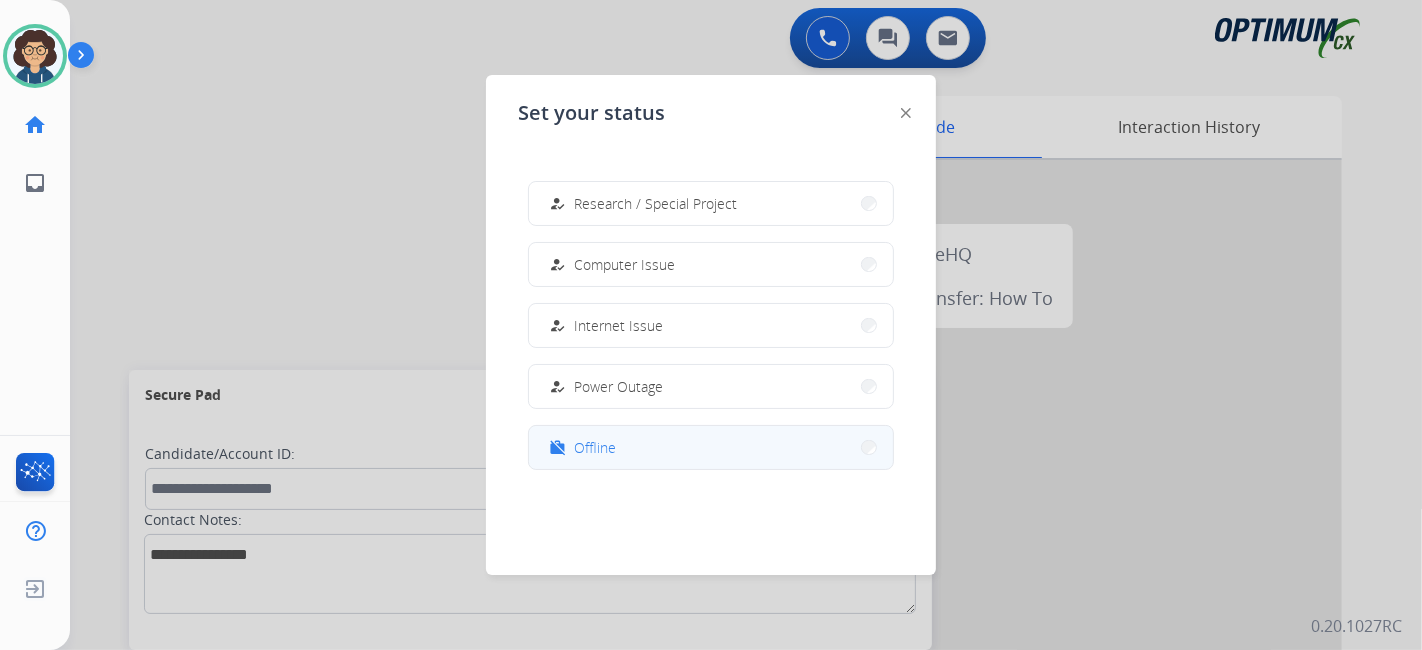 click on "work_off Offline" at bounding box center [711, 447] 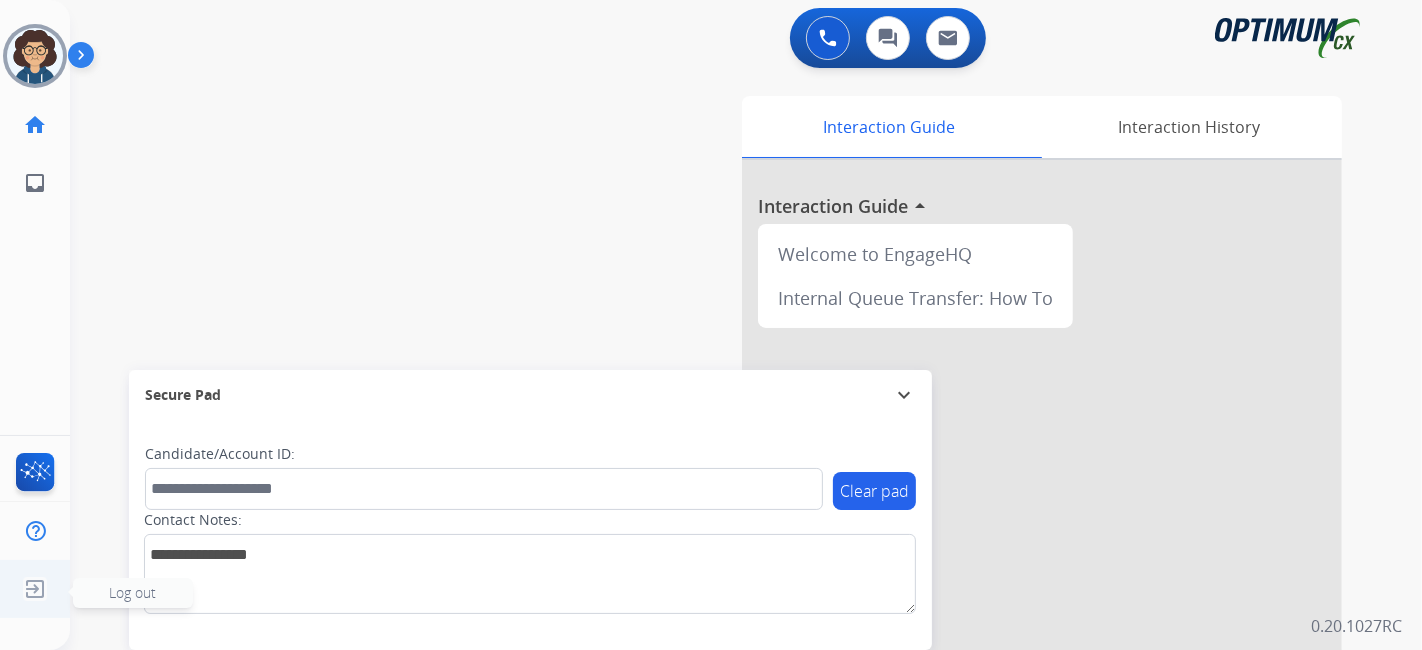 click 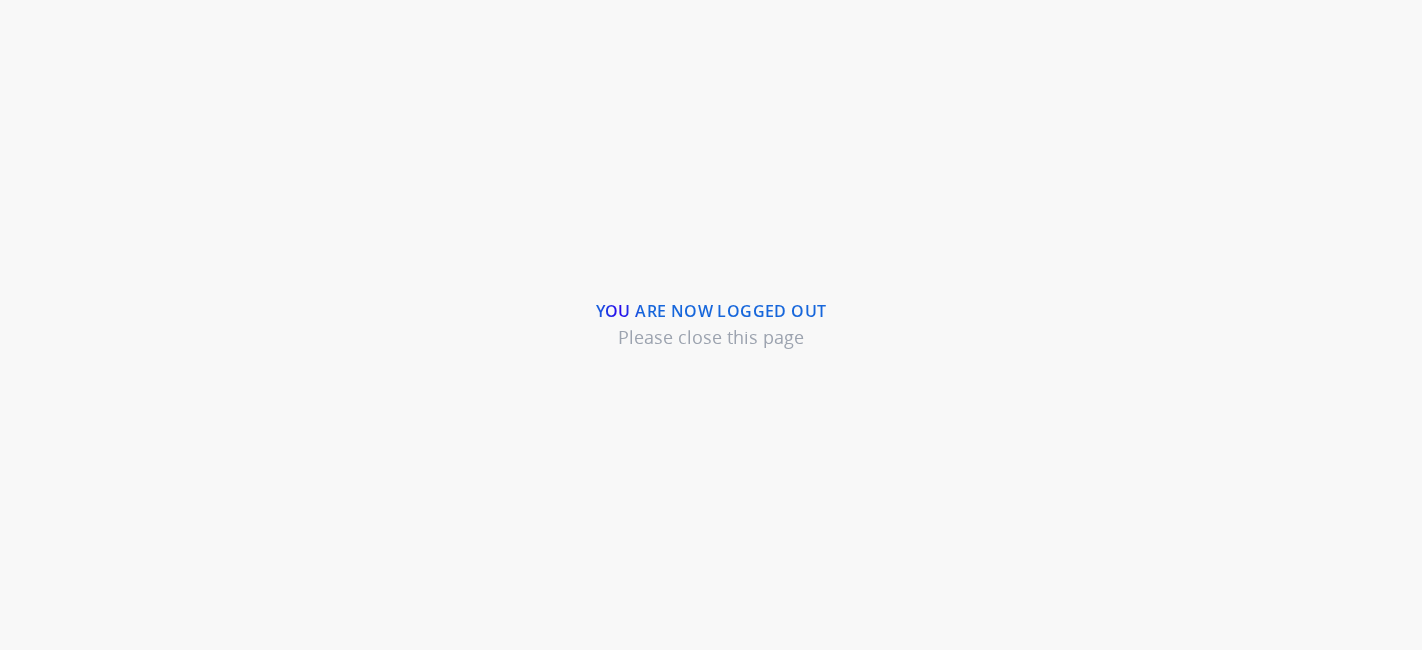 scroll, scrollTop: 0, scrollLeft: 0, axis: both 